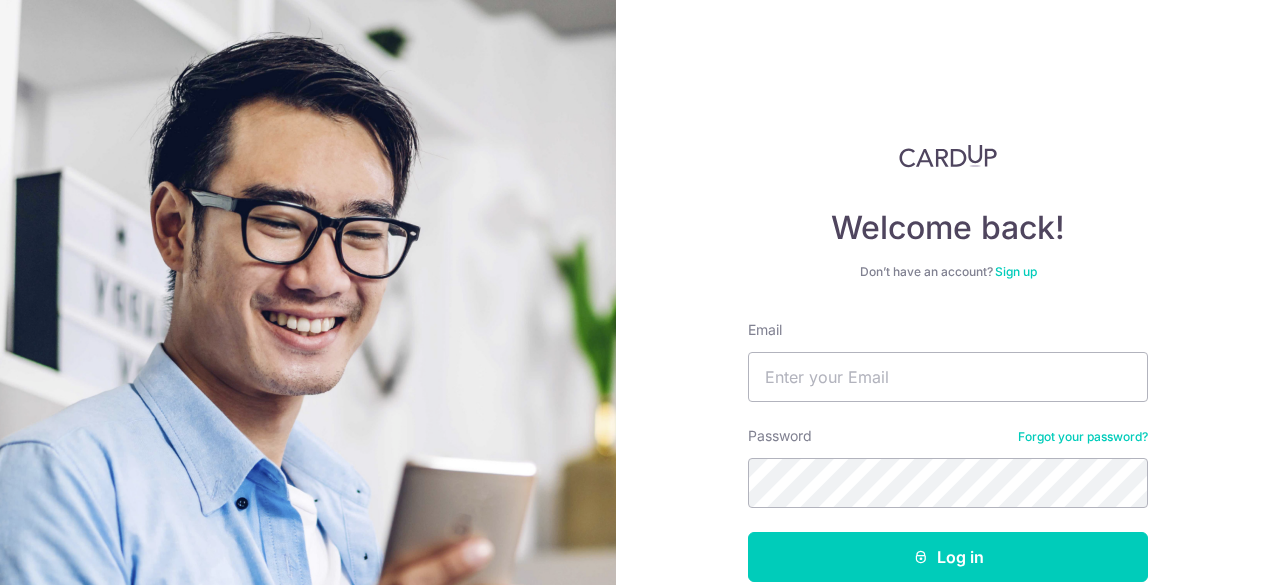 scroll, scrollTop: 0, scrollLeft: 0, axis: both 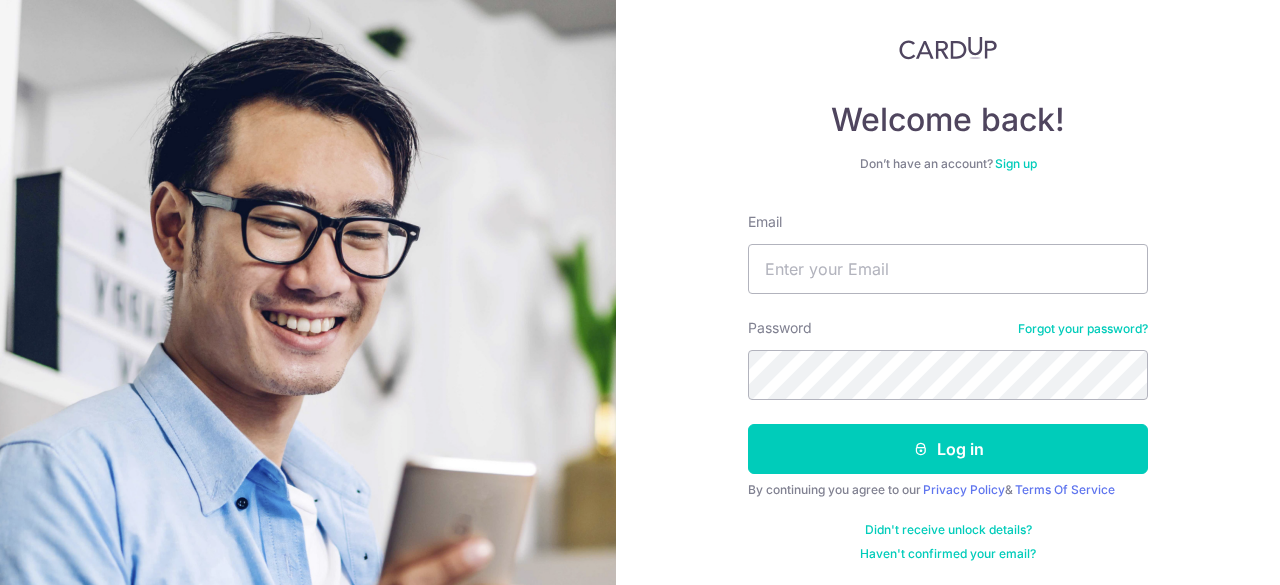 click on "Sign up" at bounding box center (1016, 163) 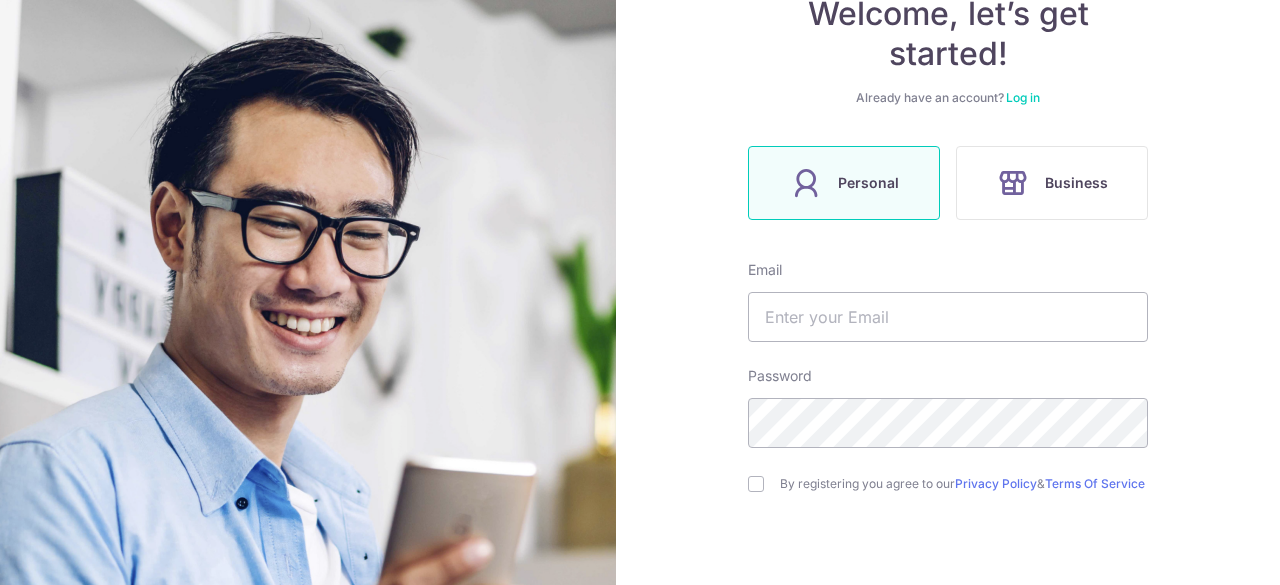 scroll, scrollTop: 351, scrollLeft: 0, axis: vertical 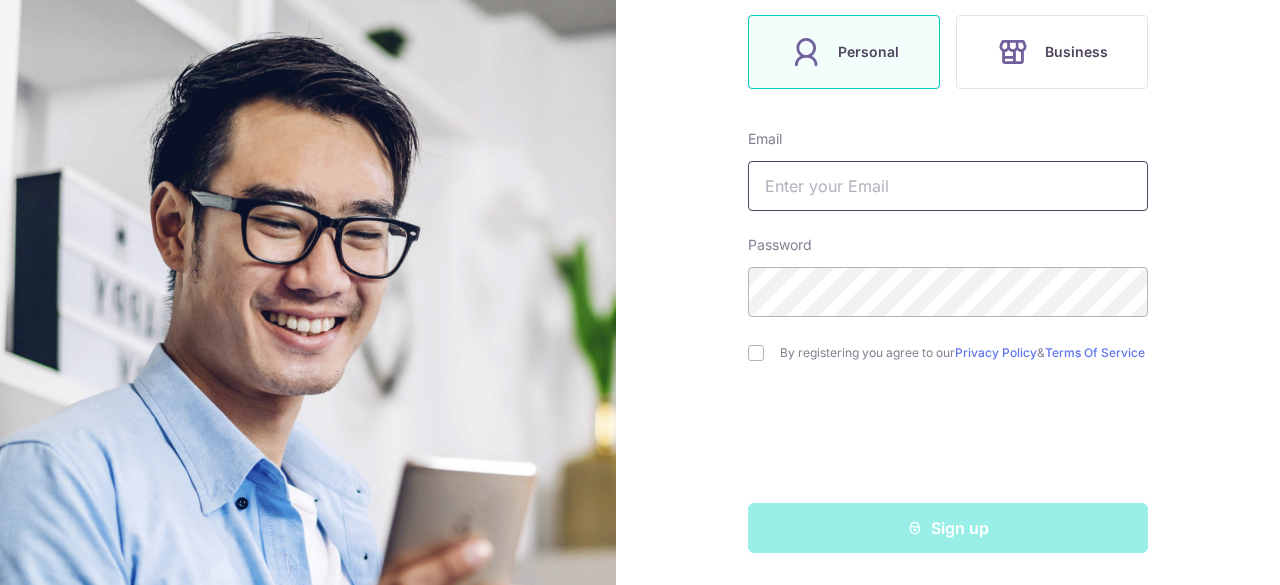 click at bounding box center (948, 186) 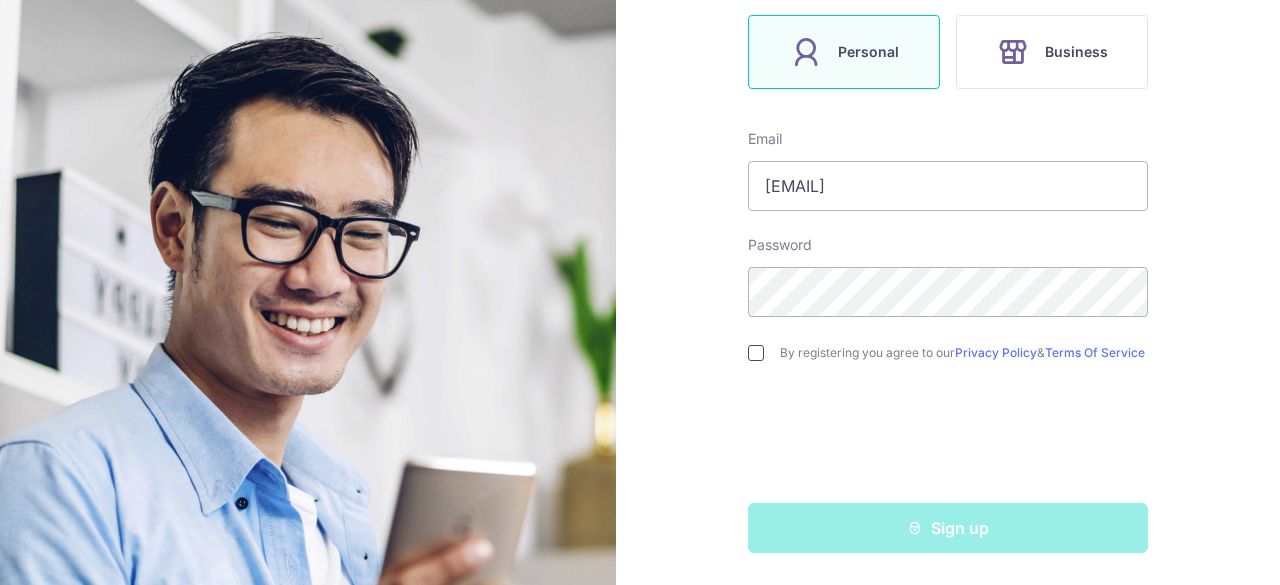 click at bounding box center [756, 353] 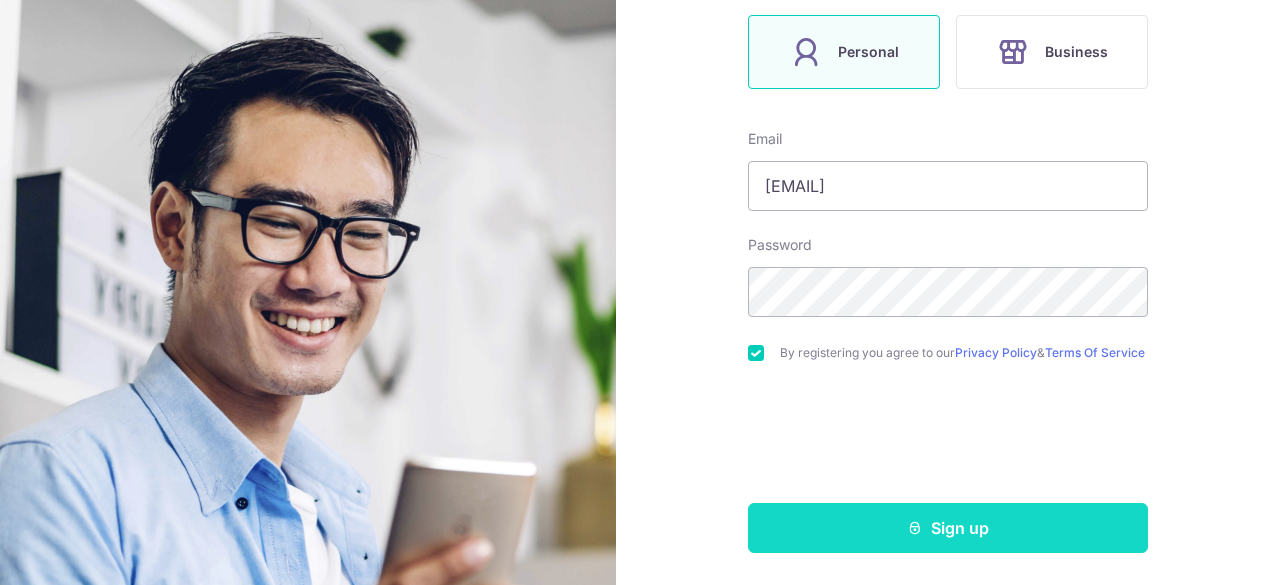 click on "Sign up" at bounding box center [948, 528] 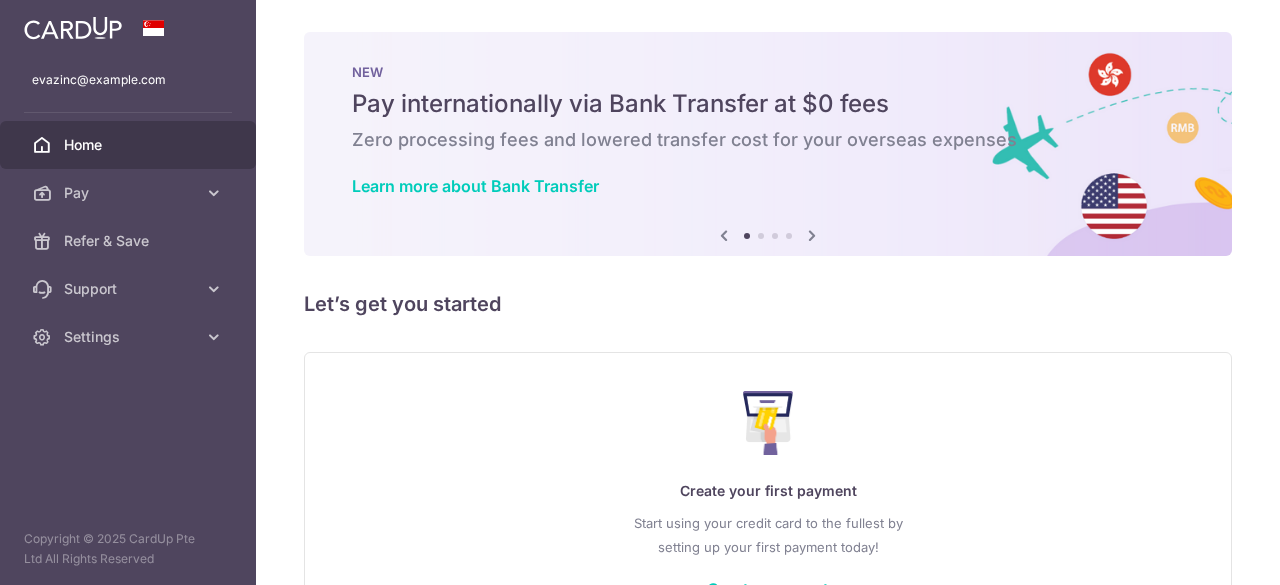scroll, scrollTop: 0, scrollLeft: 0, axis: both 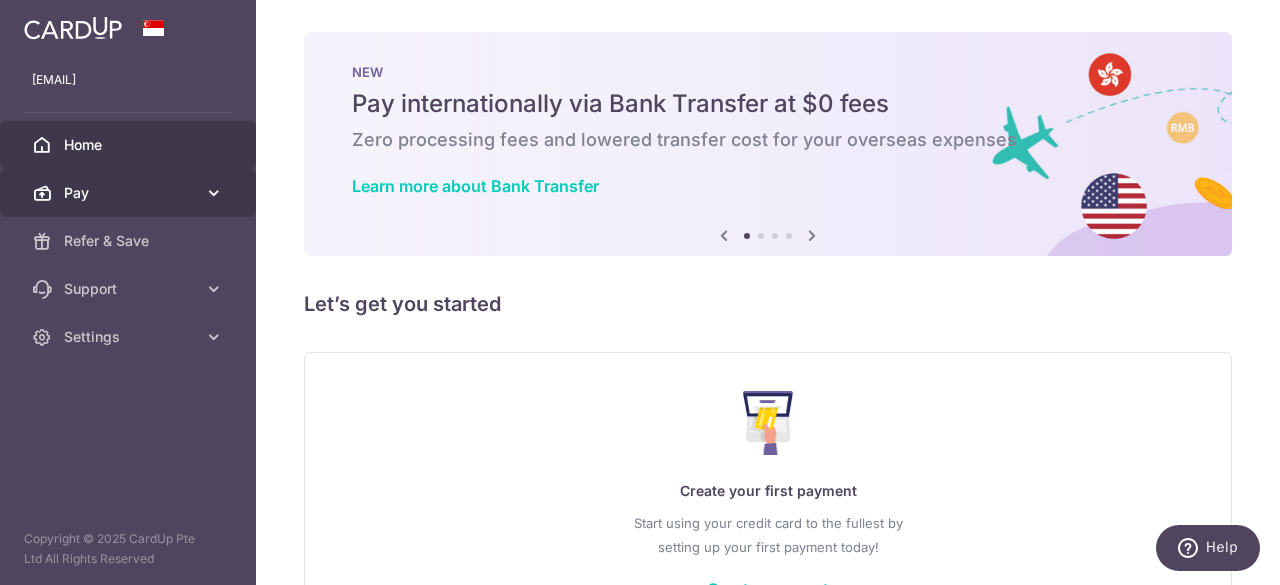 click on "Pay" at bounding box center (128, 193) 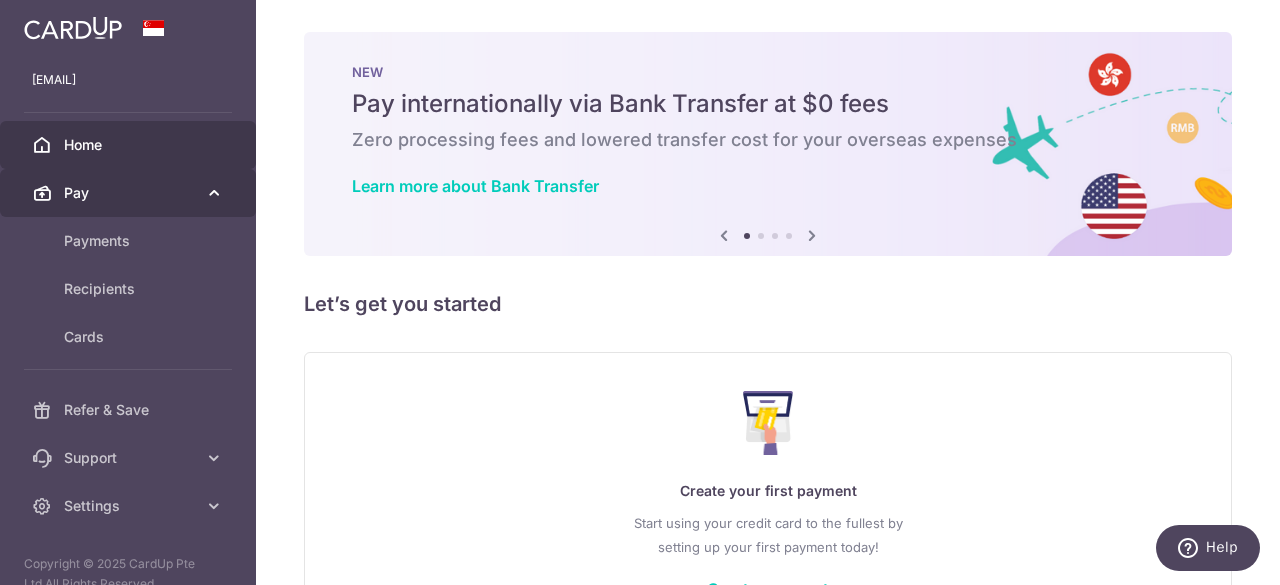 click on "Pay" at bounding box center [128, 193] 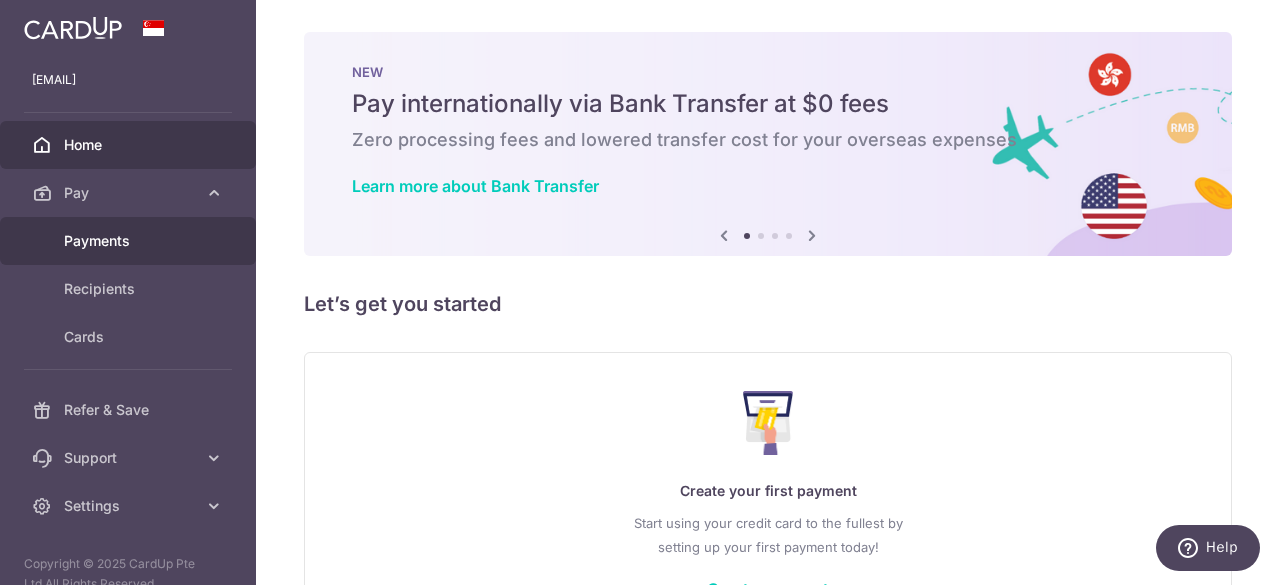 click on "Payments" at bounding box center [130, 241] 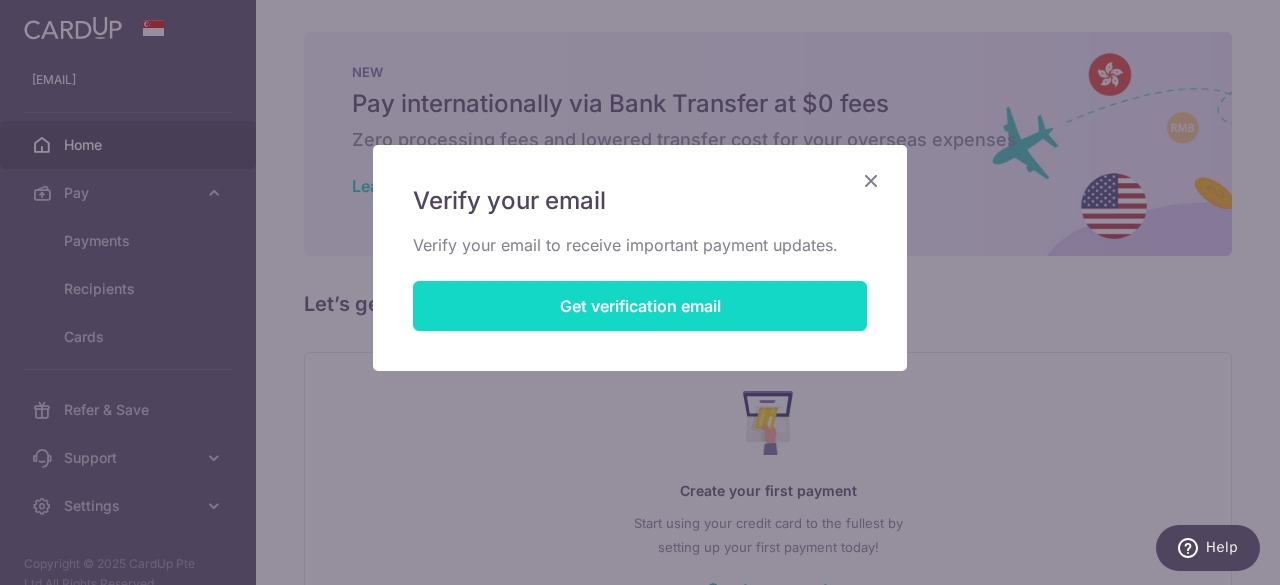 click on "Get verification email" at bounding box center (640, 306) 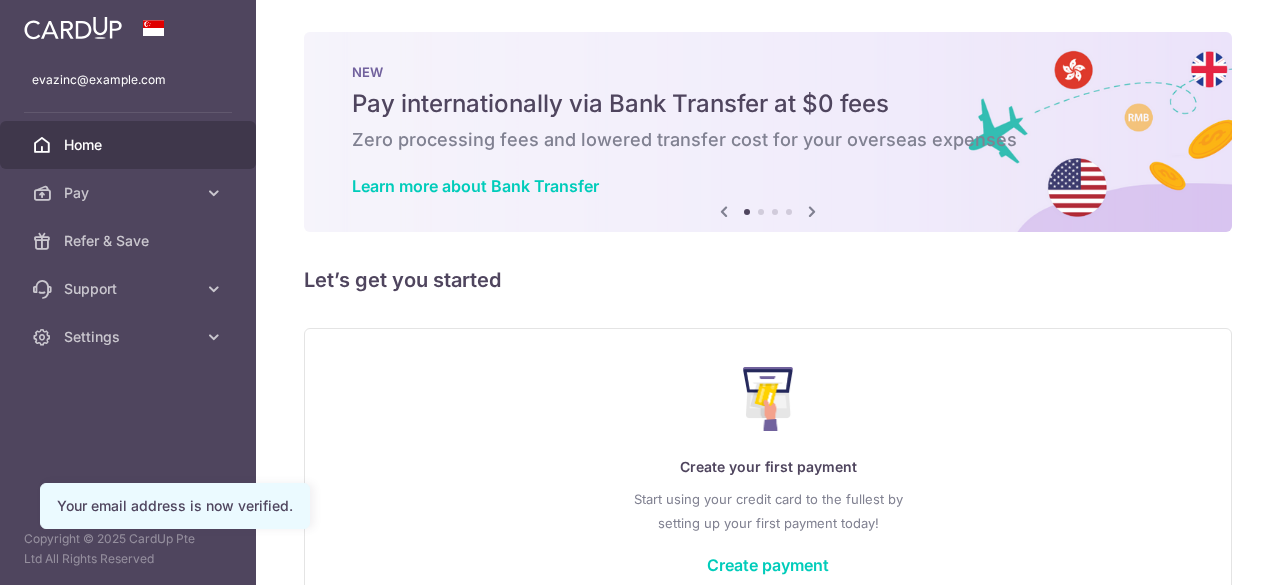 scroll, scrollTop: 0, scrollLeft: 0, axis: both 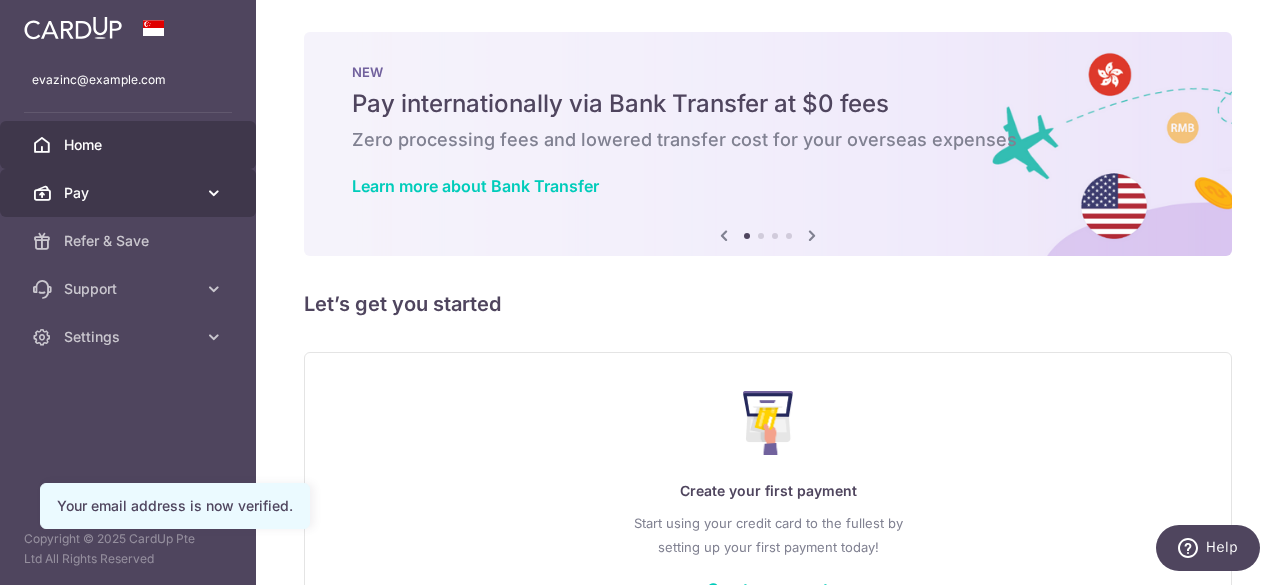 click on "Pay" at bounding box center (130, 193) 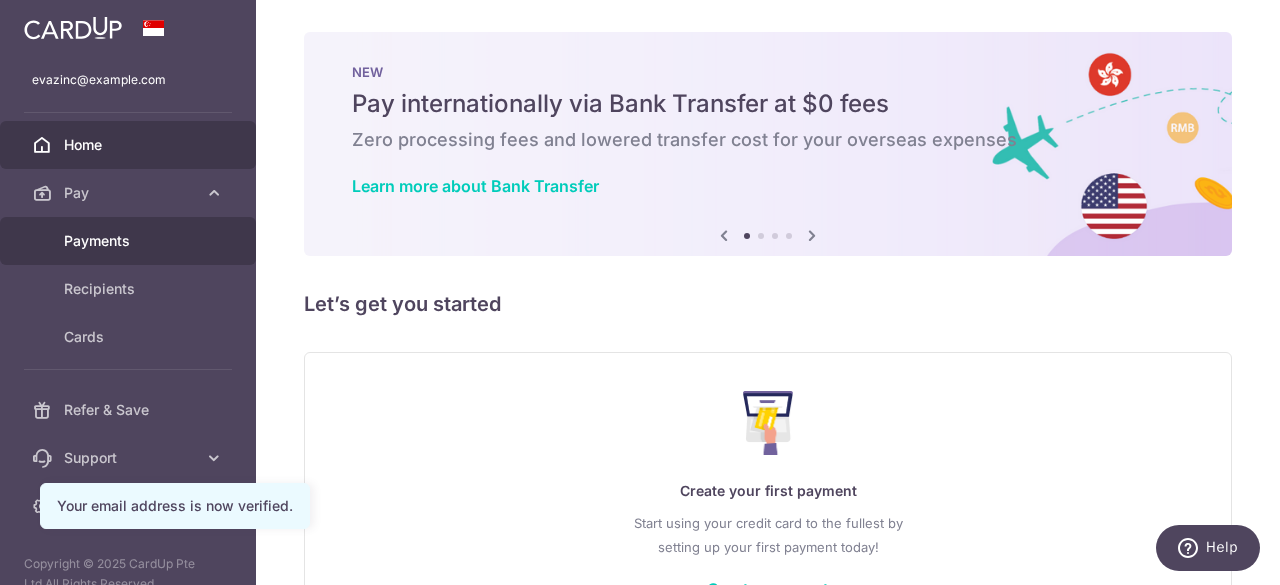 click on "Payments" at bounding box center (130, 241) 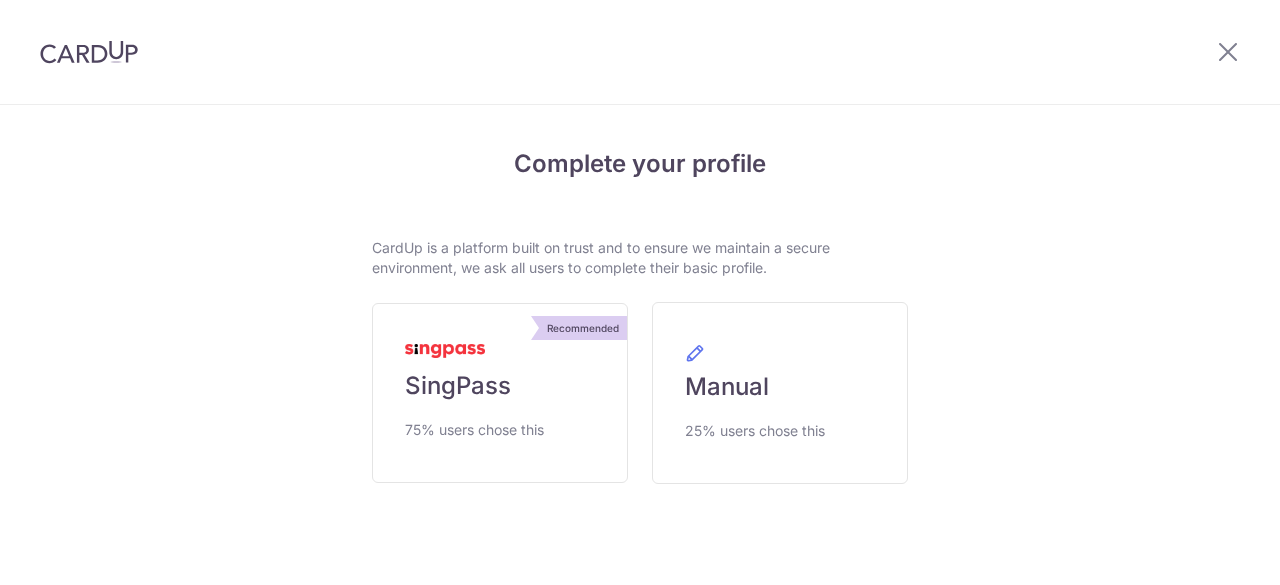 scroll, scrollTop: 0, scrollLeft: 0, axis: both 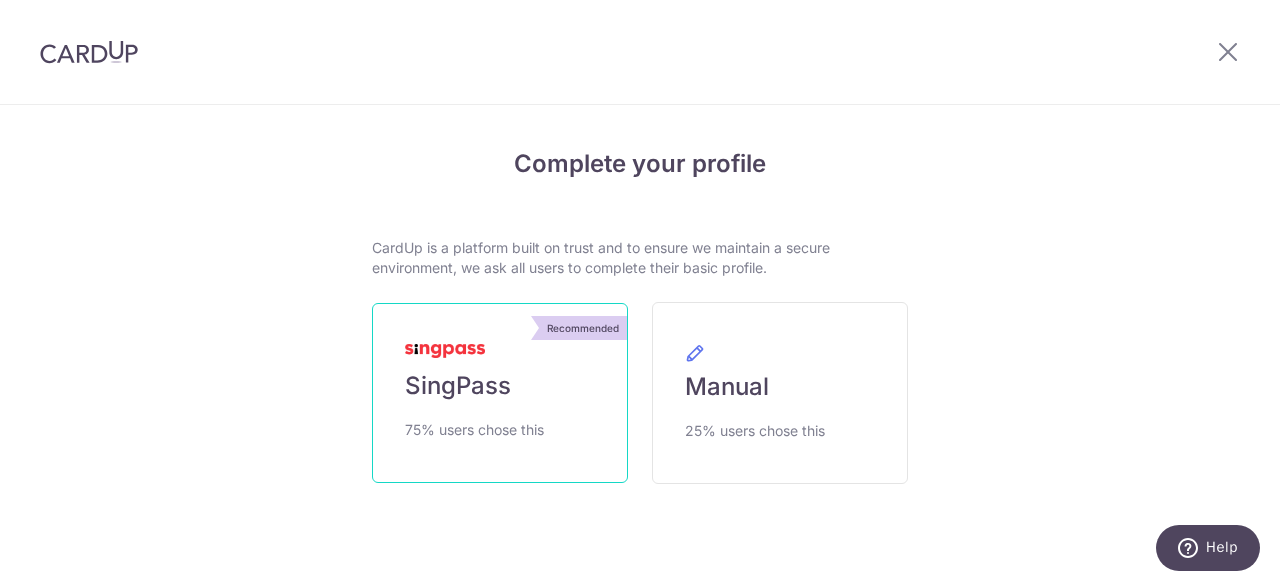 click on "75% users chose this" at bounding box center (474, 430) 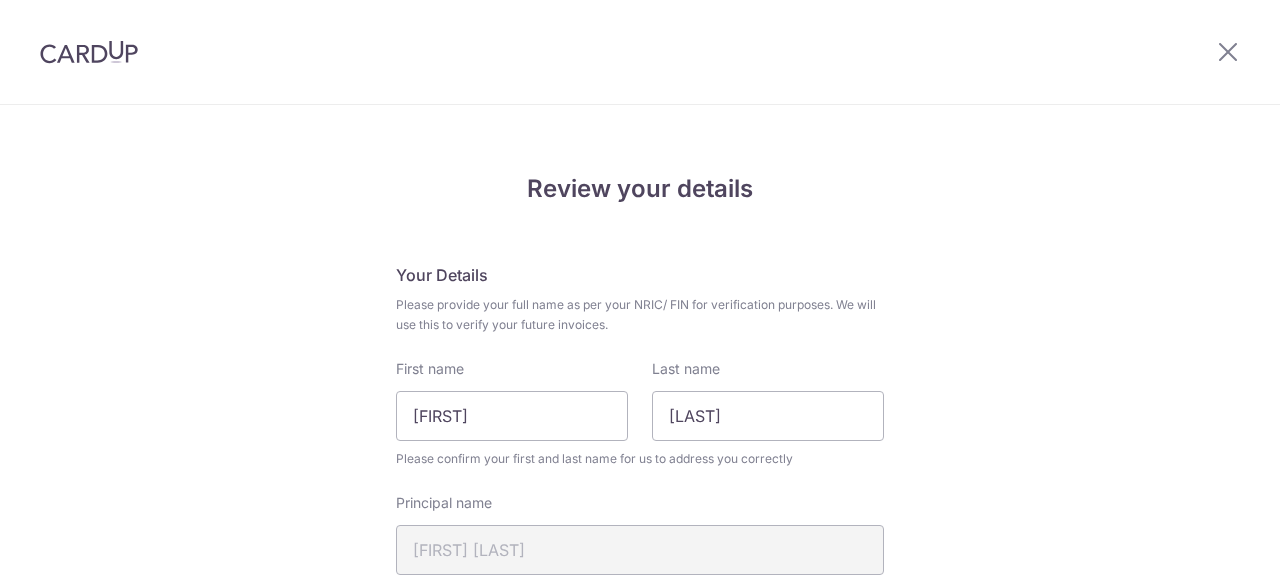 scroll, scrollTop: 0, scrollLeft: 0, axis: both 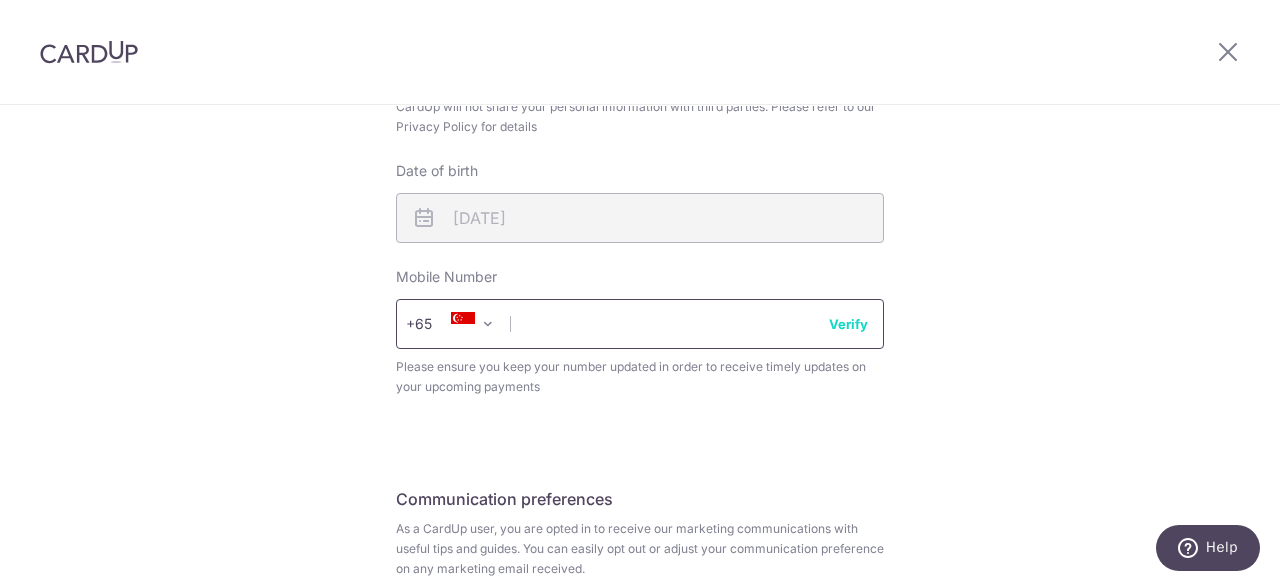 click at bounding box center [640, 324] 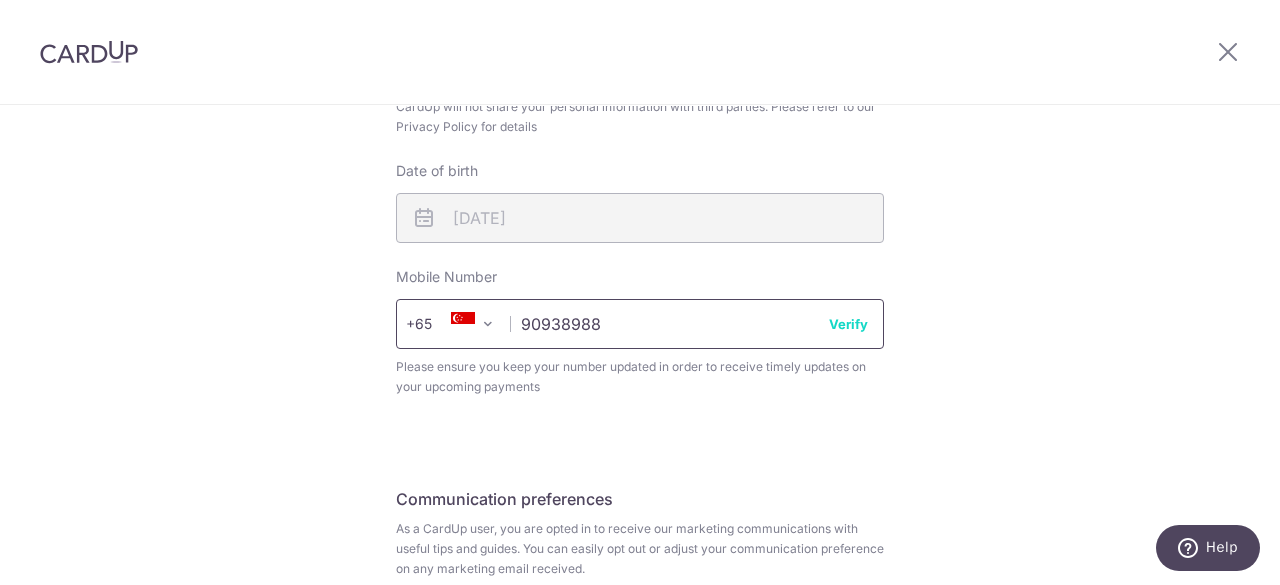 type on "90938988" 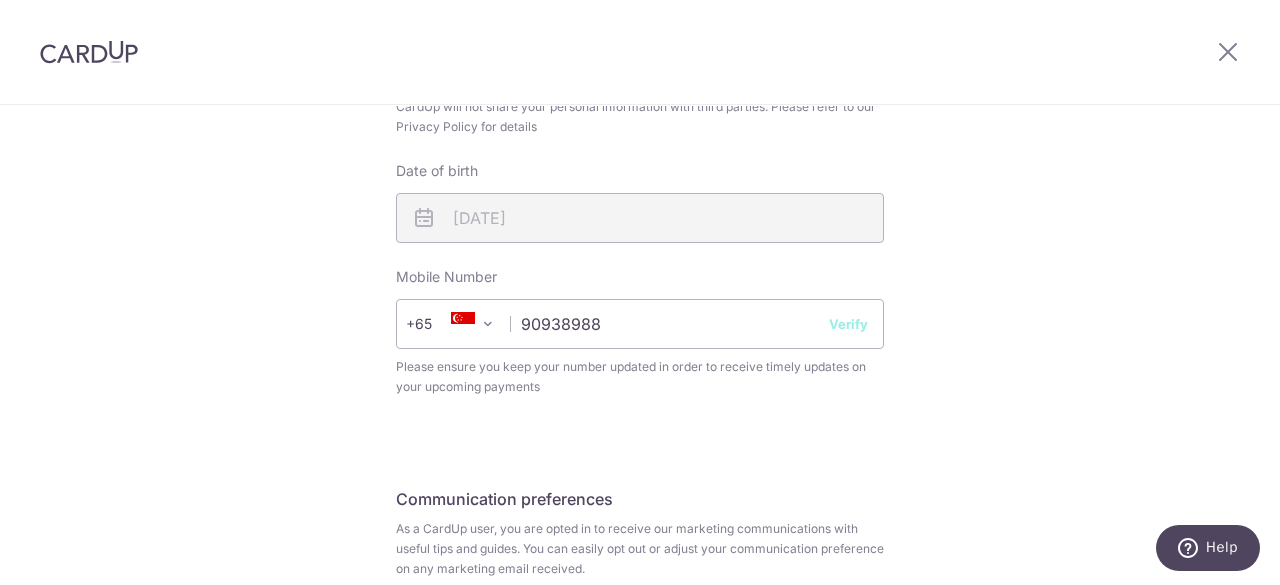 click on "Verify" at bounding box center [848, 324] 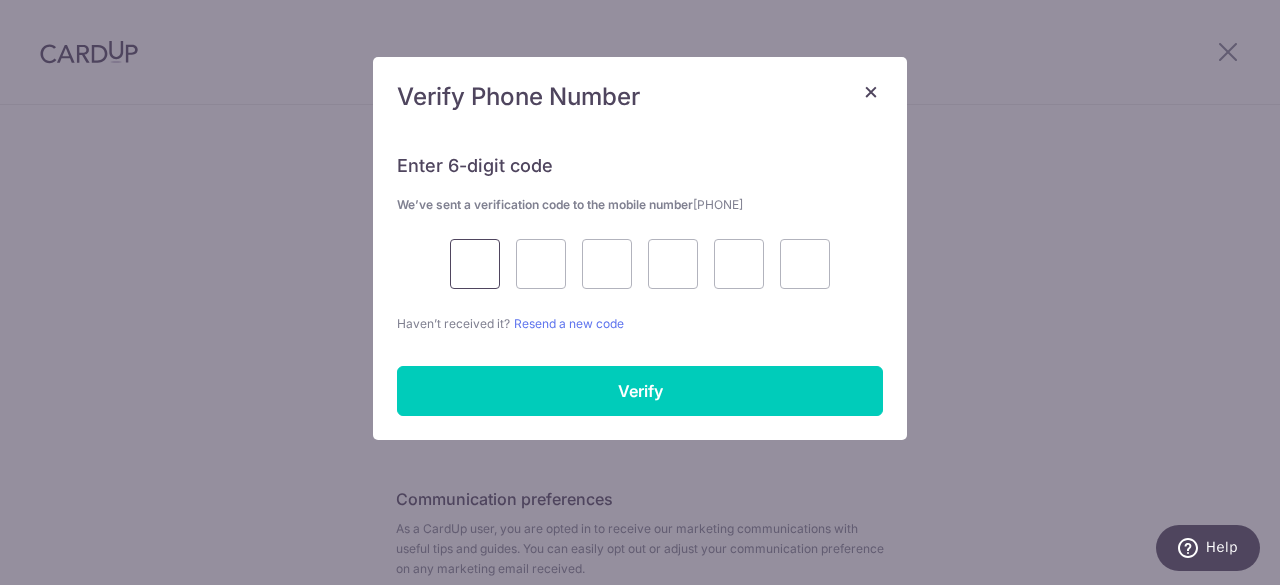 click at bounding box center [475, 264] 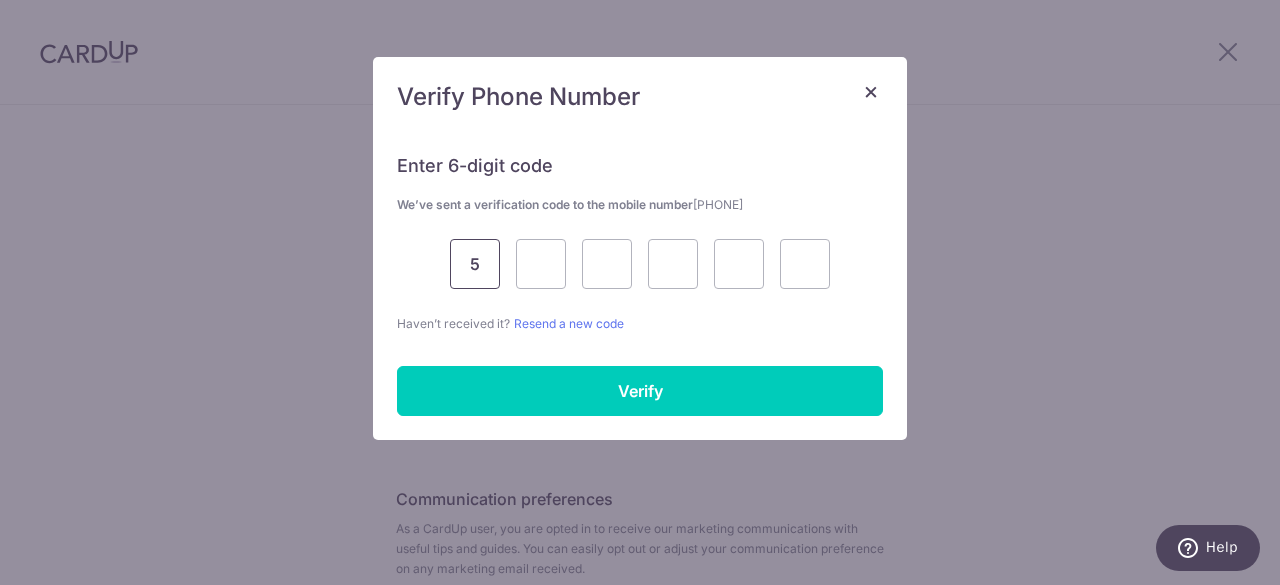 type on "5" 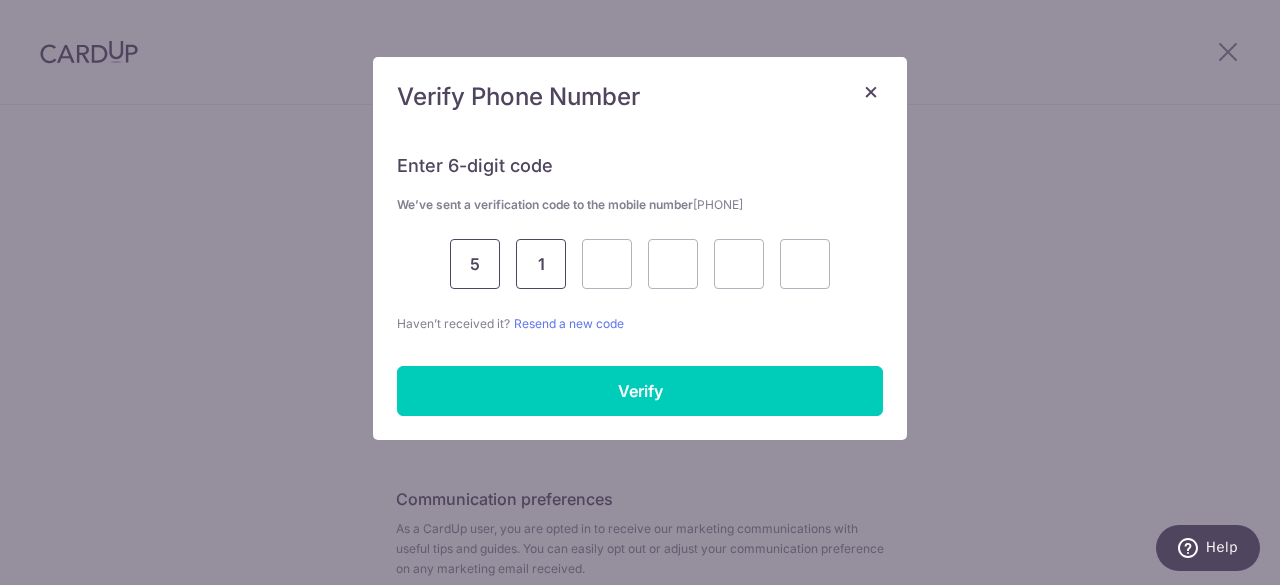 type on "1" 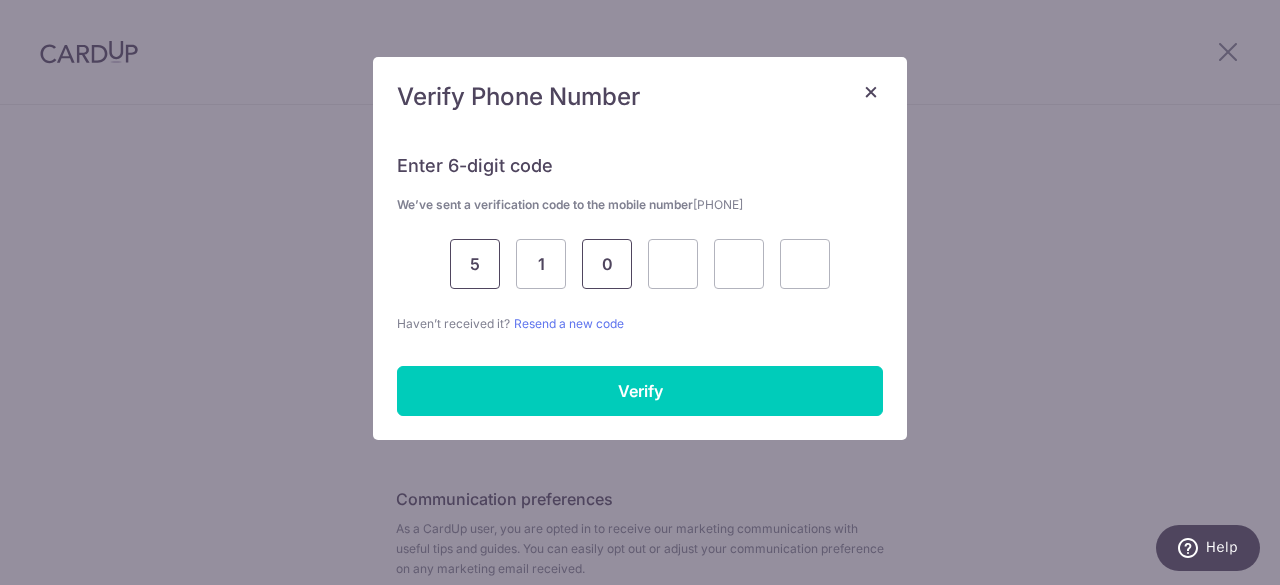 type on "0" 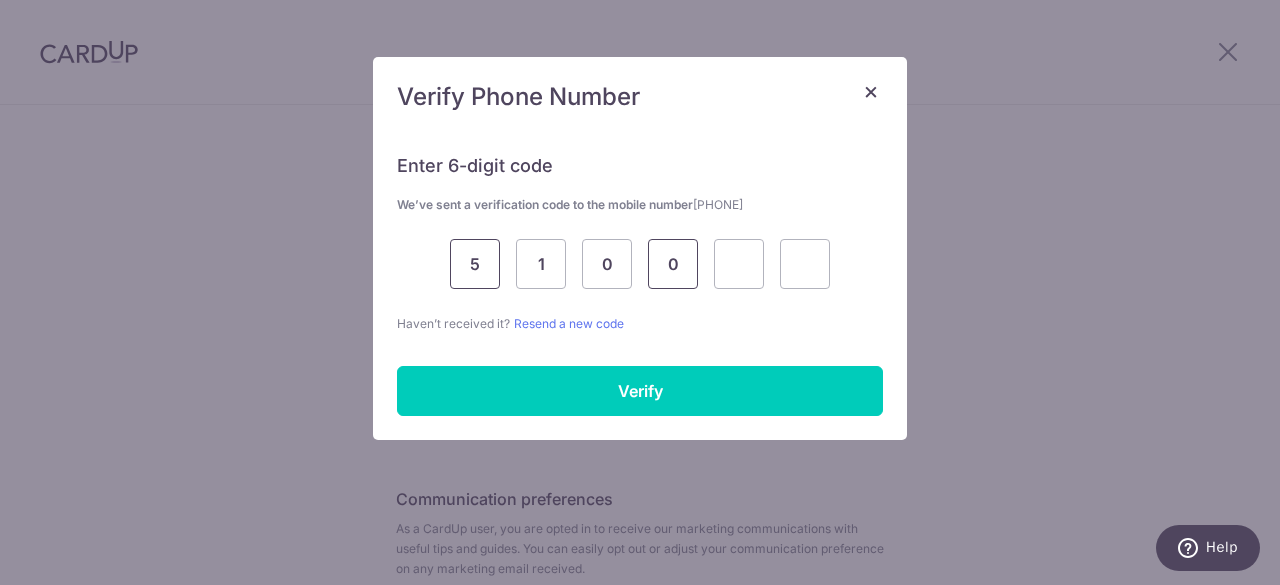 type on "0" 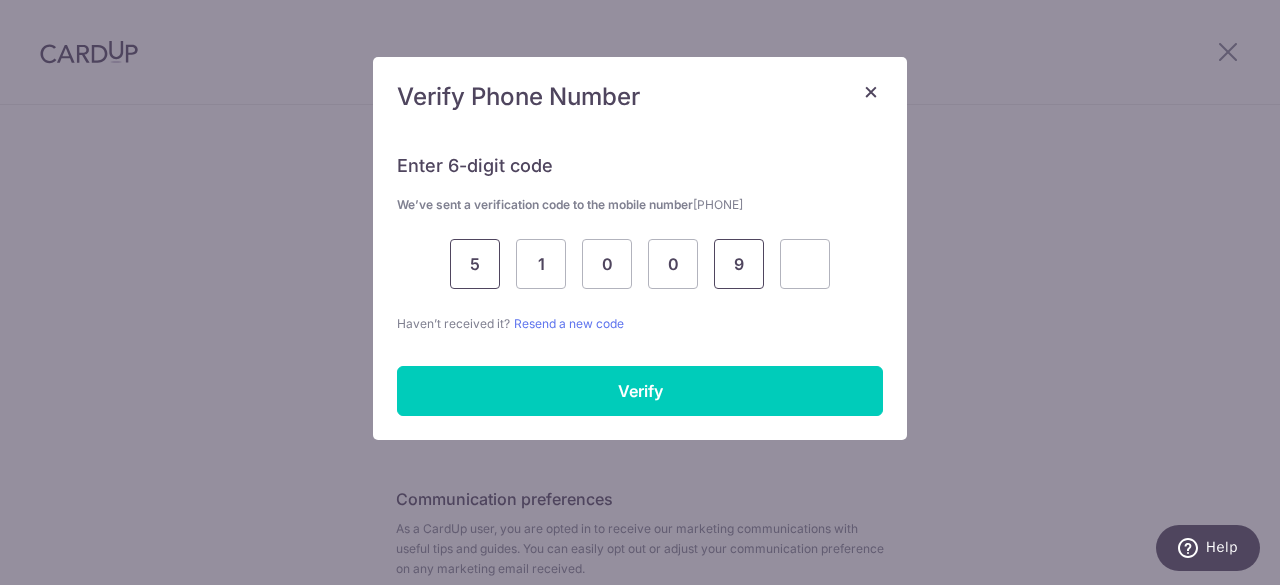 type on "9" 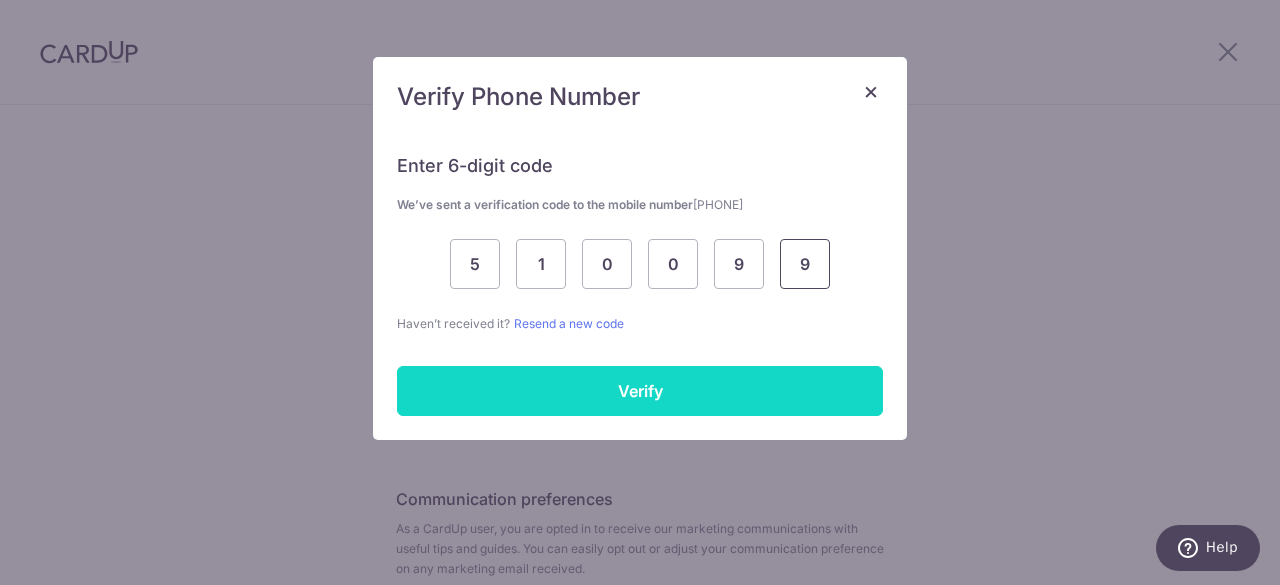 type on "9" 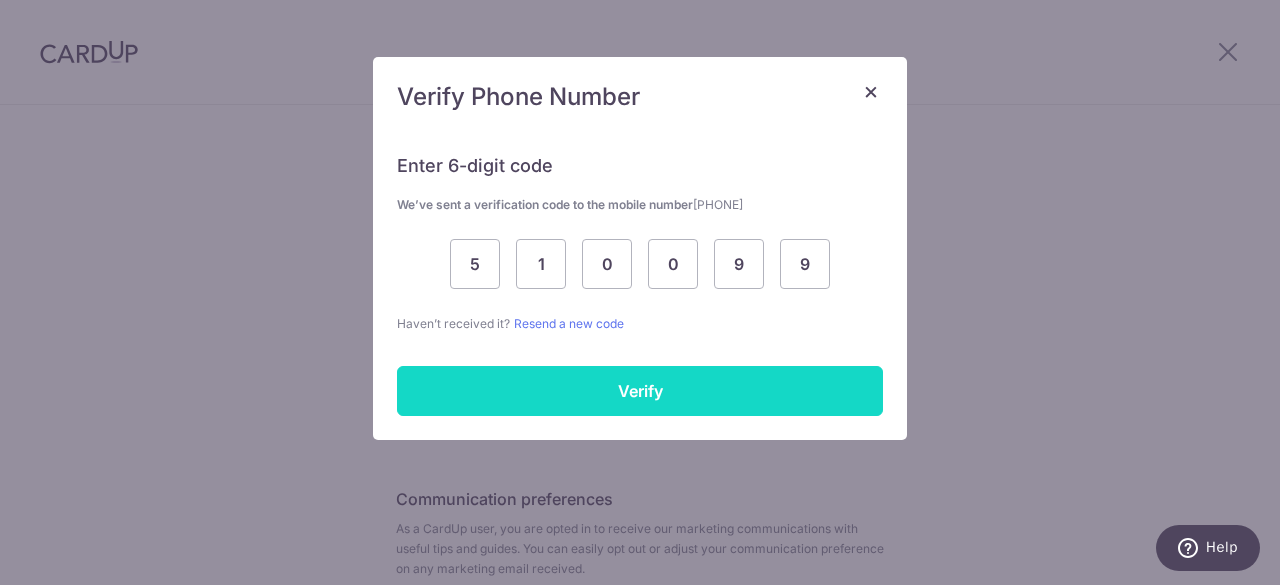click on "Verify" at bounding box center (640, 391) 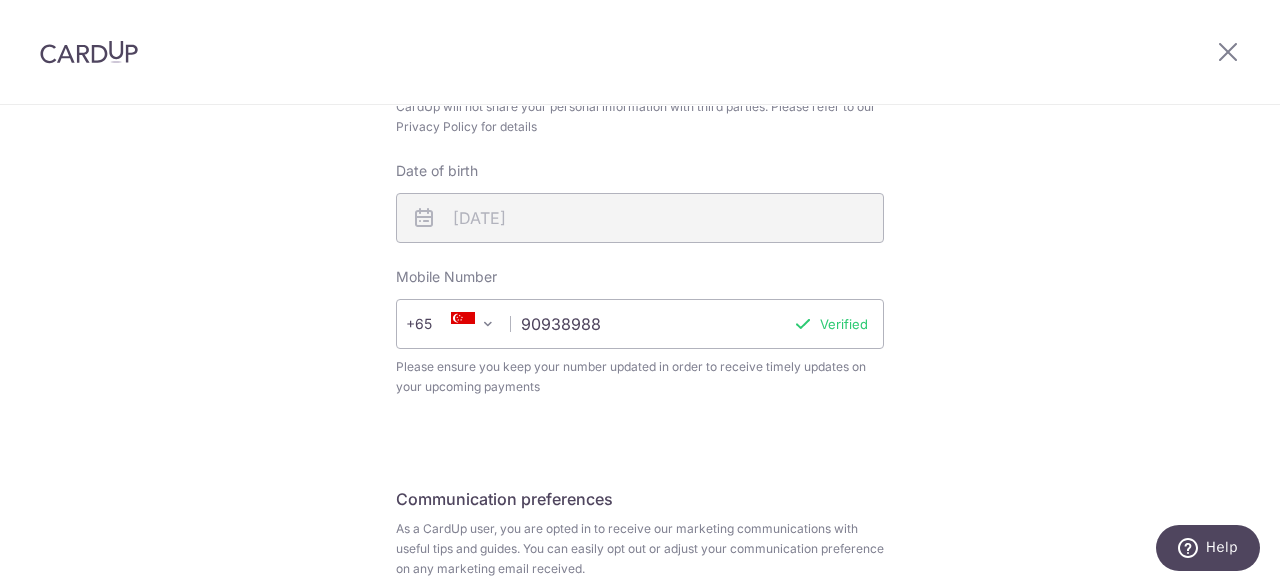 scroll, scrollTop: 977, scrollLeft: 0, axis: vertical 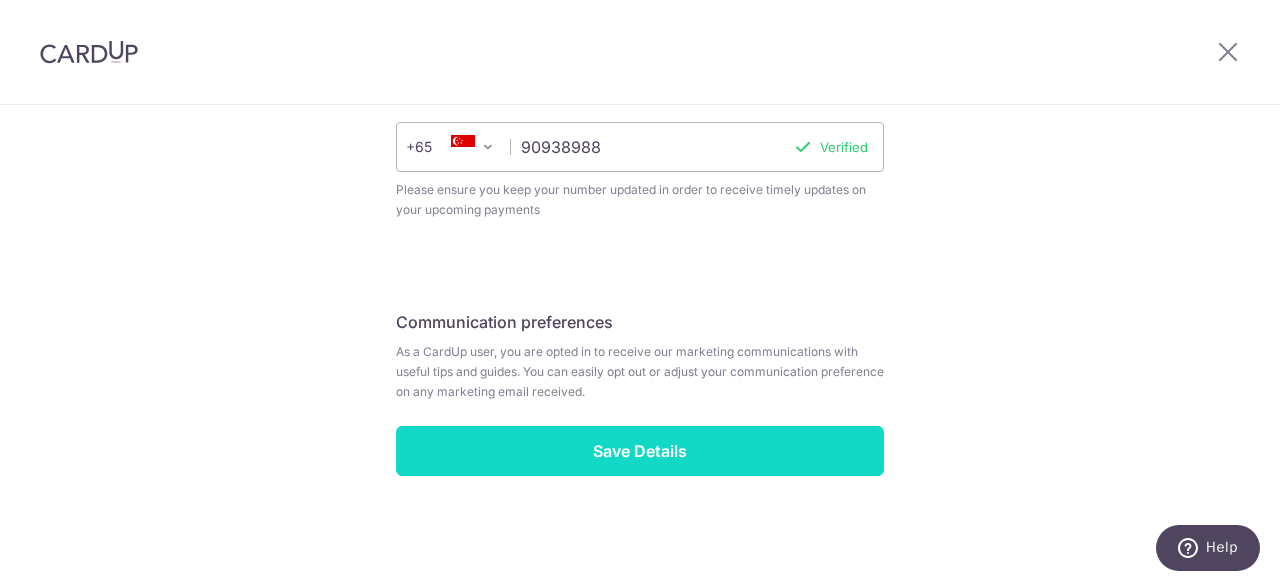 click on "Save Details" at bounding box center (640, 451) 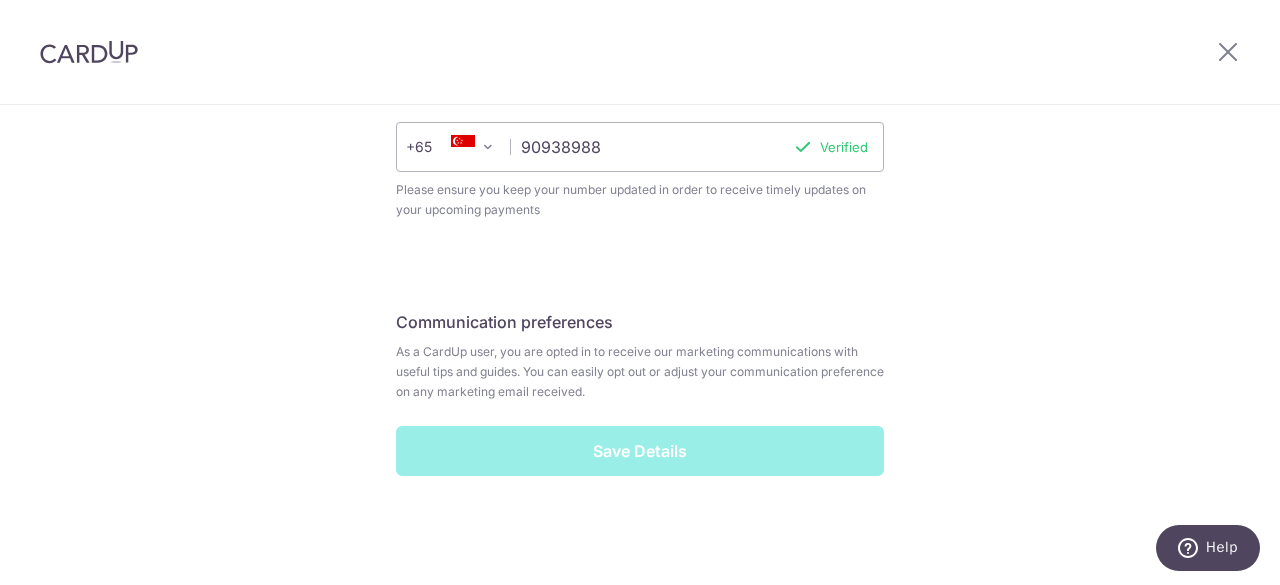 click on "Save Details" at bounding box center [640, 451] 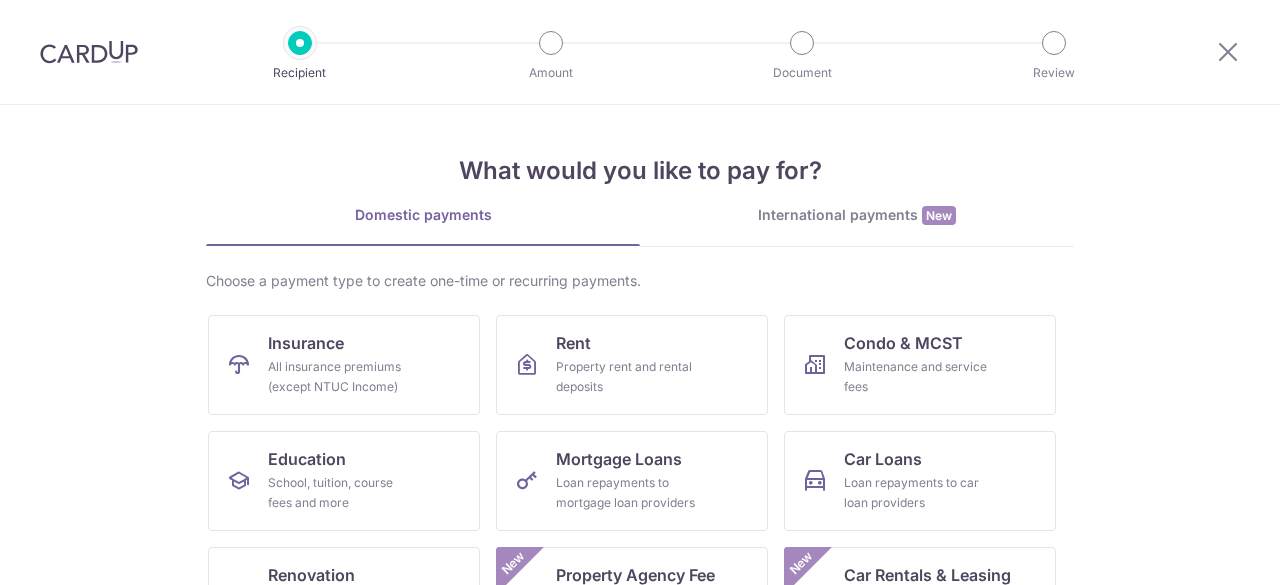 scroll, scrollTop: 0, scrollLeft: 0, axis: both 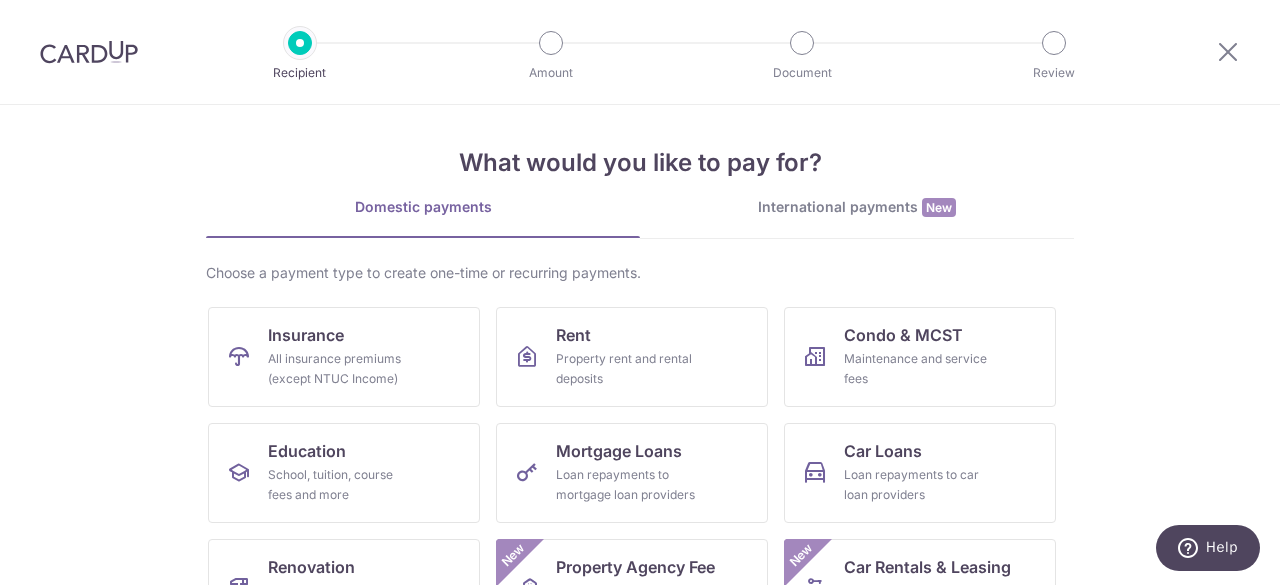 click on "International payments
New" at bounding box center [857, 207] 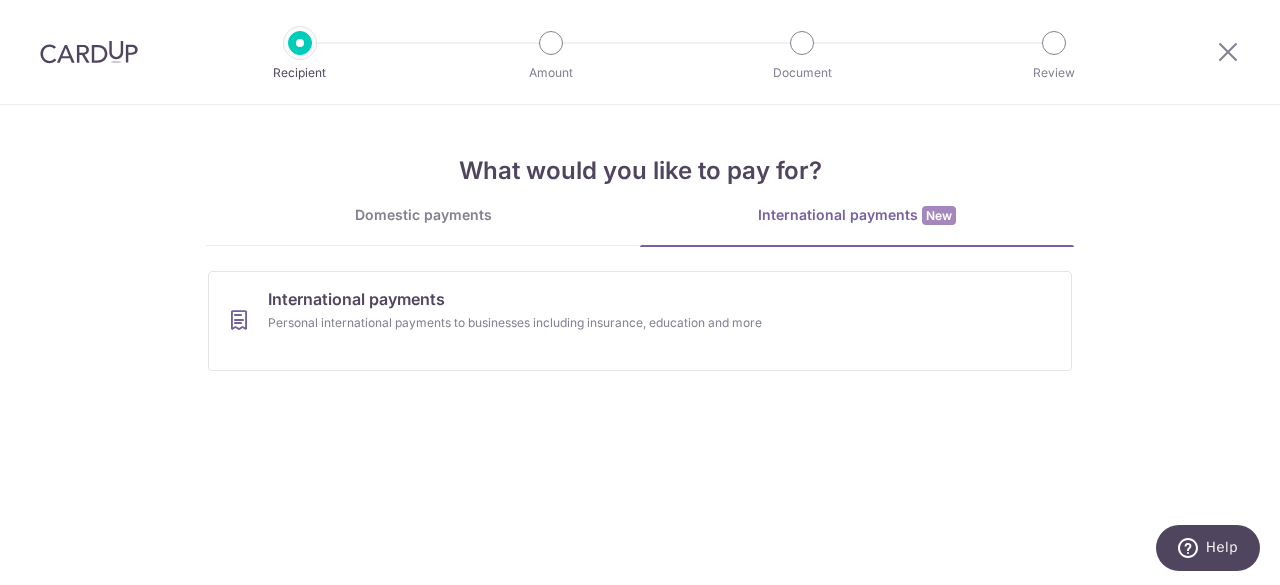 scroll, scrollTop: 0, scrollLeft: 0, axis: both 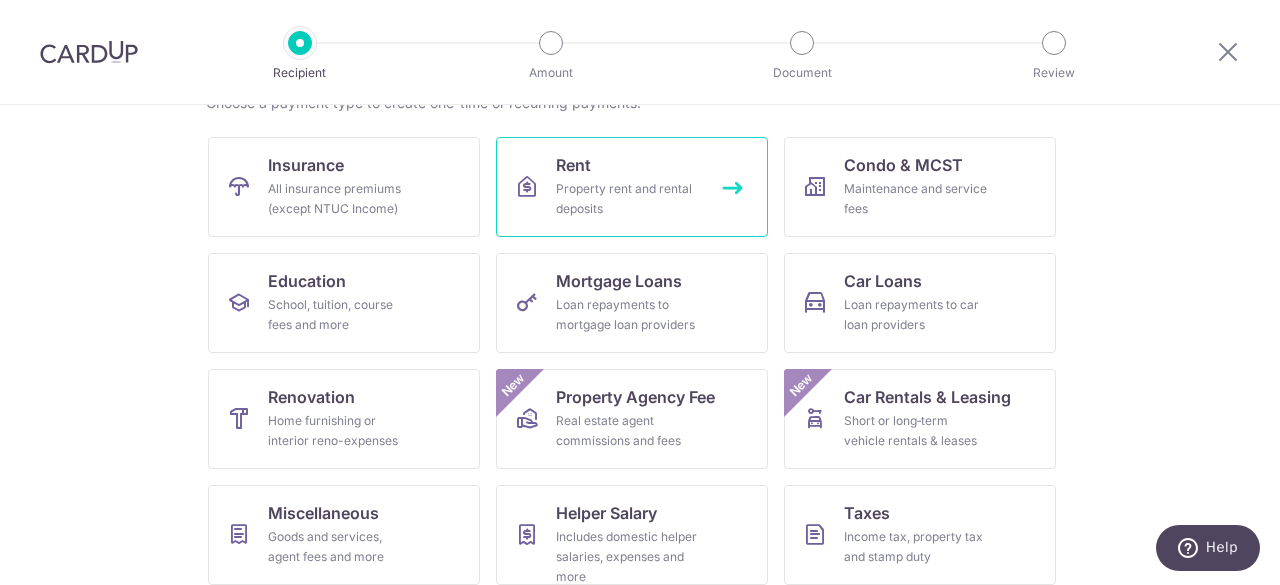 click on "Property rent and rental deposits" at bounding box center (628, 199) 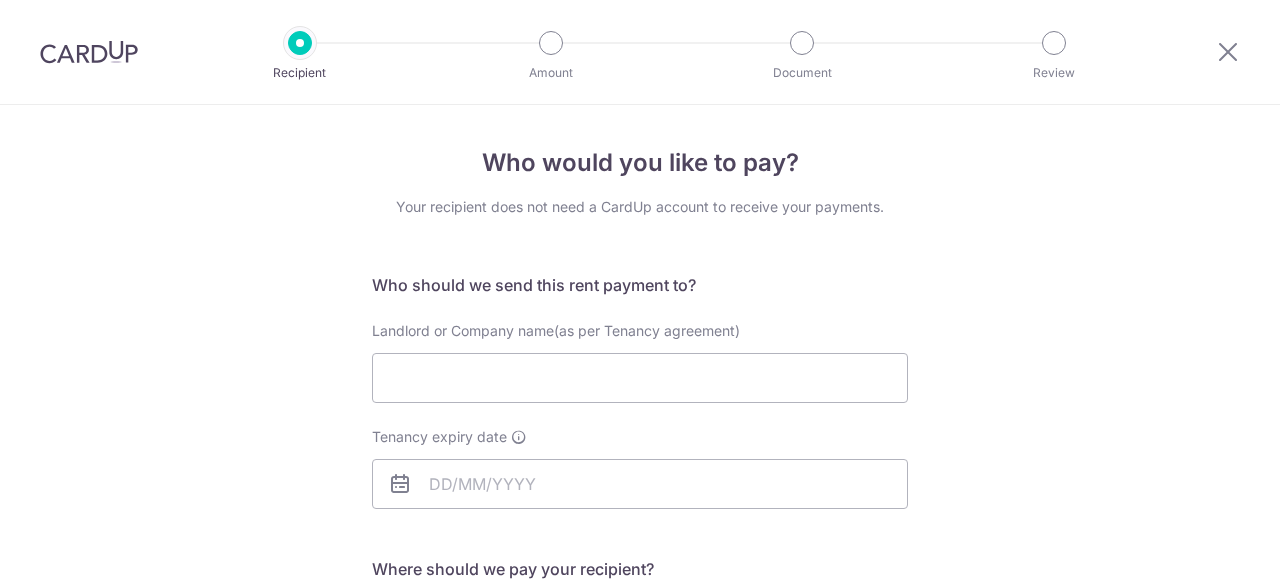 scroll, scrollTop: 0, scrollLeft: 0, axis: both 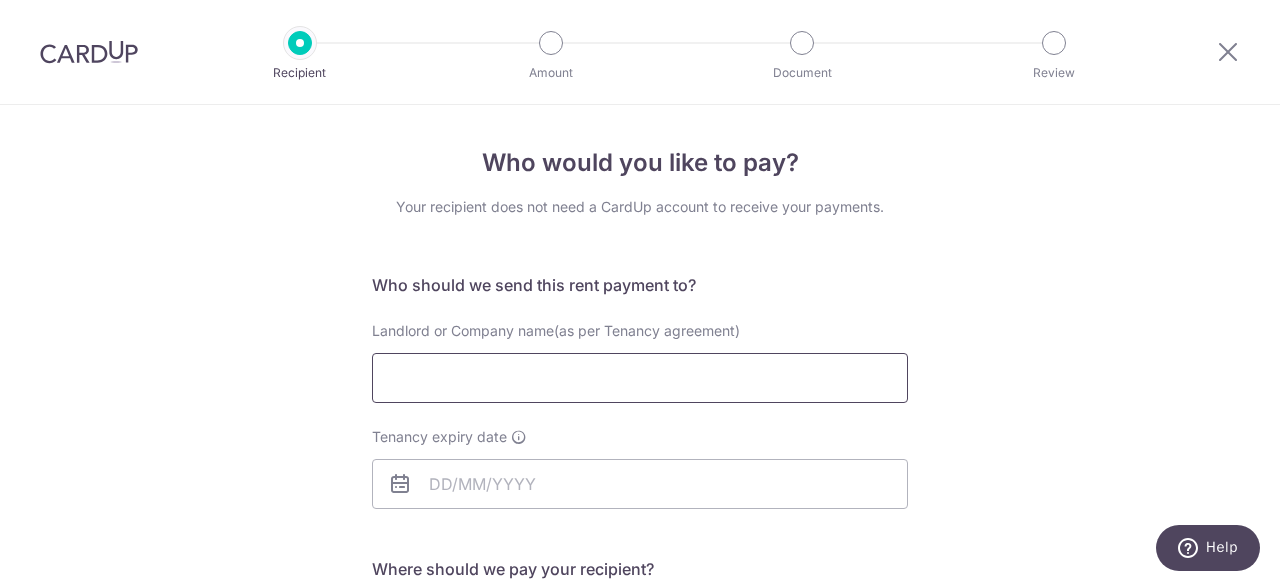 click on "Landlord or Company name(as per Tenancy agreement)" at bounding box center [640, 378] 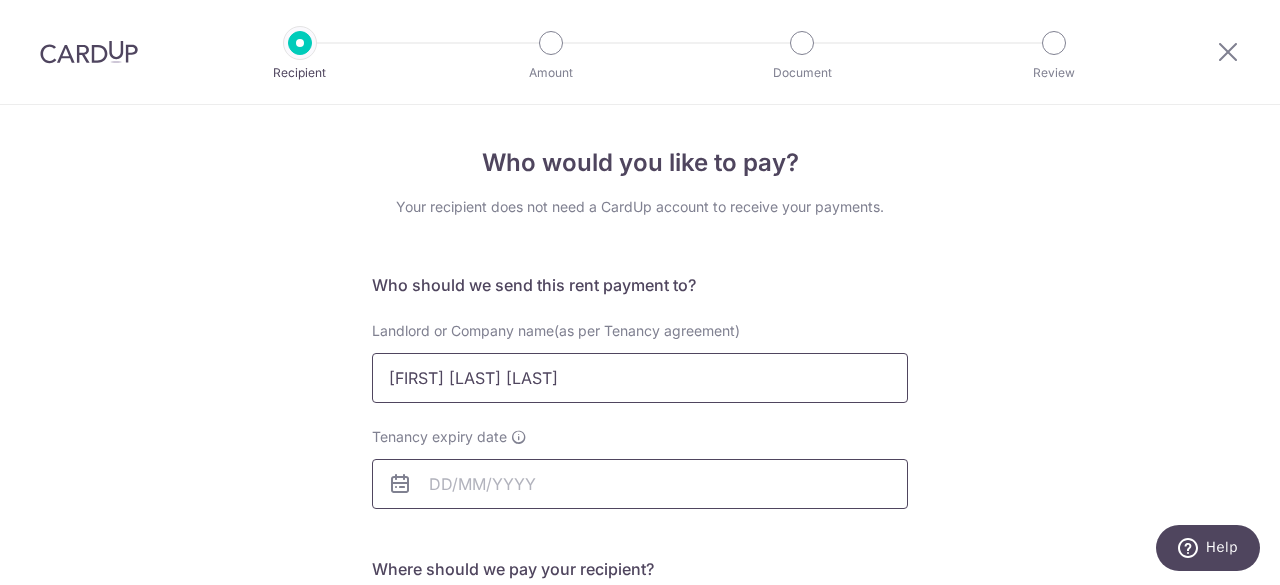 type on "KAM PANG HOON" 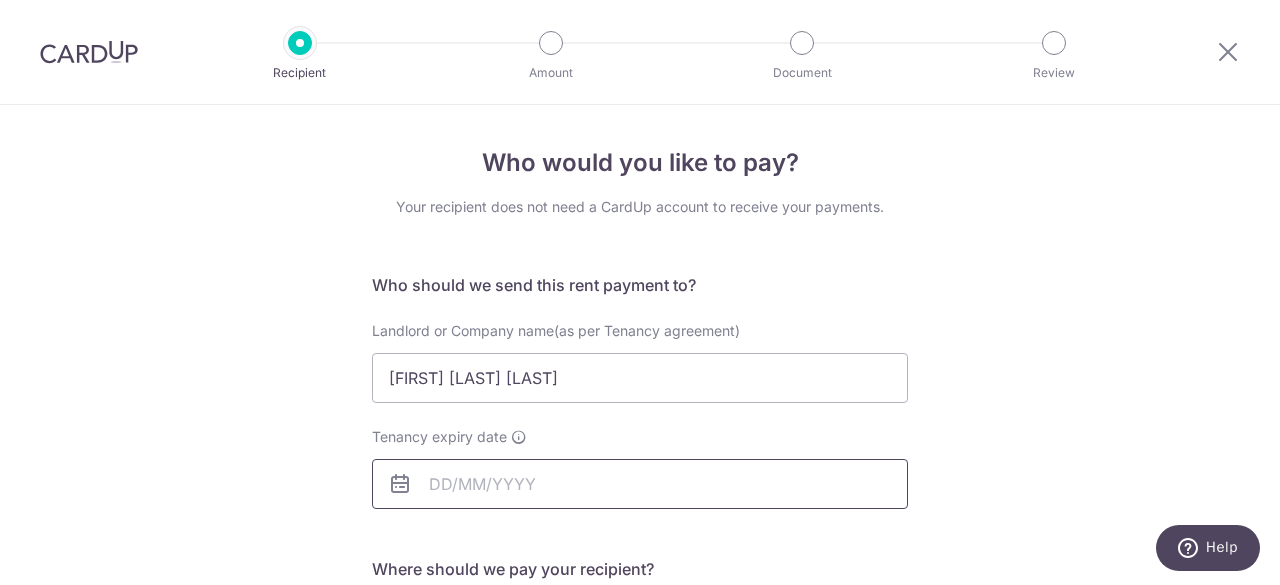 click on "Tenancy expiry date" at bounding box center [640, 484] 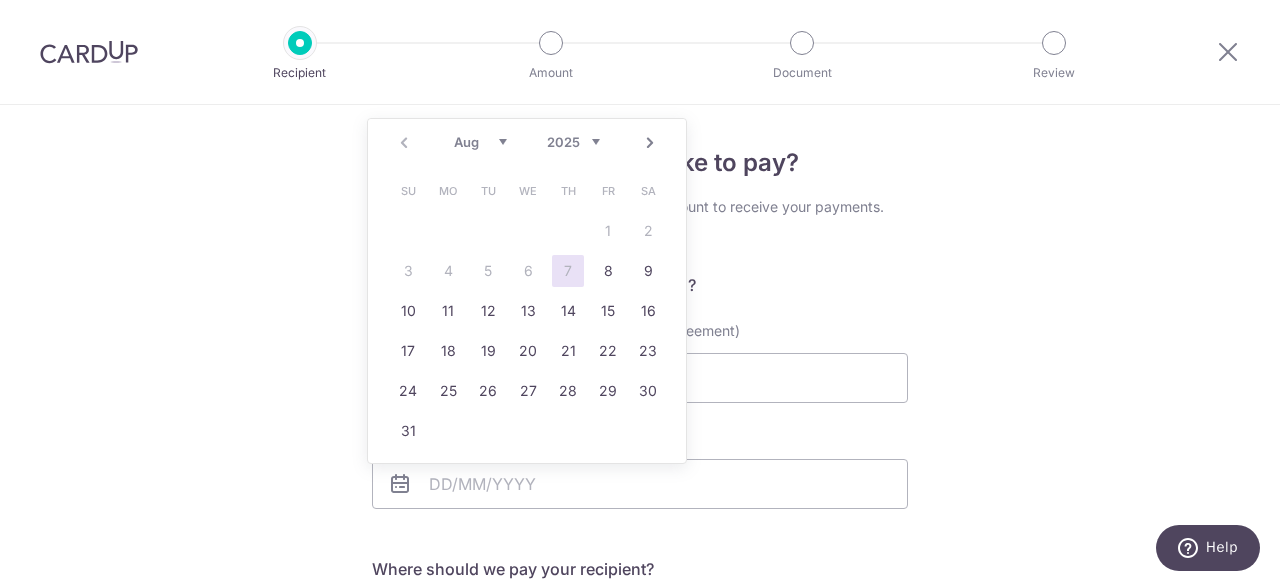 click on "2025 2026 2027 2028 2029 2030 2031 2032 2033 2034 2035" at bounding box center (573, 142) 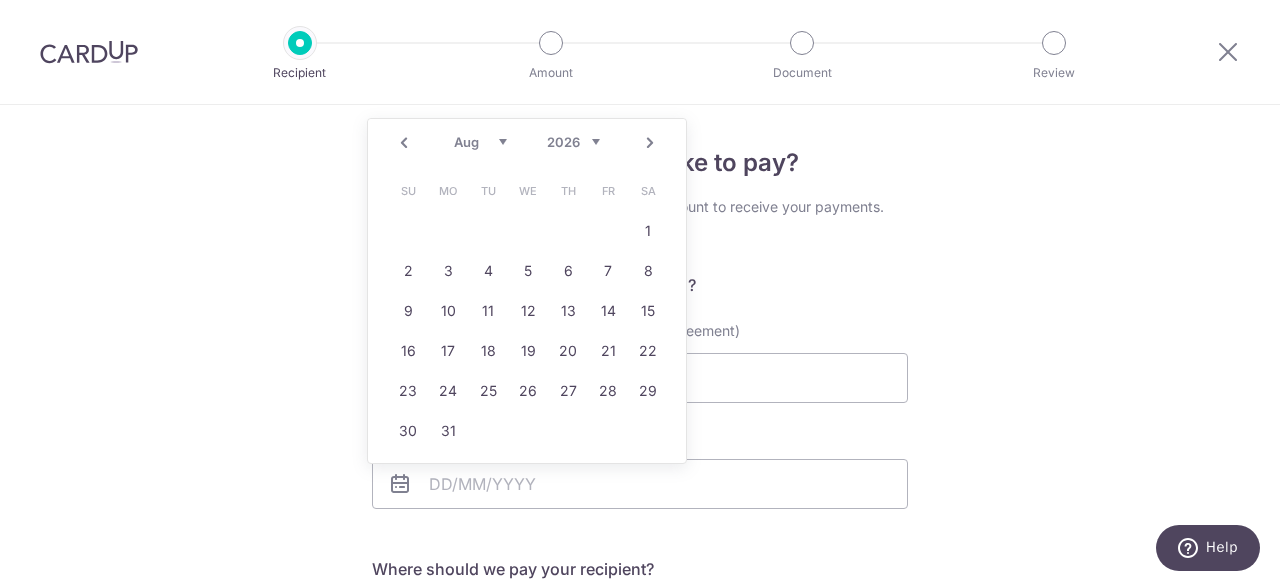 click on "Jan Feb Mar Apr May Jun Jul Aug Sep Oct Nov Dec" at bounding box center (480, 142) 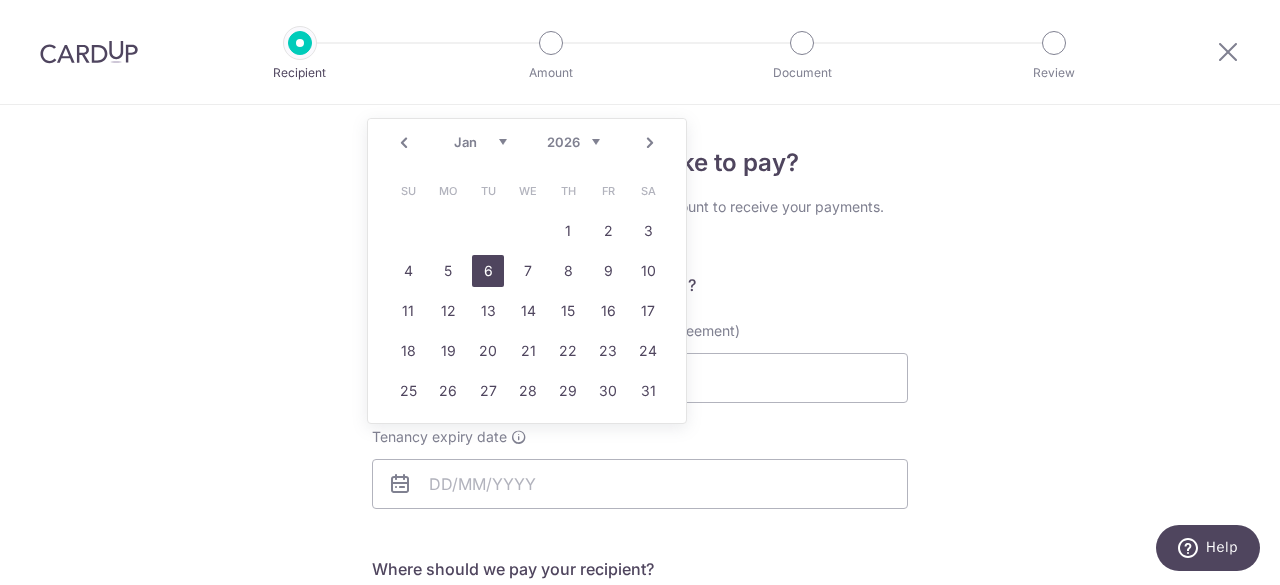 click on "6" at bounding box center [488, 271] 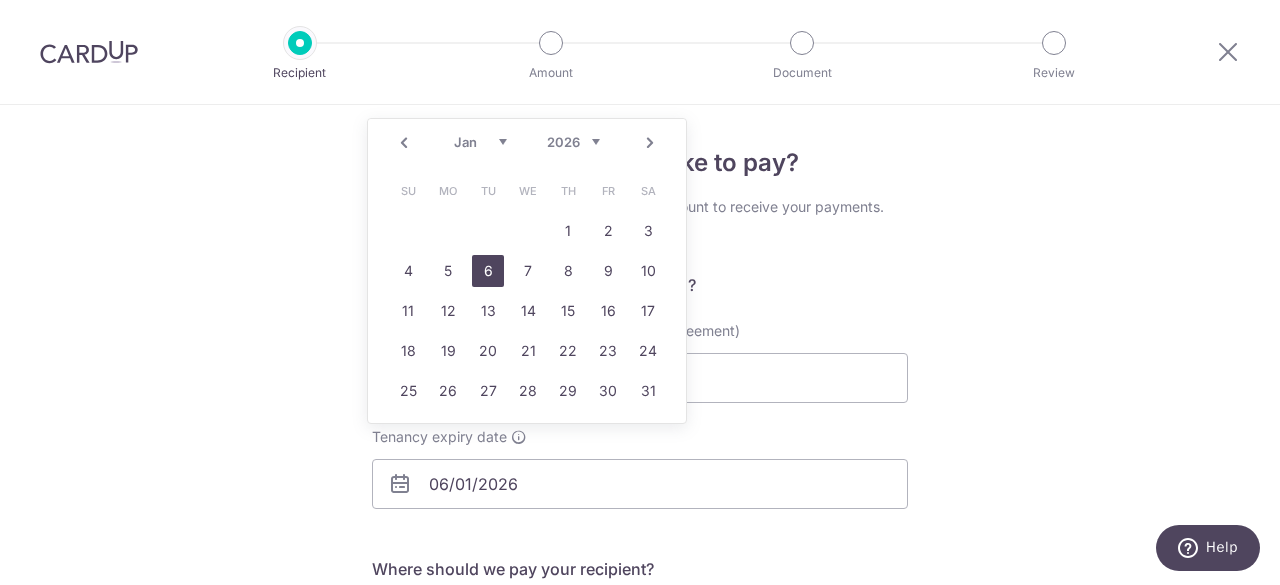 click on "6" at bounding box center [488, 271] 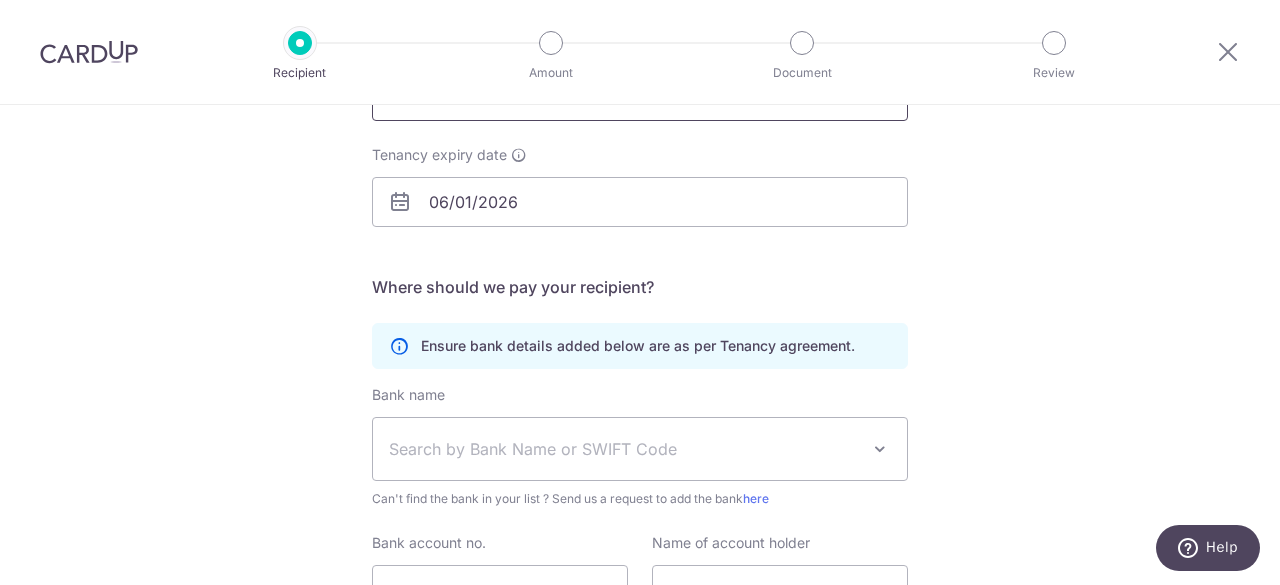 scroll, scrollTop: 300, scrollLeft: 0, axis: vertical 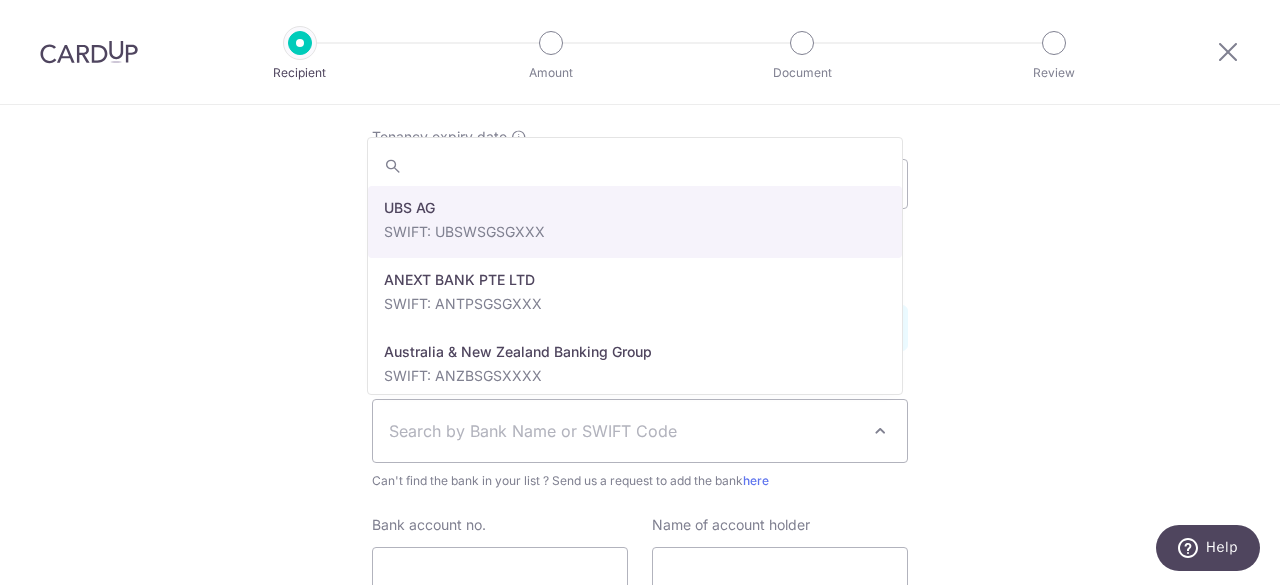click on "Search by Bank Name or SWIFT Code" at bounding box center (624, 431) 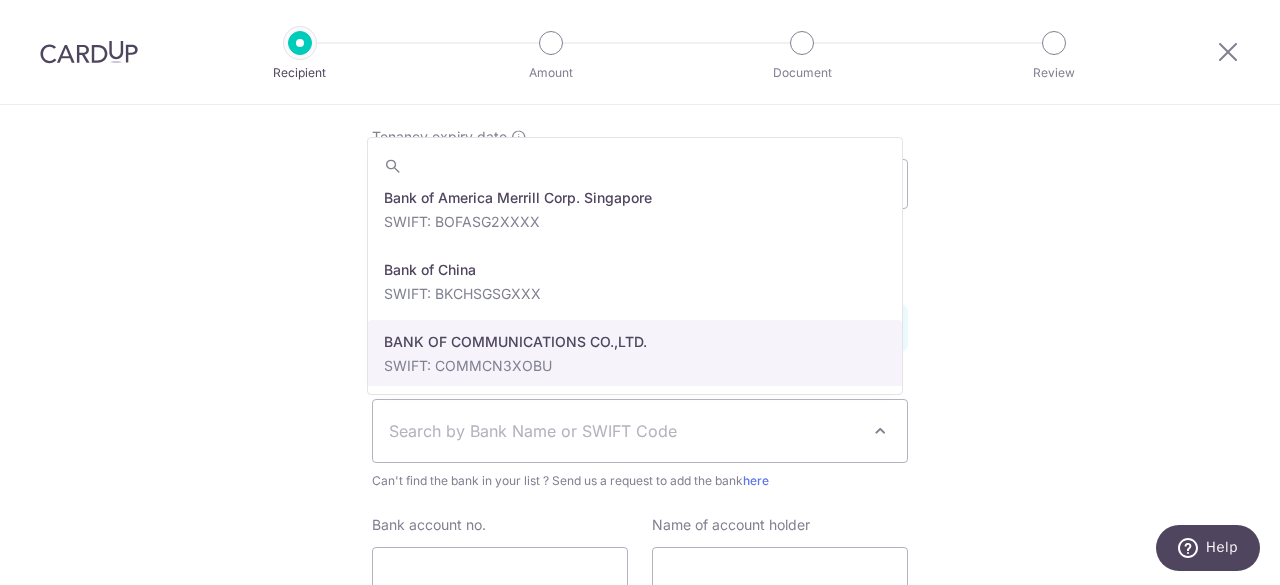 scroll, scrollTop: 0, scrollLeft: 0, axis: both 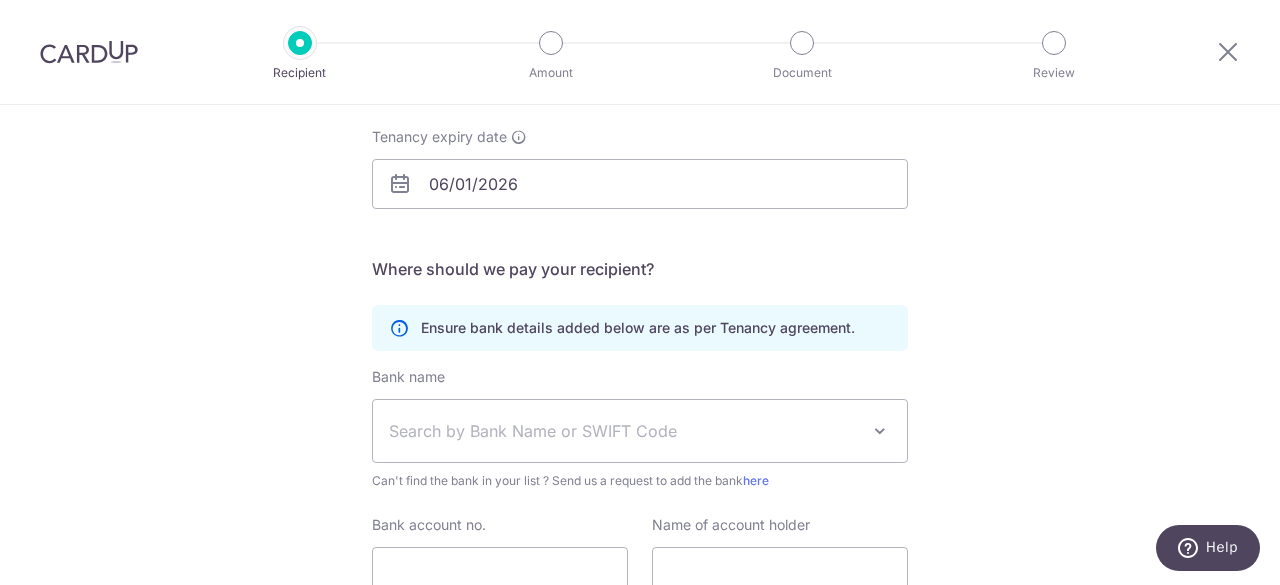 click on "Who would you like to pay?
Your recipient does not need a CardUp account to receive your payments.
Who should we send this rent payment to?
Landlord or Company name(as per Tenancy agreement)
KAM PANG HOON
Tenancy expiry date
06/01/2026
Translation missing: en.no key
URL
Telephone" at bounding box center [640, 281] 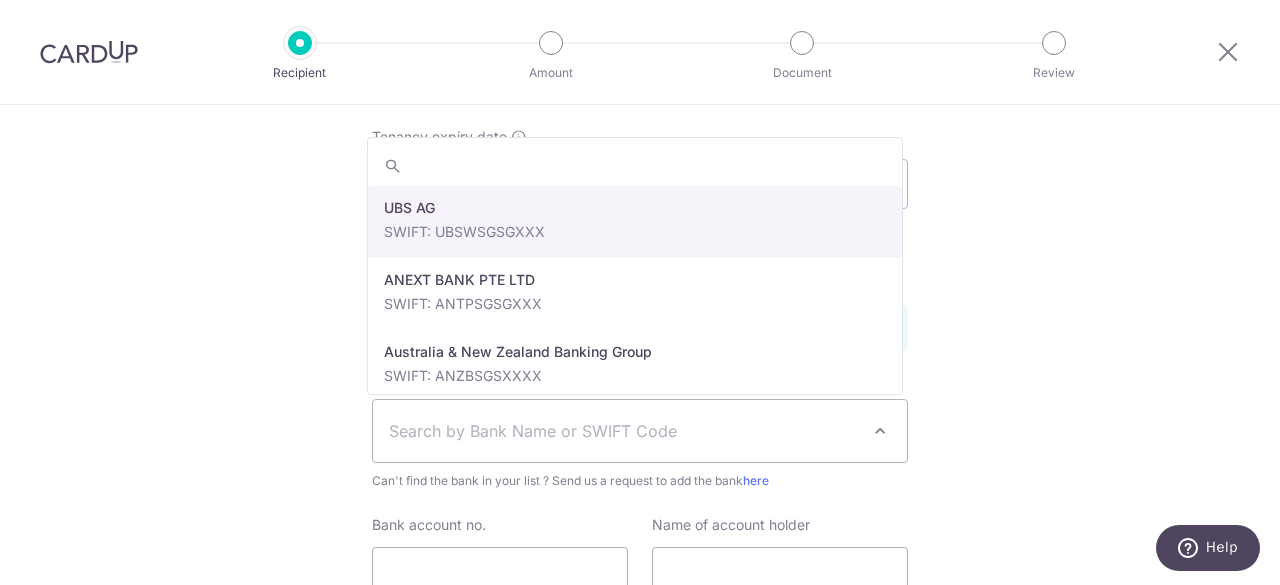 click on "Search by Bank Name or SWIFT Code" at bounding box center [624, 431] 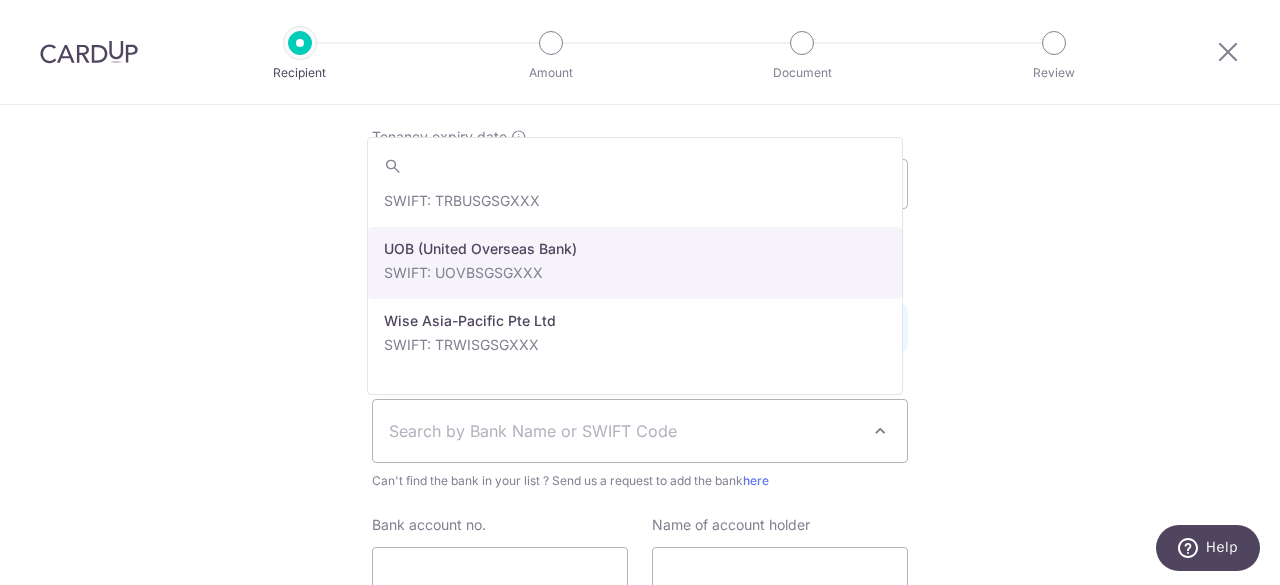 scroll, scrollTop: 3732, scrollLeft: 0, axis: vertical 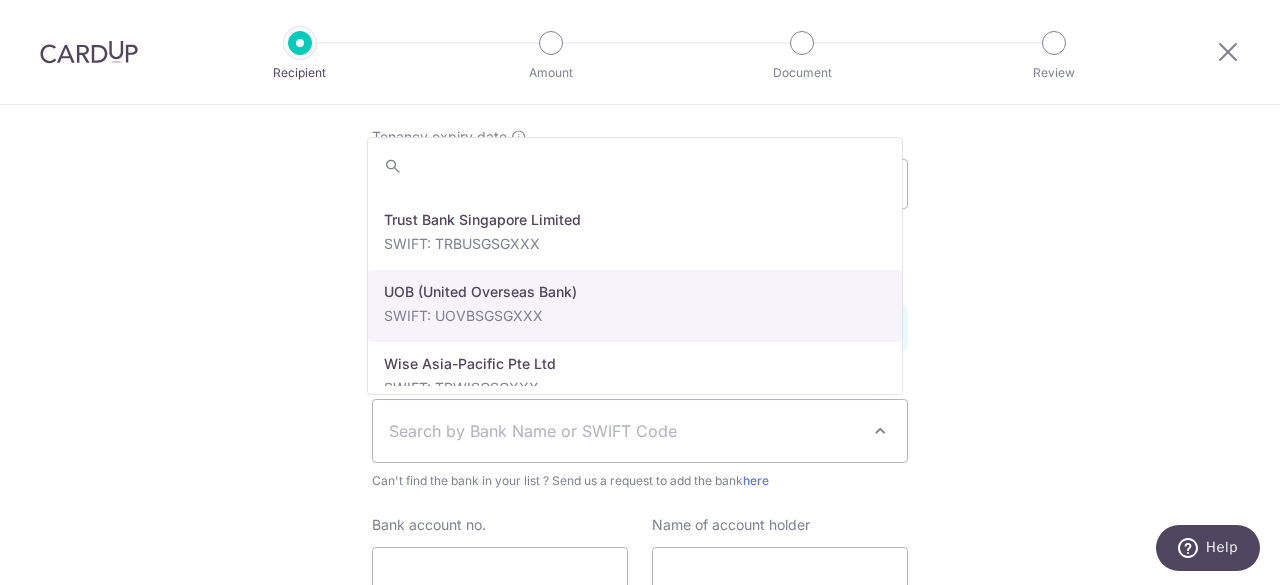 select on "18" 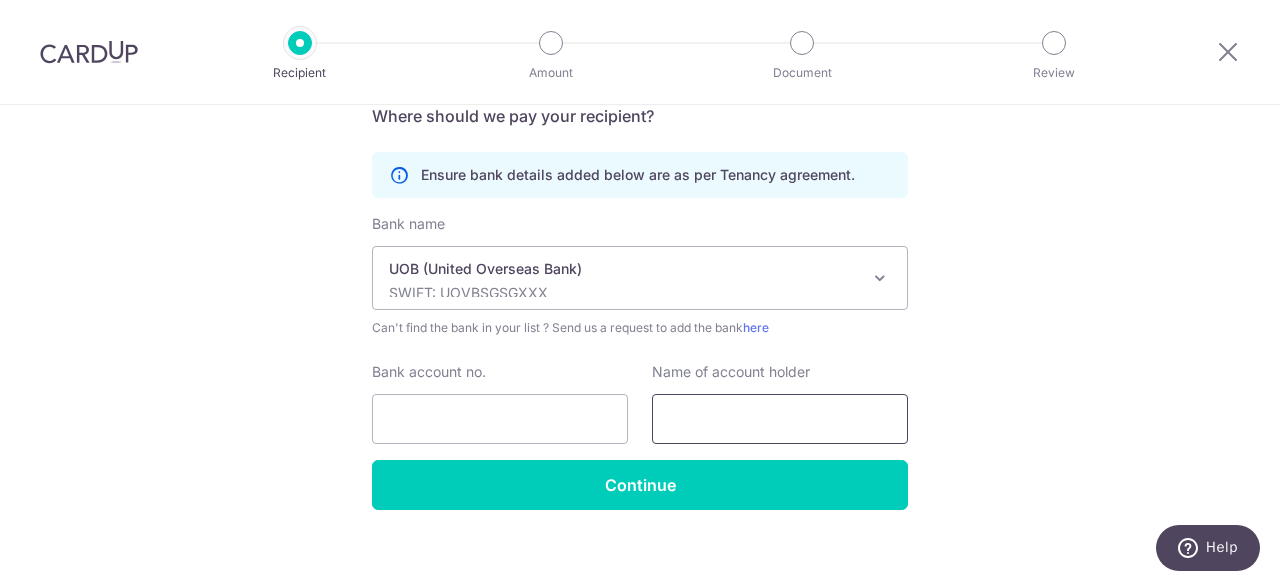 scroll, scrollTop: 470, scrollLeft: 0, axis: vertical 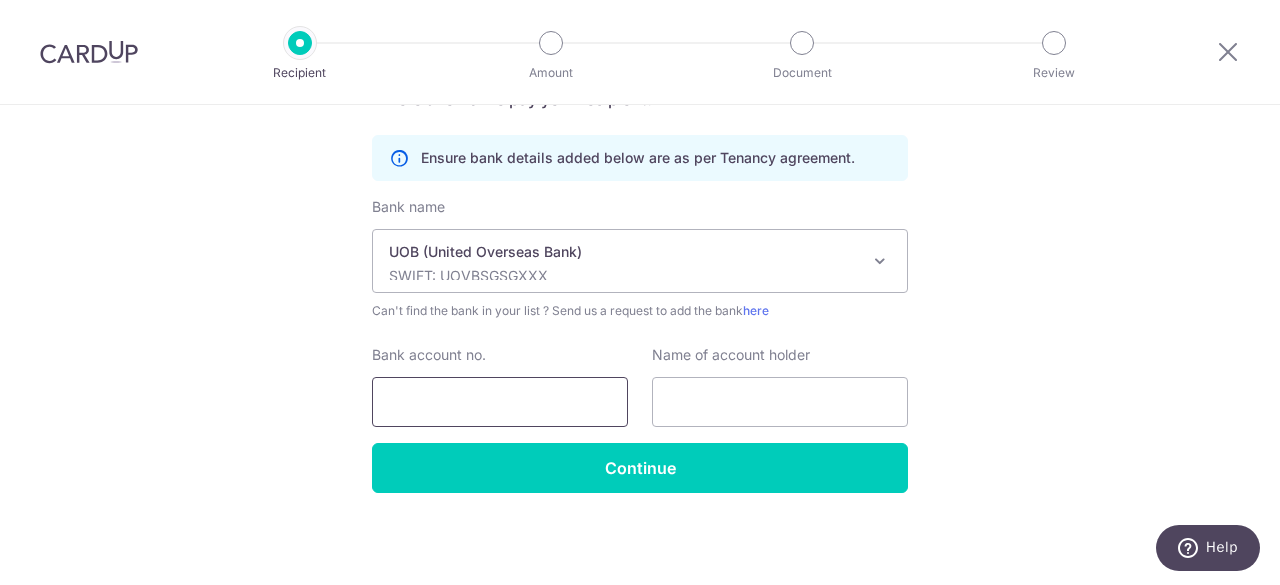 click on "Bank account no." at bounding box center (500, 402) 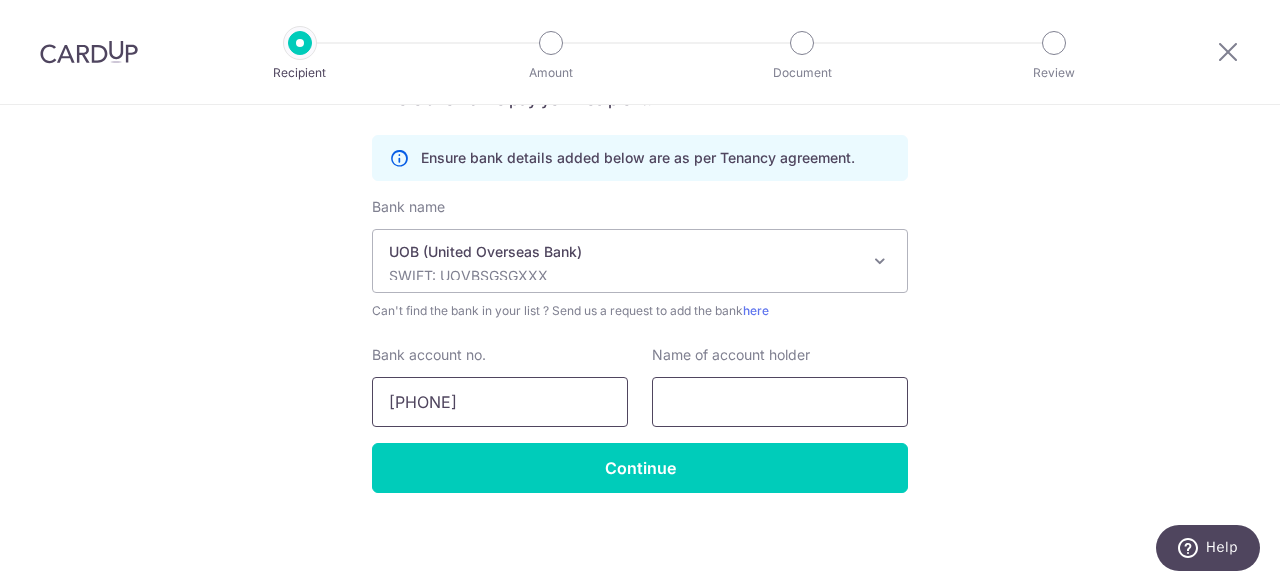 type on "3643937008" 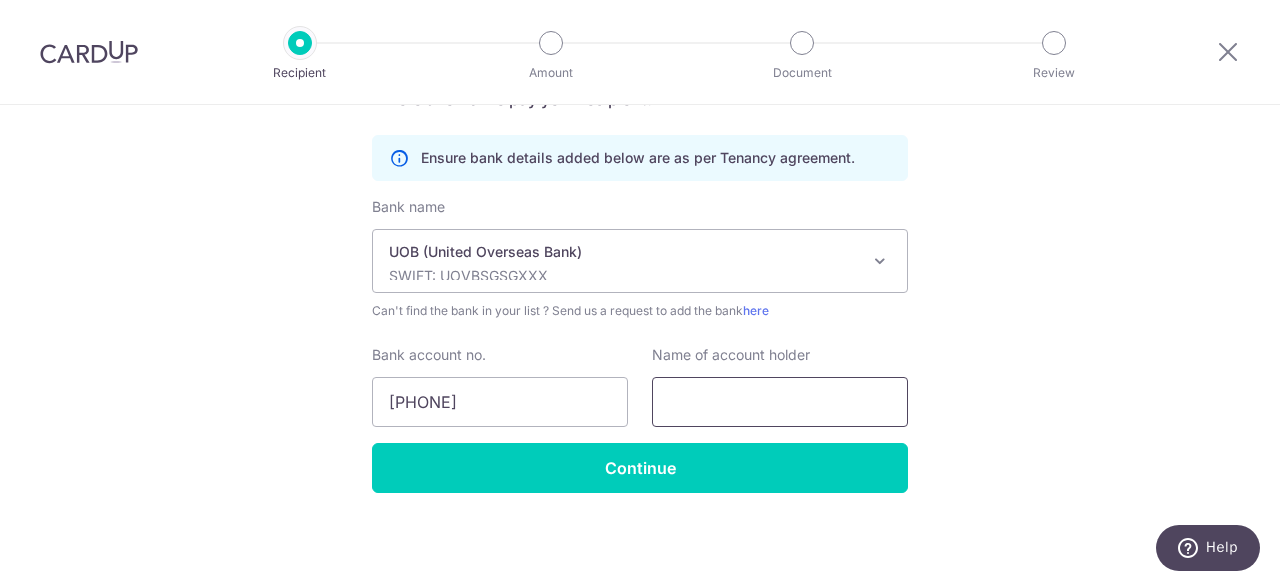 click at bounding box center (780, 402) 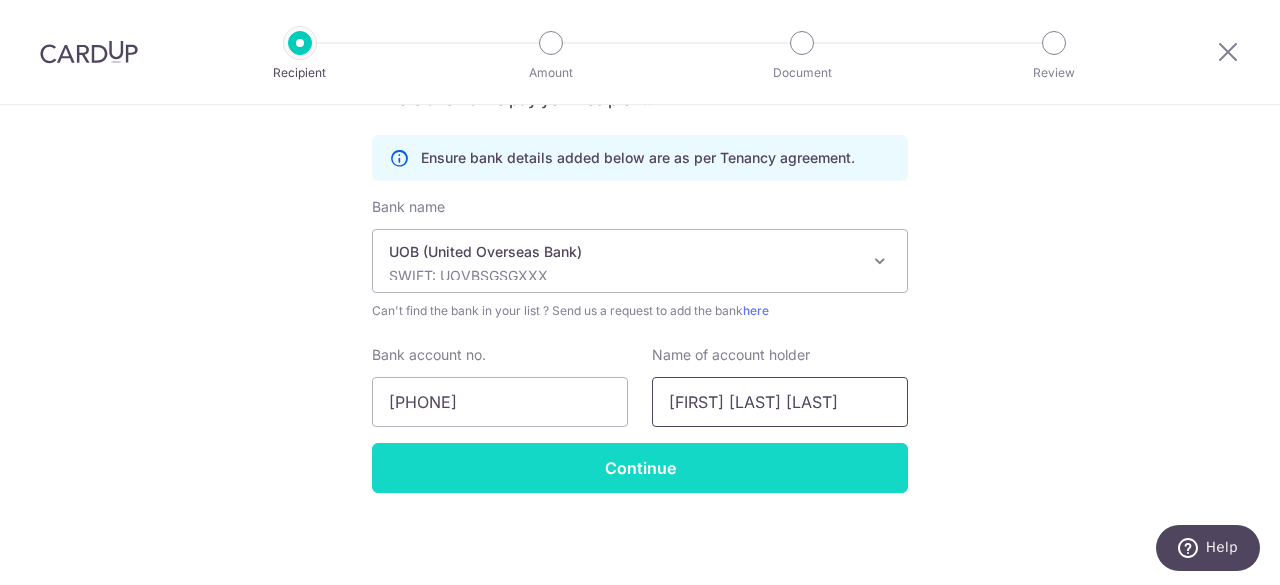 type on "KAM PANG HOON" 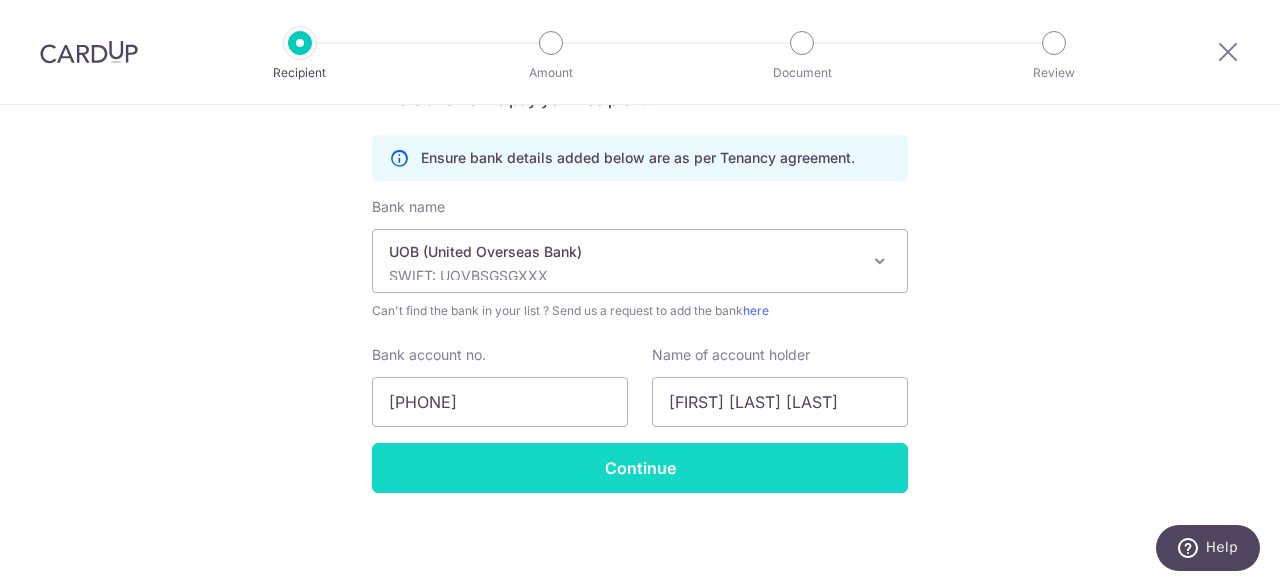 click on "Continue" at bounding box center (640, 468) 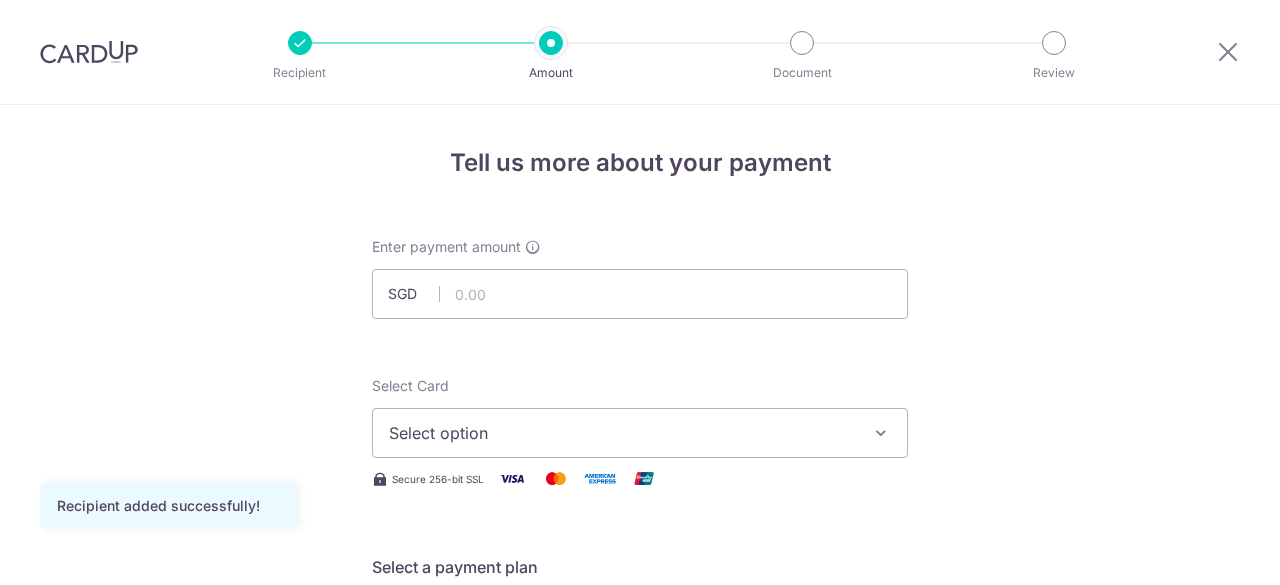 scroll, scrollTop: 0, scrollLeft: 0, axis: both 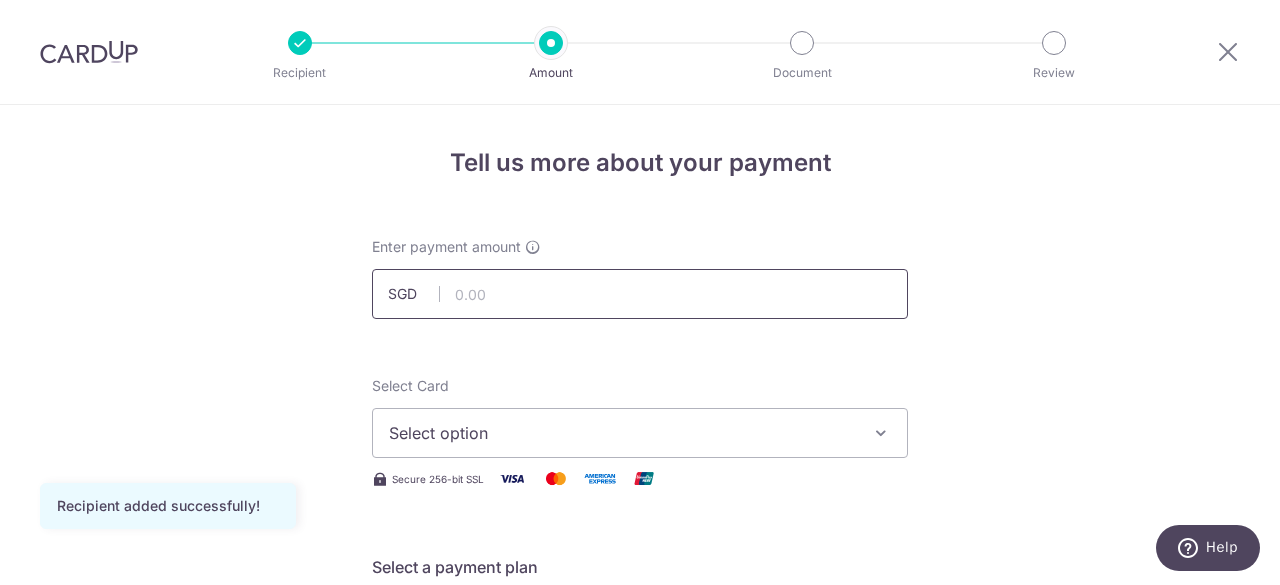 click at bounding box center (640, 294) 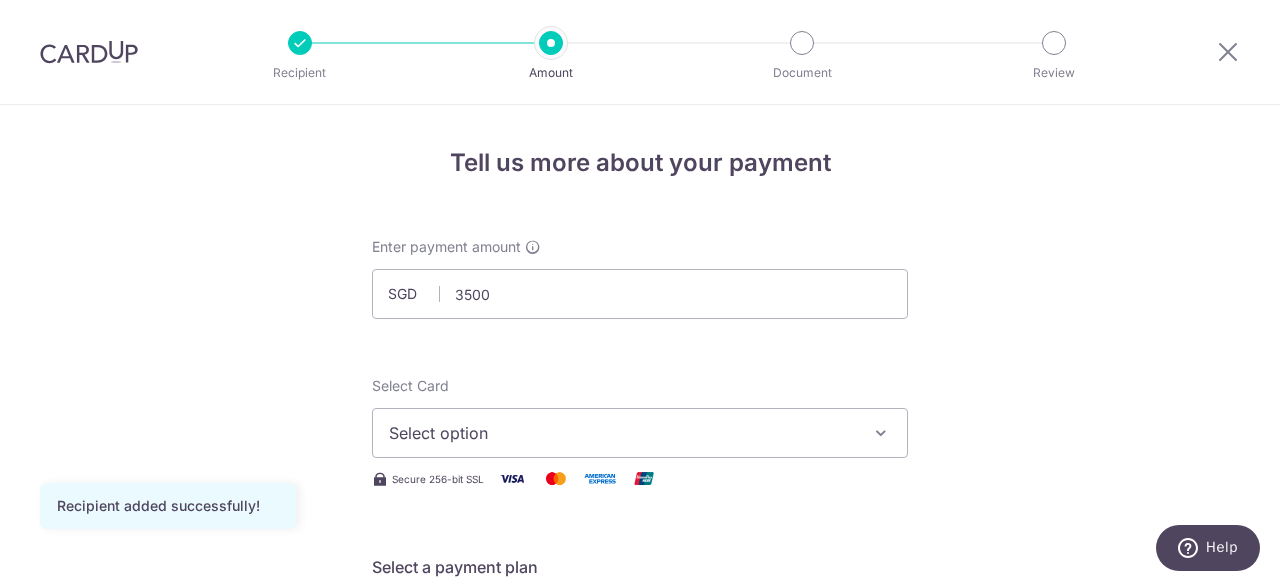 type on "3,500.00" 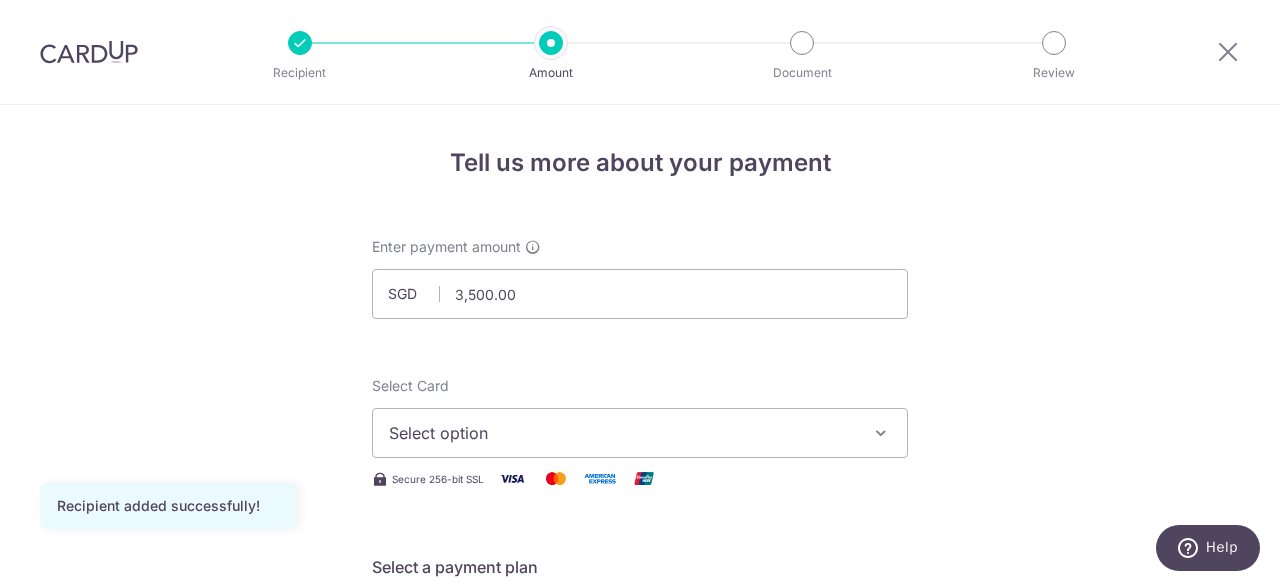 click on "Select option" at bounding box center [640, 433] 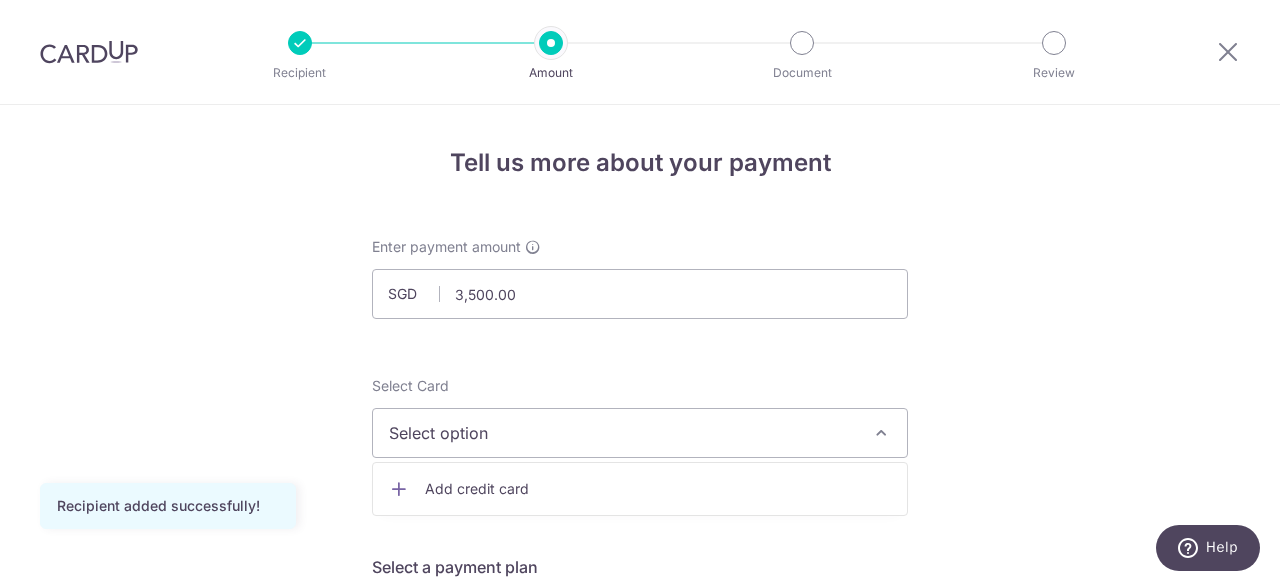 click on "Add credit card" at bounding box center (658, 489) 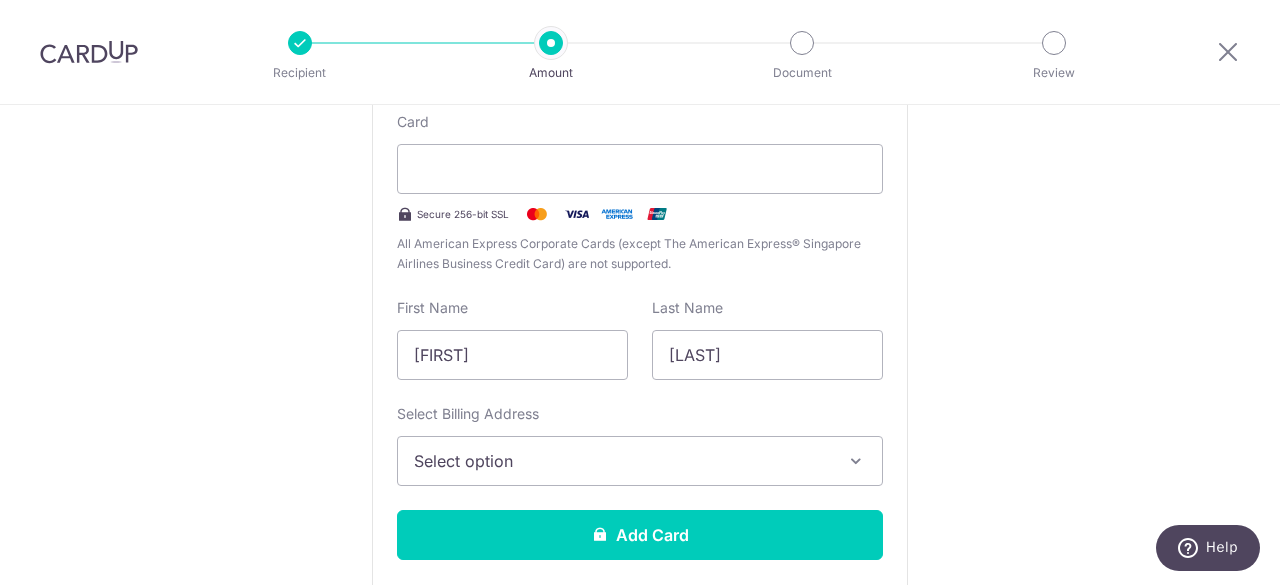 scroll, scrollTop: 500, scrollLeft: 0, axis: vertical 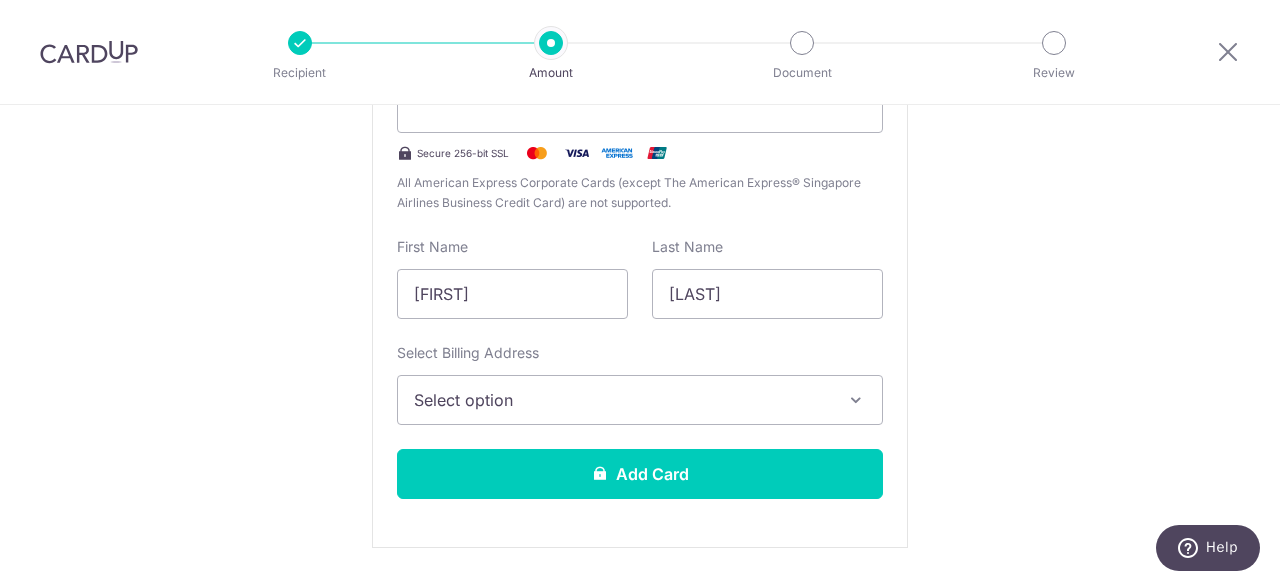 click on "Select option" at bounding box center [622, 400] 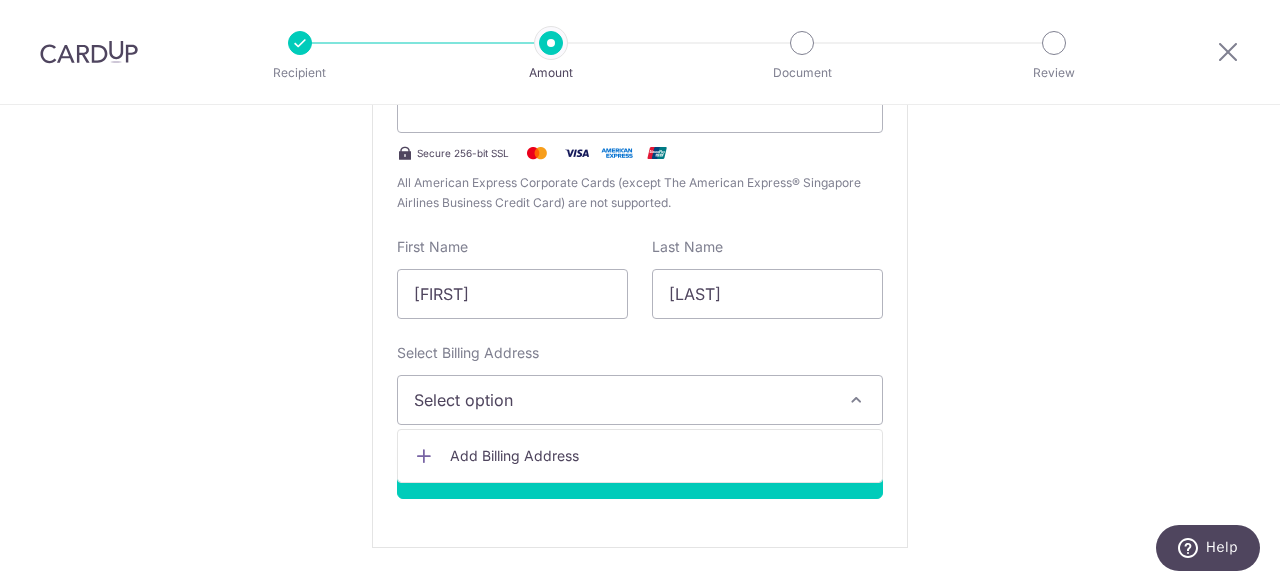click on "Add Billing Address" at bounding box center [640, 456] 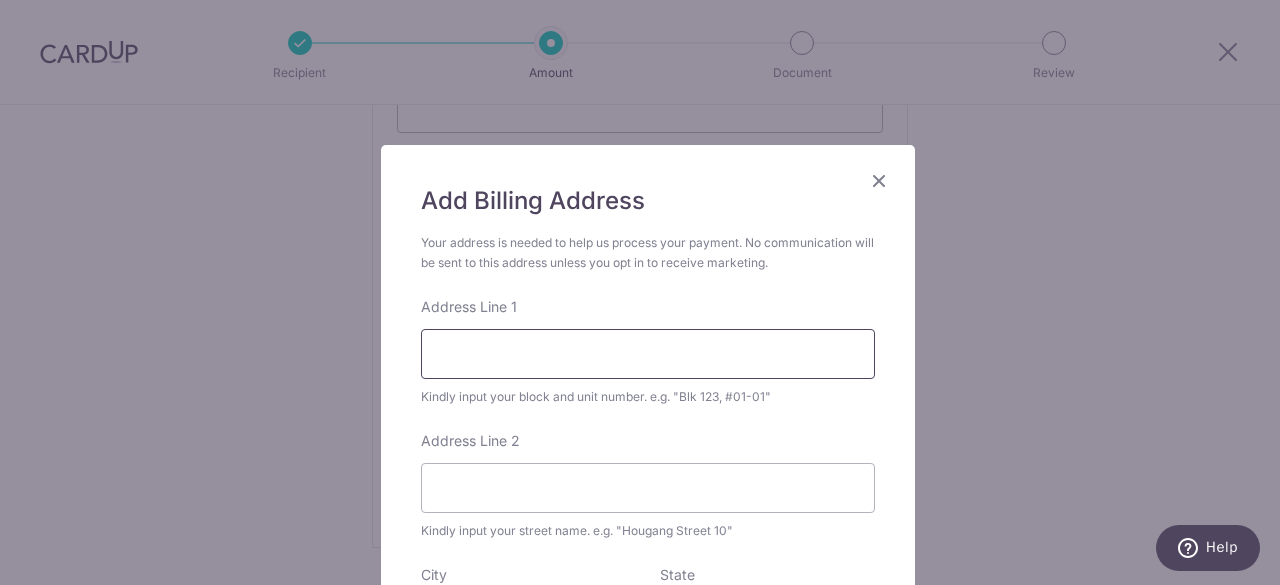 click on "Address Line 1" at bounding box center (648, 354) 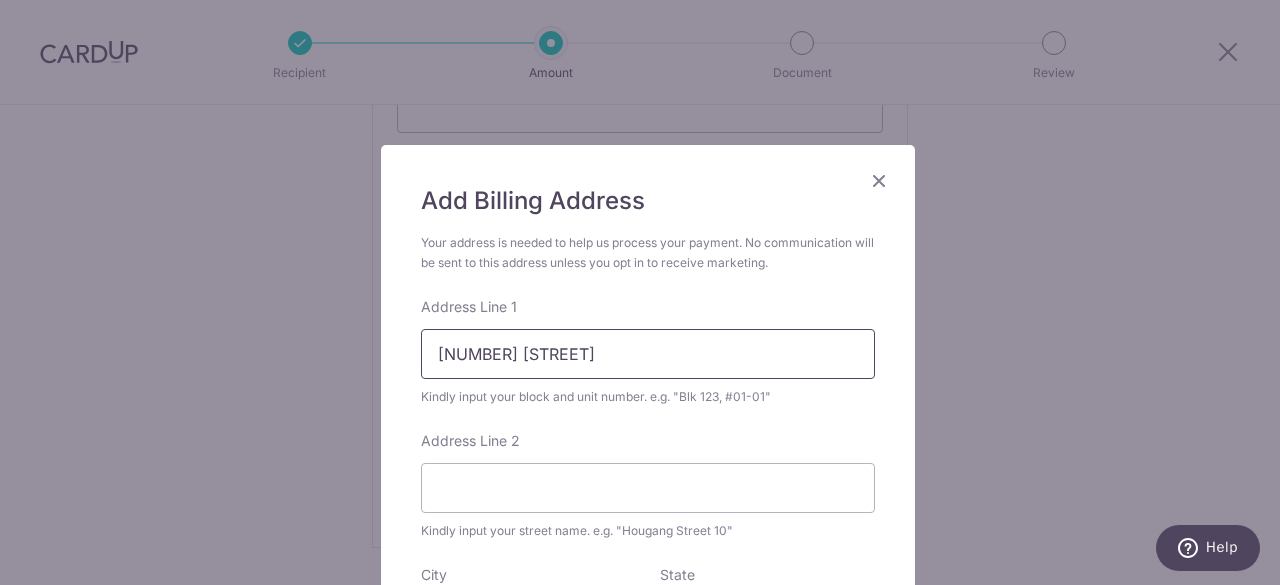 type on "03-07 NORDCOM ONE" 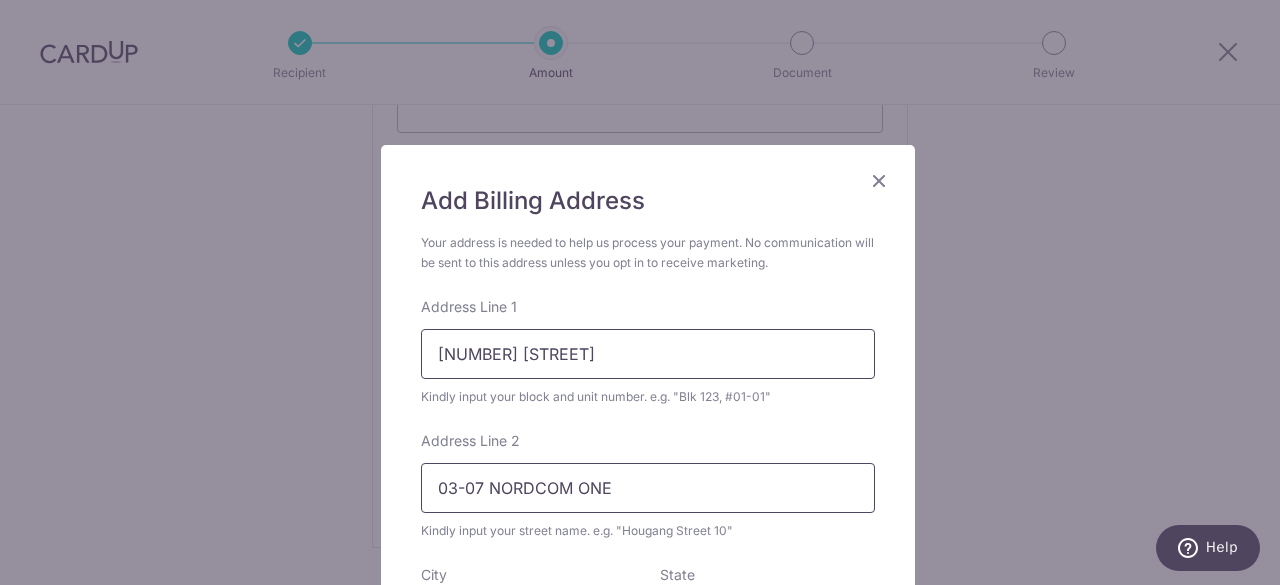 type on "757088" 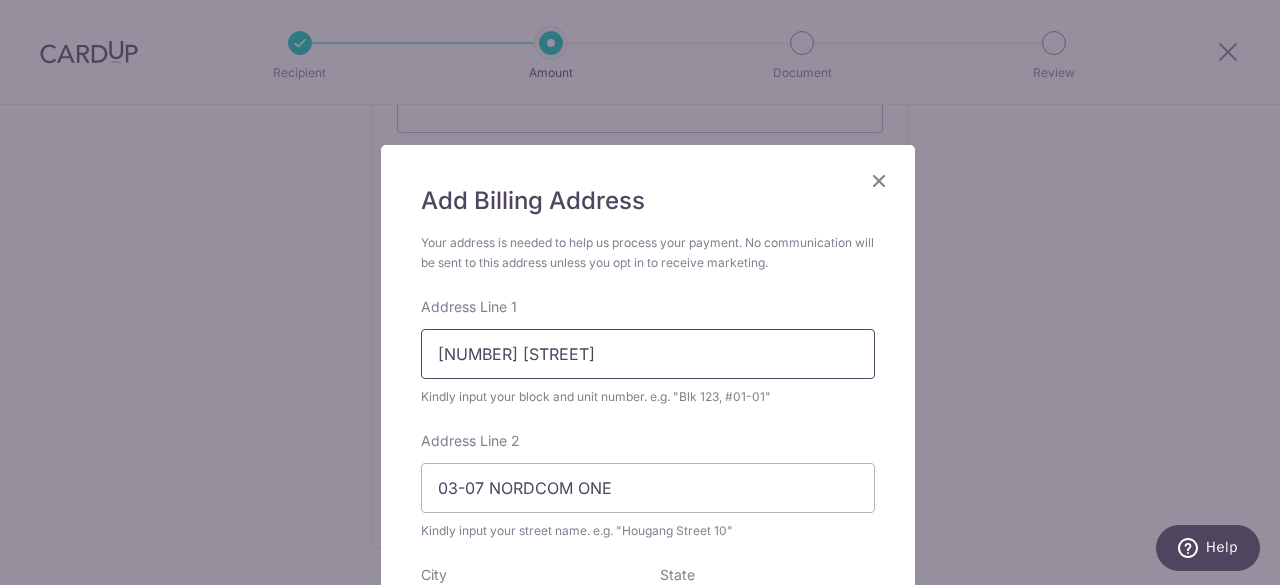scroll, scrollTop: 425, scrollLeft: 0, axis: vertical 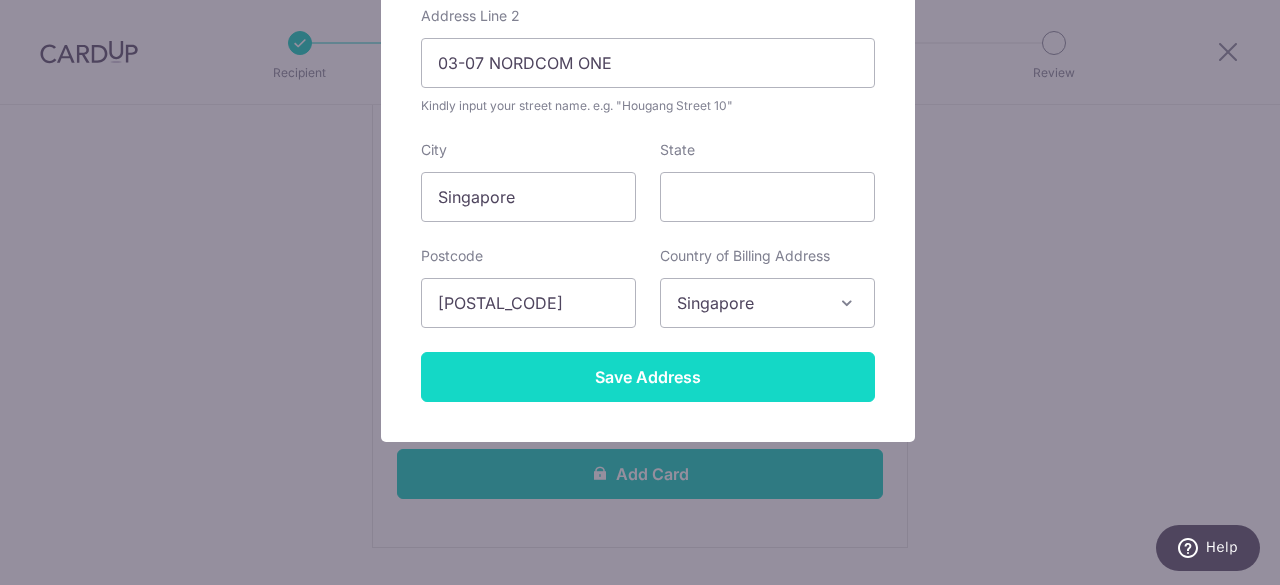 click on "Save Address" at bounding box center (648, 377) 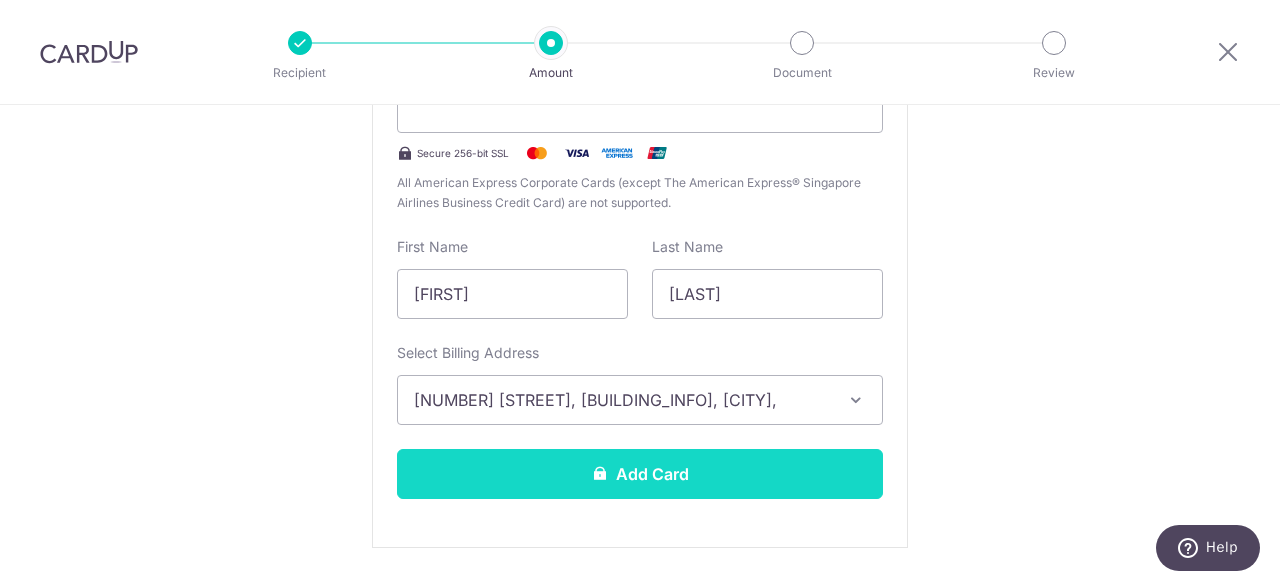 click on "Add Card" at bounding box center [640, 474] 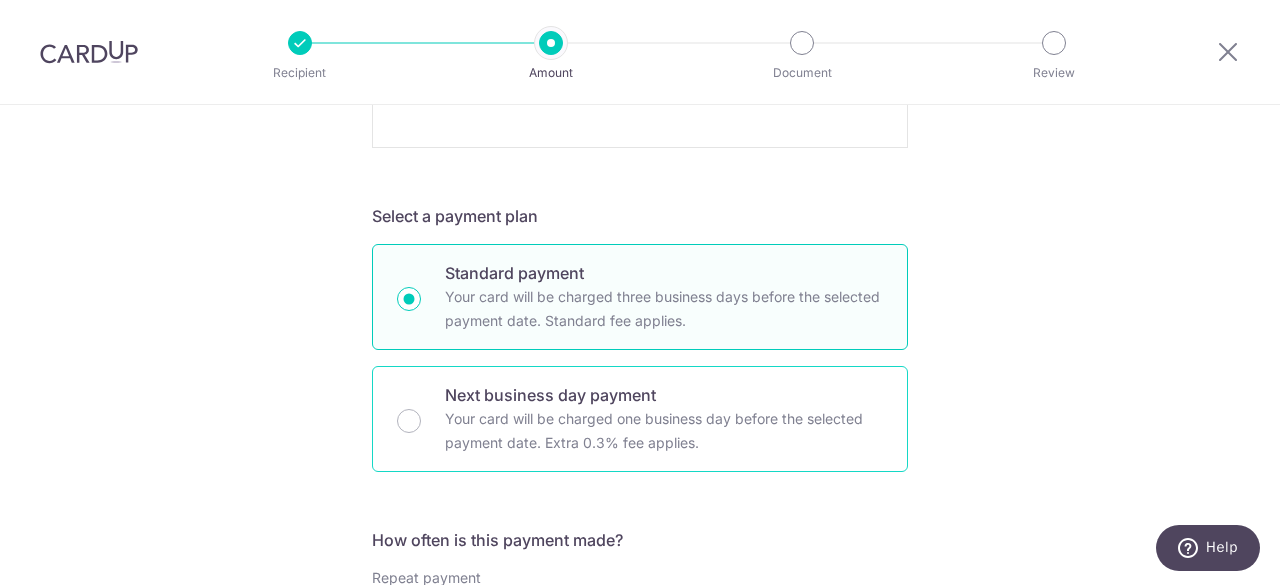 scroll, scrollTop: 1128, scrollLeft: 0, axis: vertical 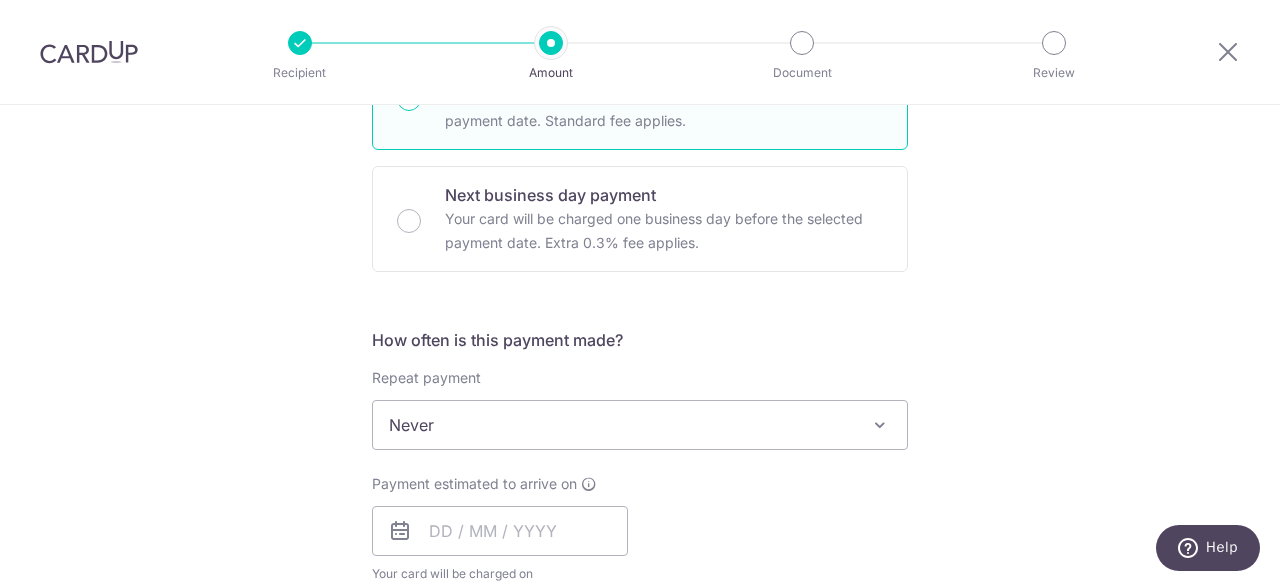 click on "Never" at bounding box center [640, 425] 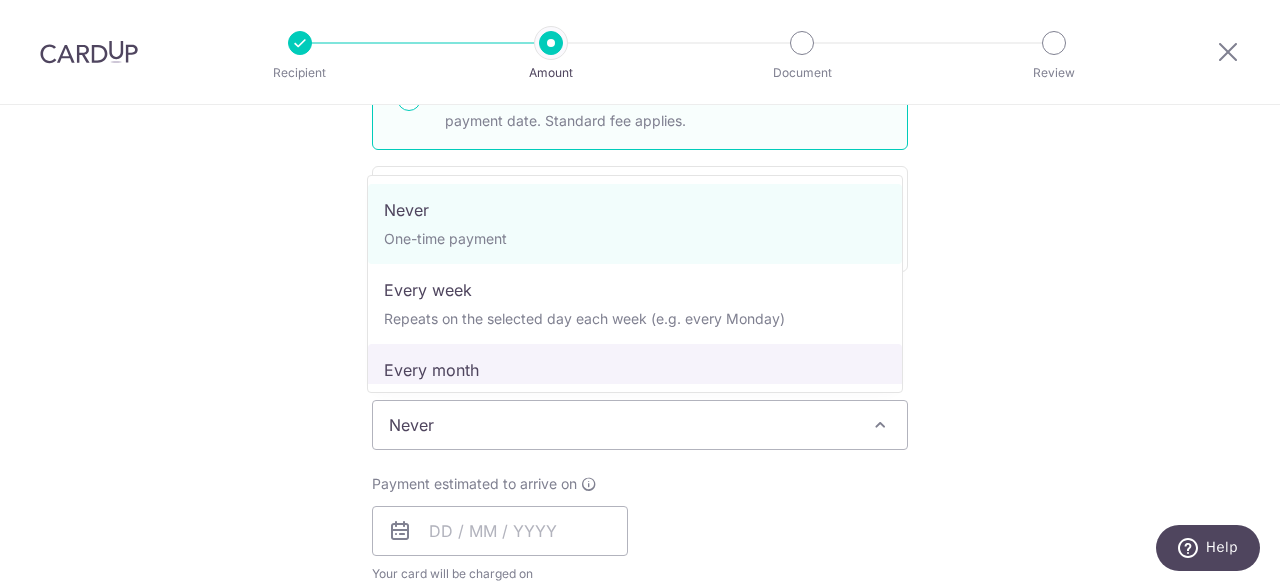 select on "3" 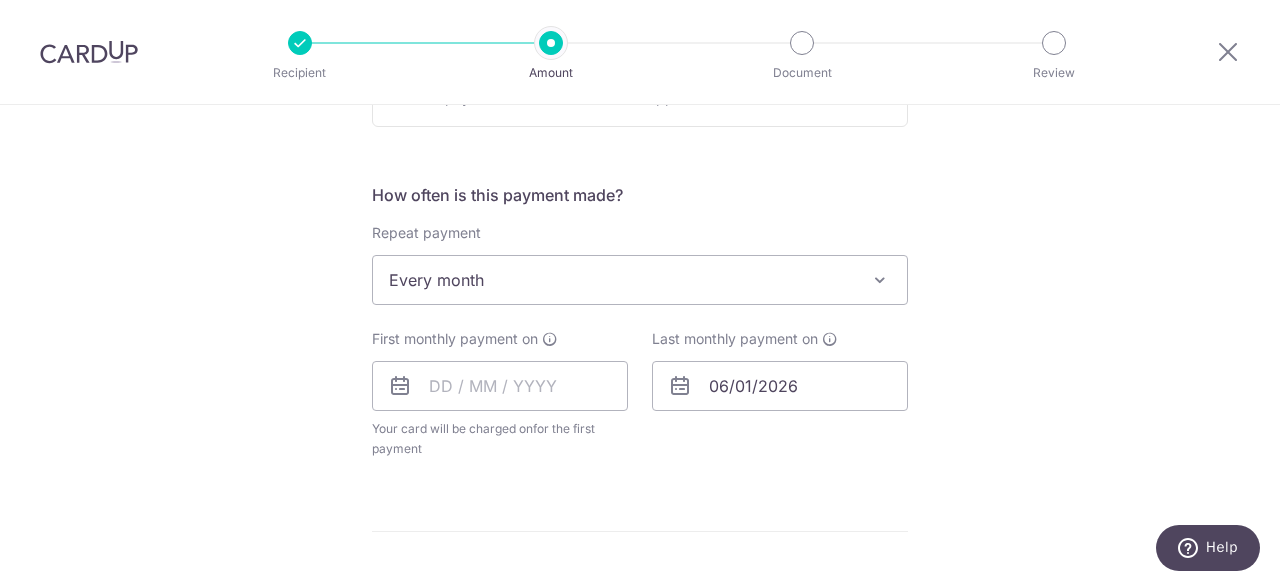 scroll, scrollTop: 1228, scrollLeft: 0, axis: vertical 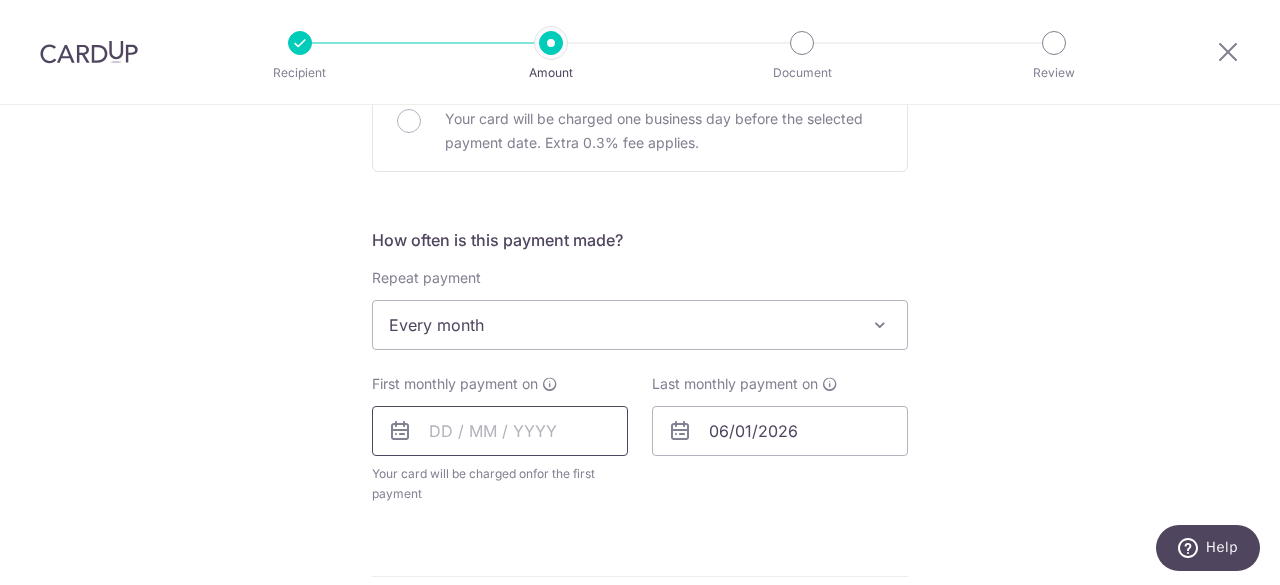 click at bounding box center (500, 431) 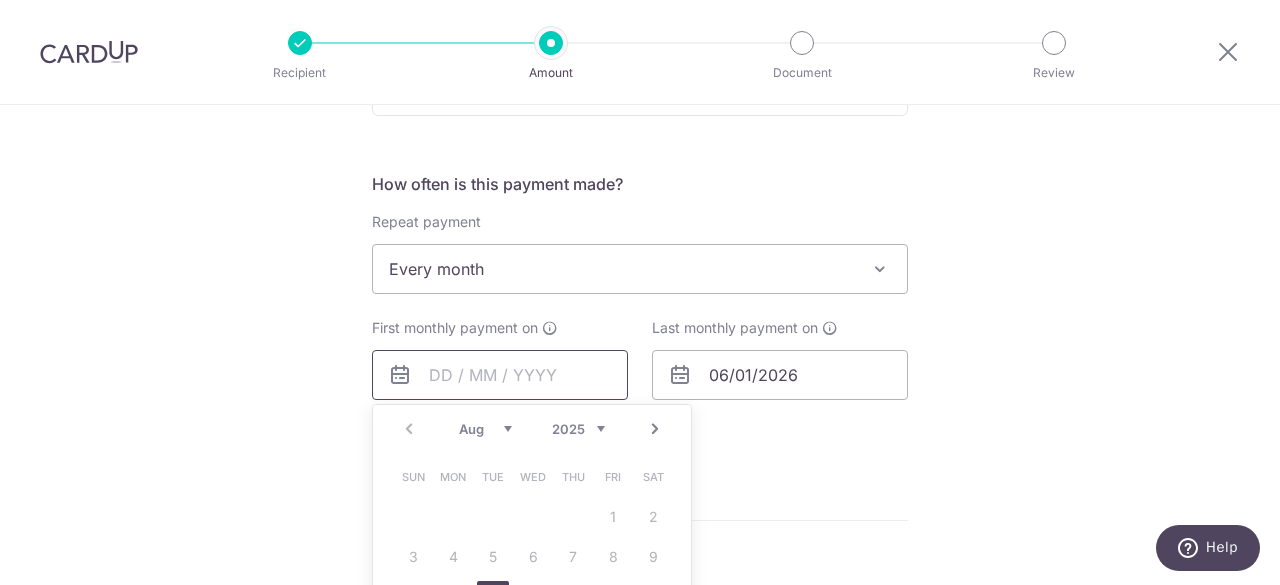 scroll, scrollTop: 1328, scrollLeft: 0, axis: vertical 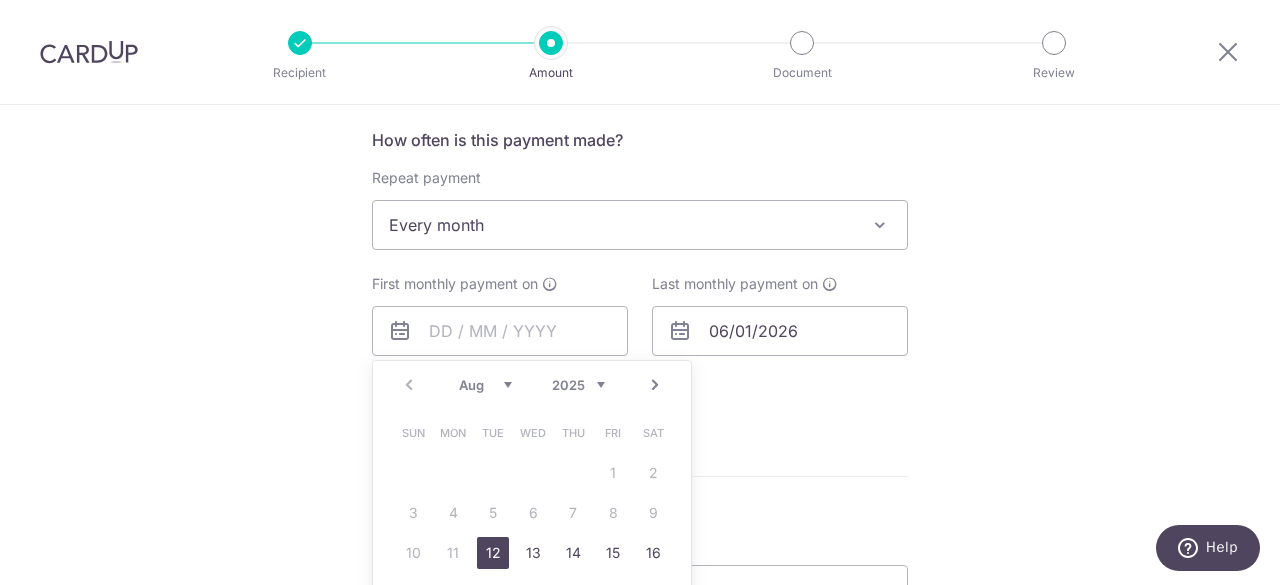 click on "Aug Sep Oct Nov Dec" at bounding box center [485, 385] 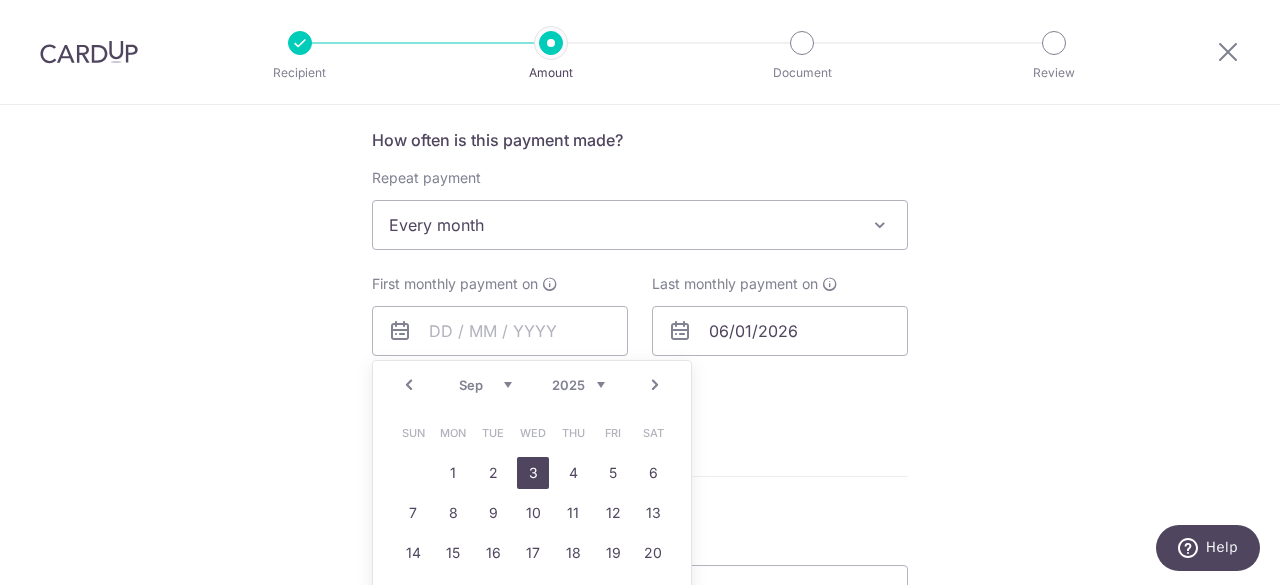 click on "3" at bounding box center (533, 473) 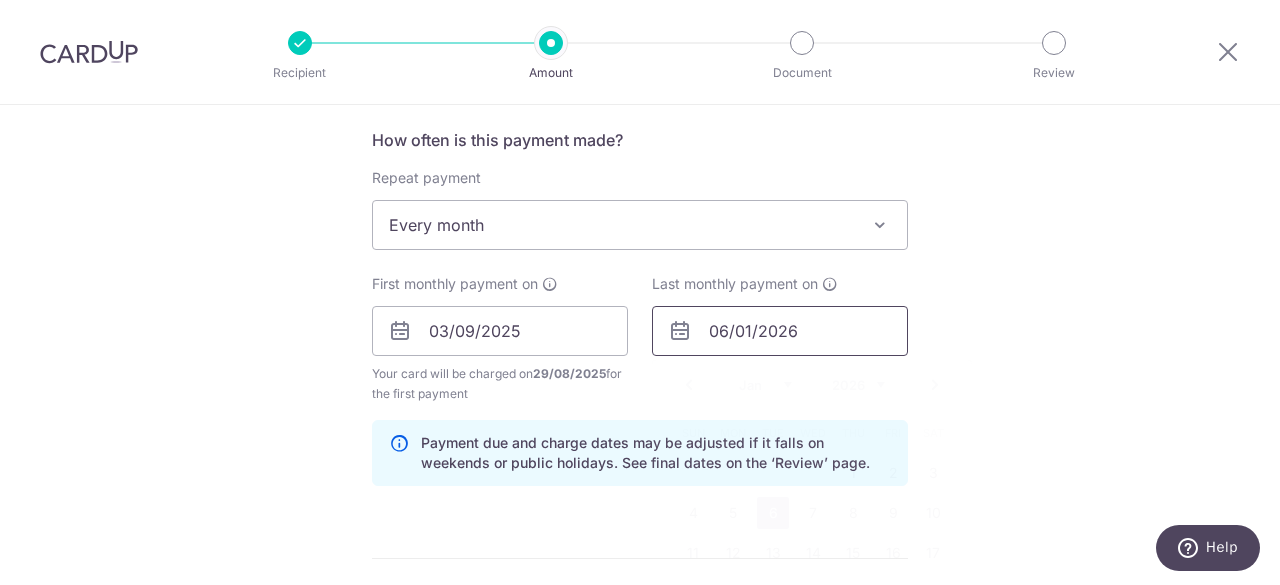 click on "06/01/2026" at bounding box center (780, 331) 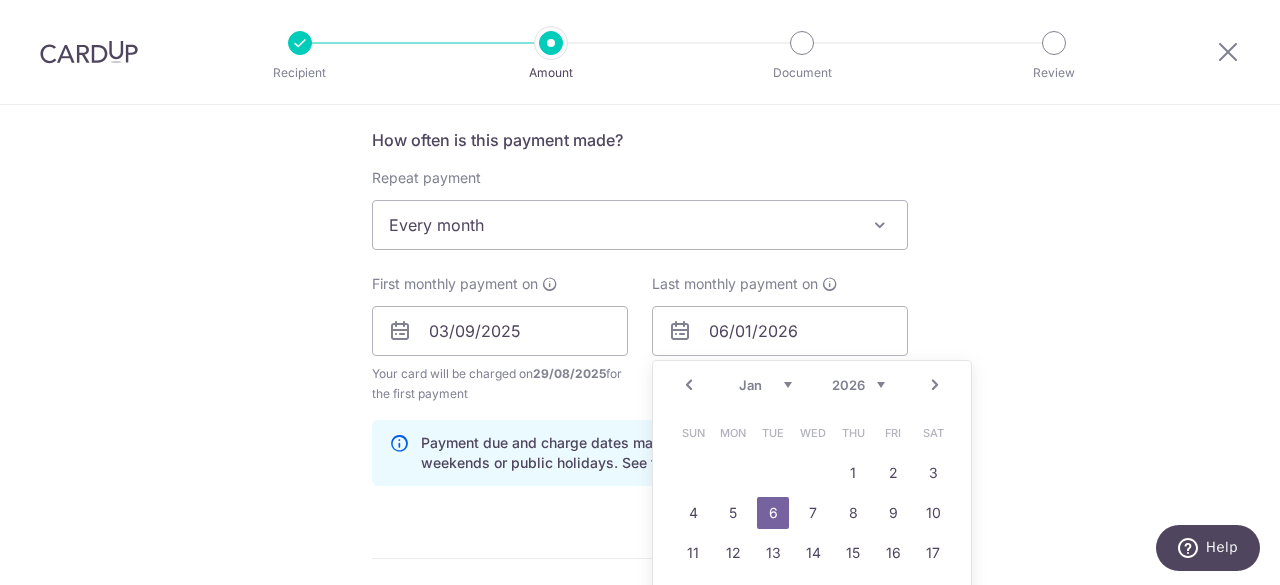click on "Jan Feb Mar Apr May Jun Jul Aug Sep Oct Nov Dec" at bounding box center [765, 385] 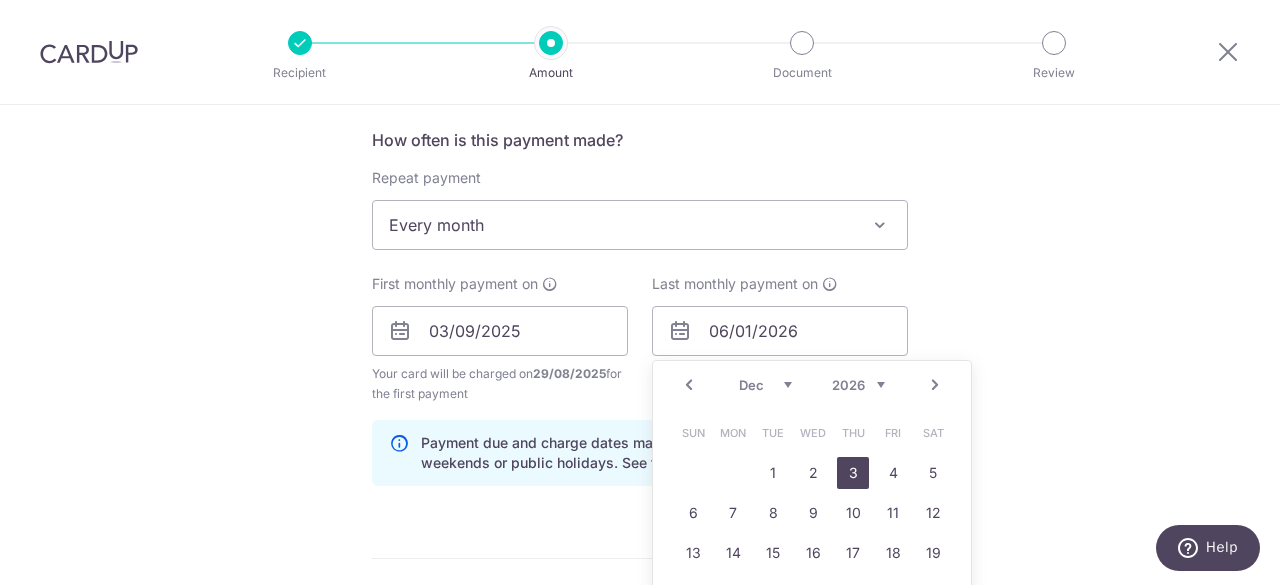 click on "3" at bounding box center (853, 473) 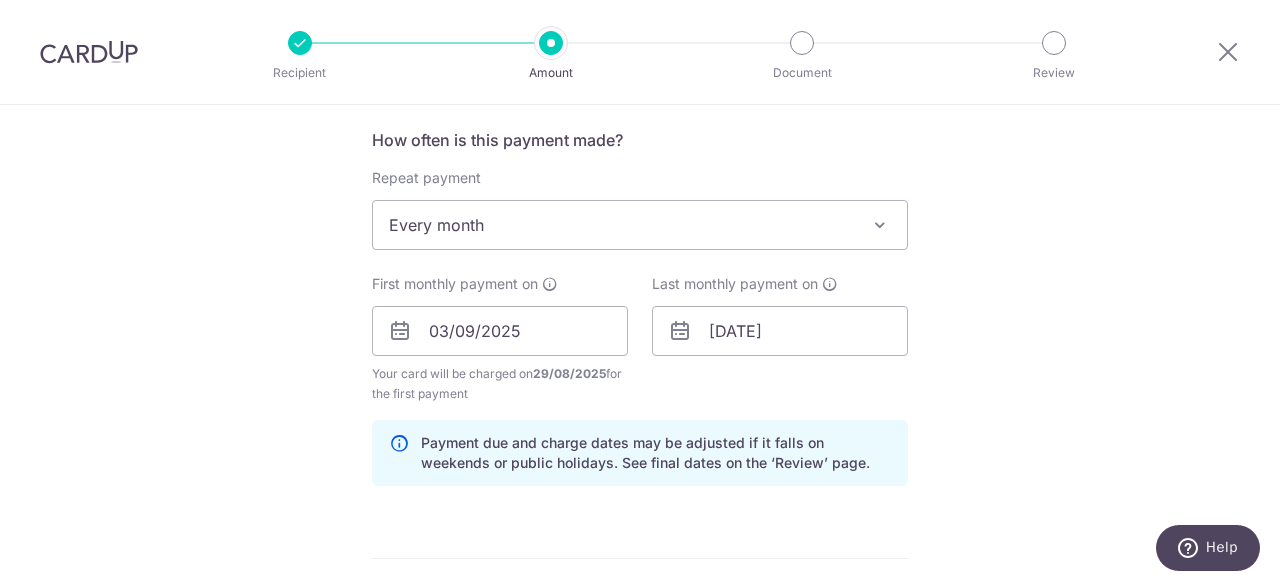 click on "Tell us more about your payment
Enter payment amount
SGD
3,500.00
3500.00
Recipient added successfully!
Select Card
Add new card
Add credit card
Secure 256-bit SSL
Text
New card details
Please enter valid card details.
Card
Secure 256-bit SSL" at bounding box center [640, 21] 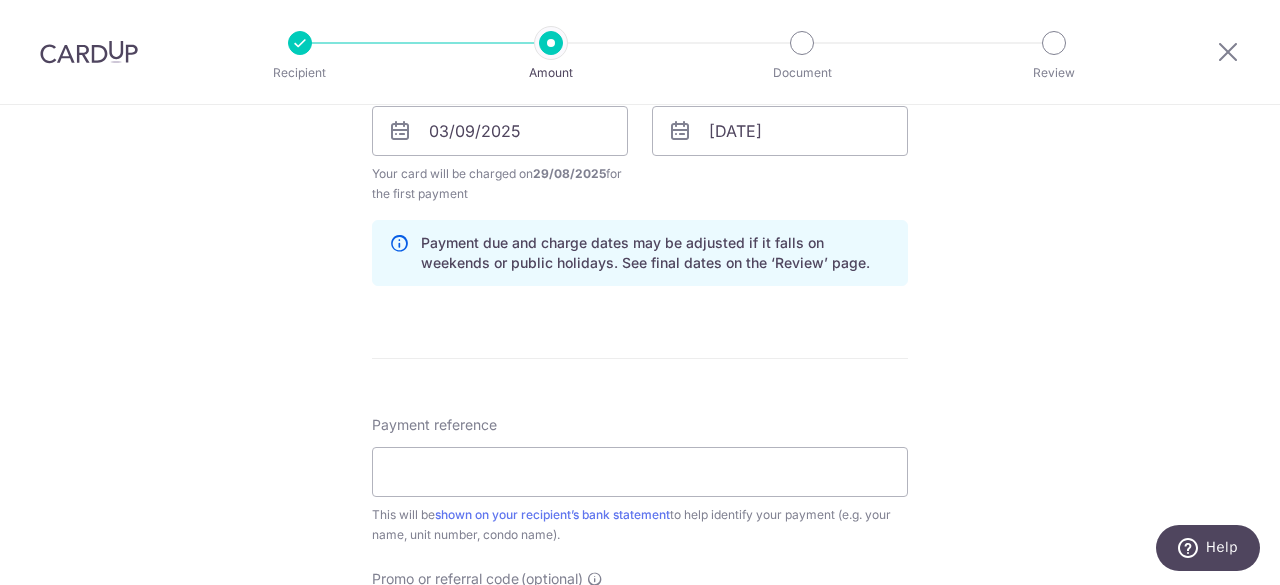 scroll, scrollTop: 1728, scrollLeft: 0, axis: vertical 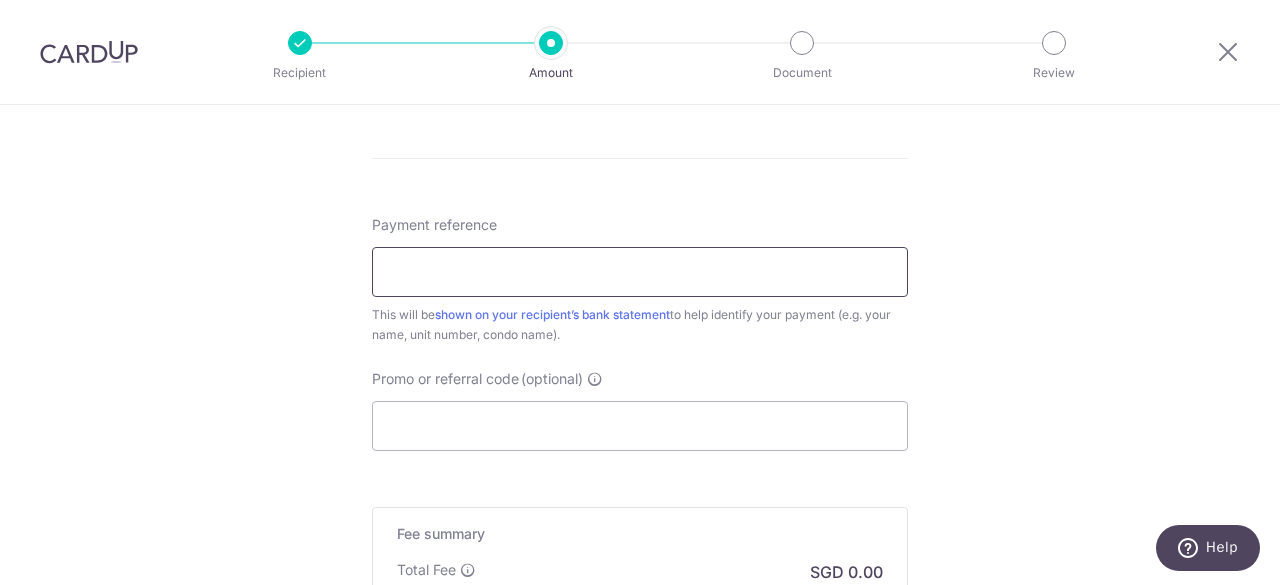 click on "Payment reference" at bounding box center [640, 272] 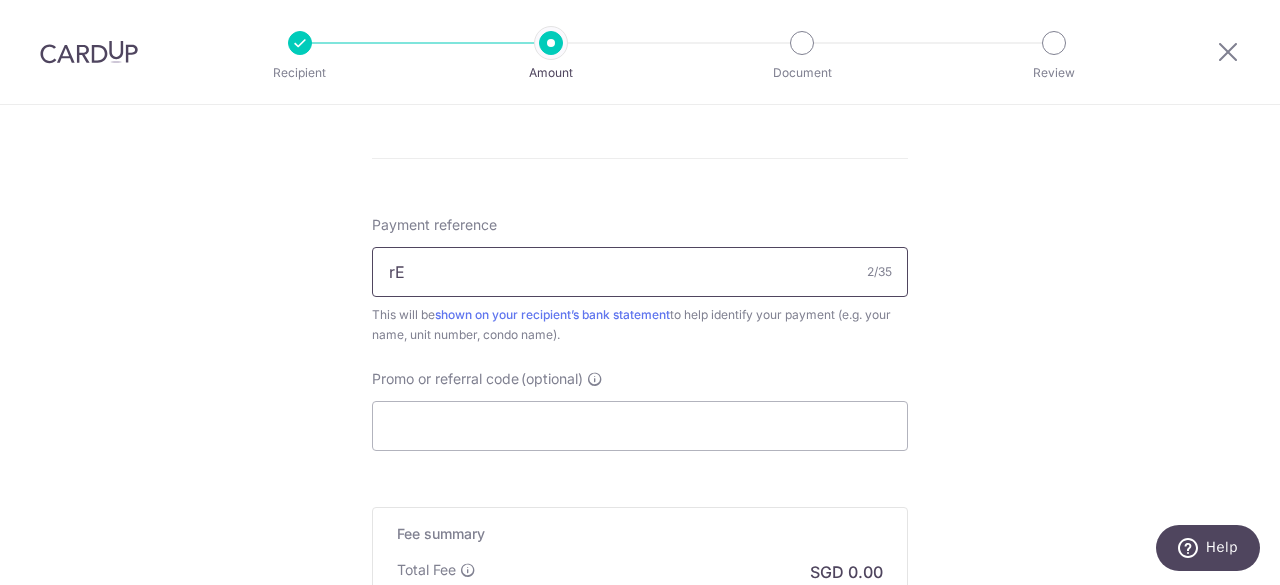 type on "r" 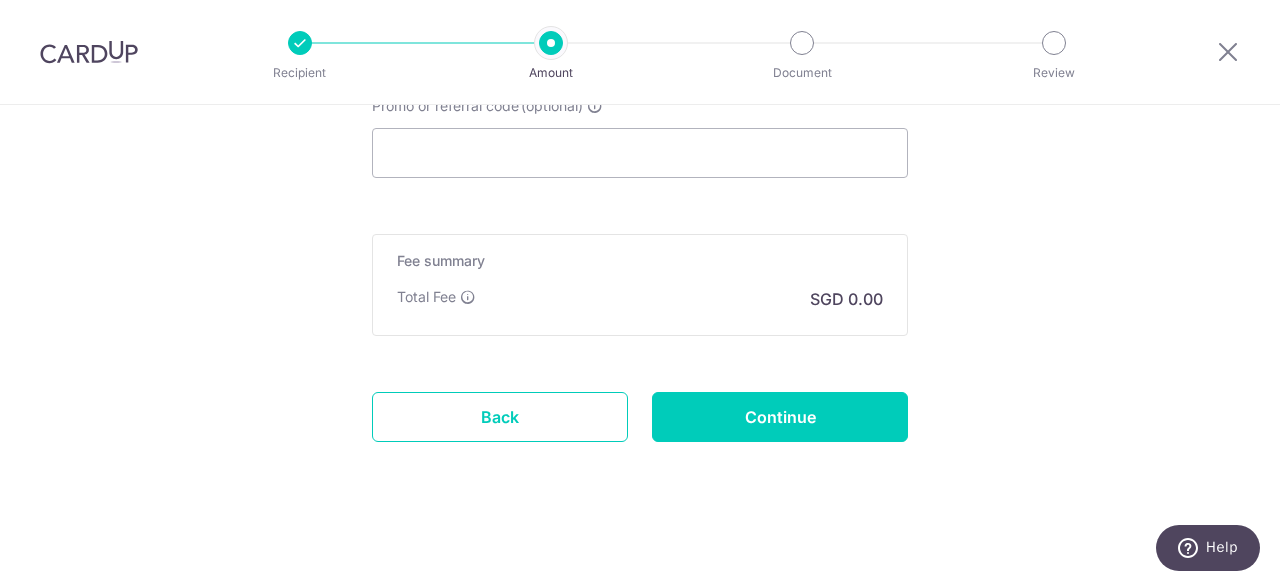 scroll, scrollTop: 1901, scrollLeft: 0, axis: vertical 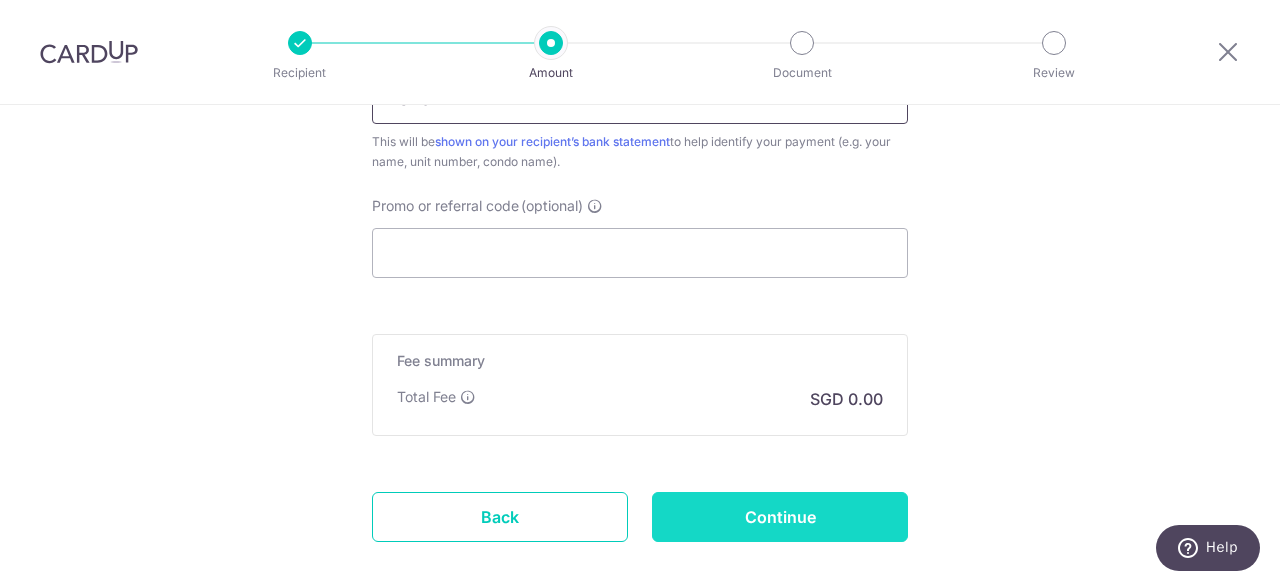 type on "Rental" 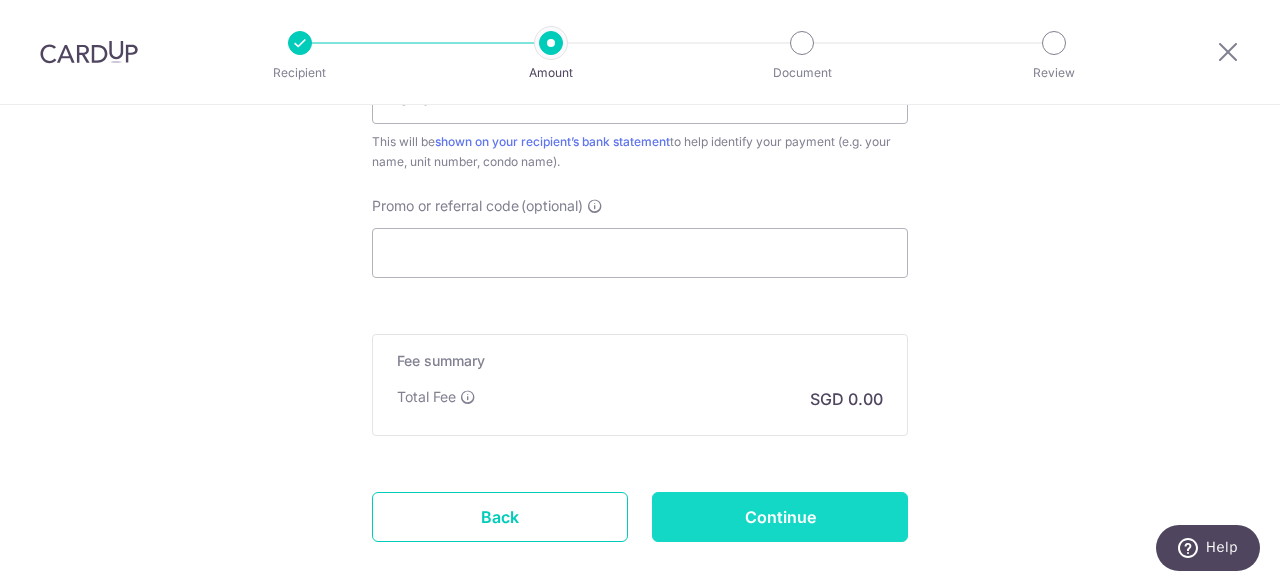 click on "Continue" at bounding box center [780, 517] 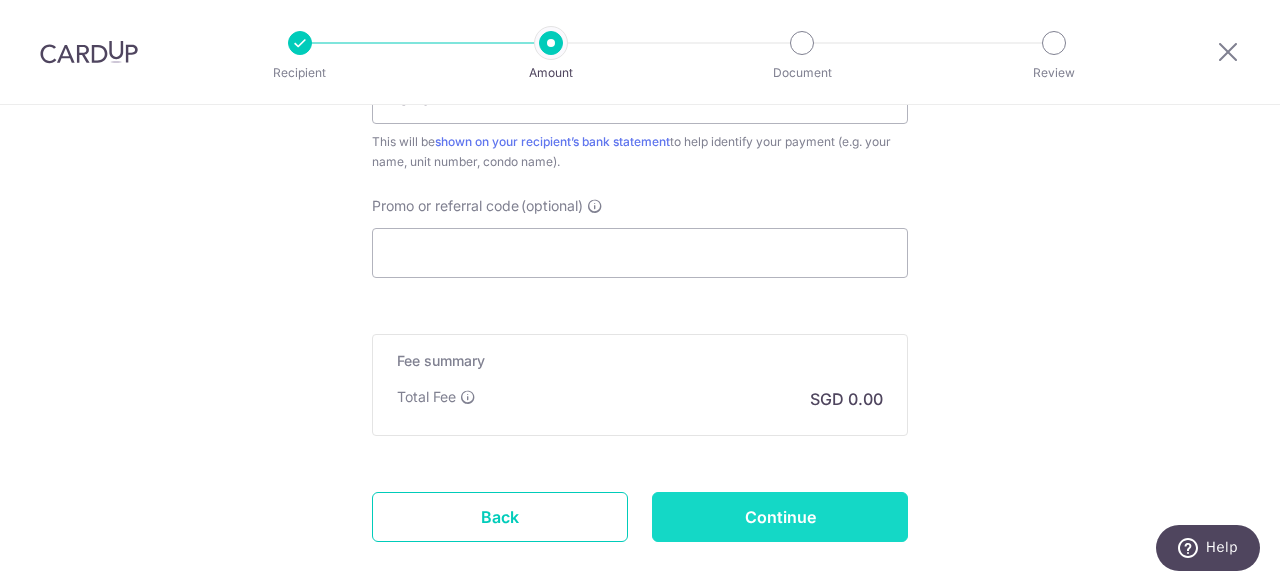 type on "Create Schedule" 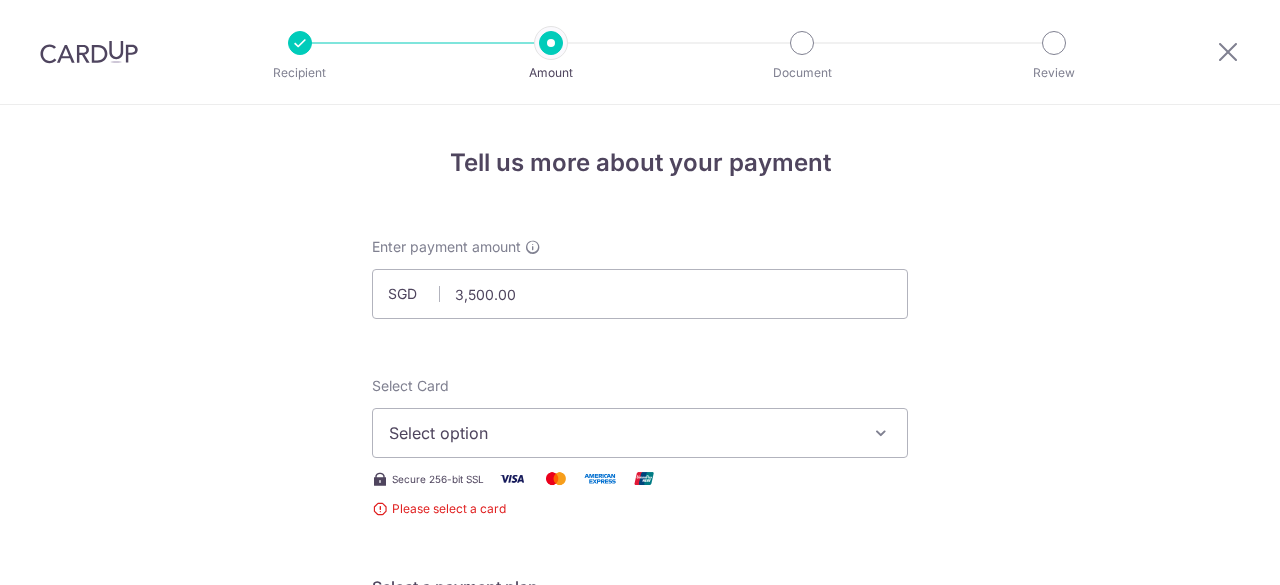 scroll, scrollTop: 0, scrollLeft: 0, axis: both 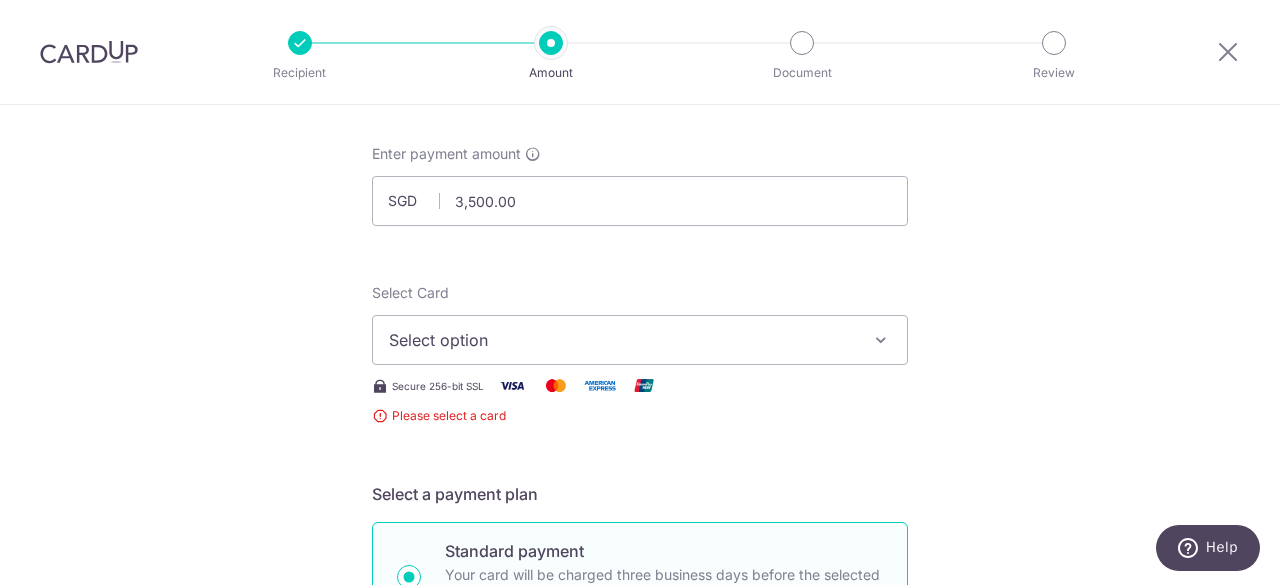 click on "Select option" at bounding box center (622, 340) 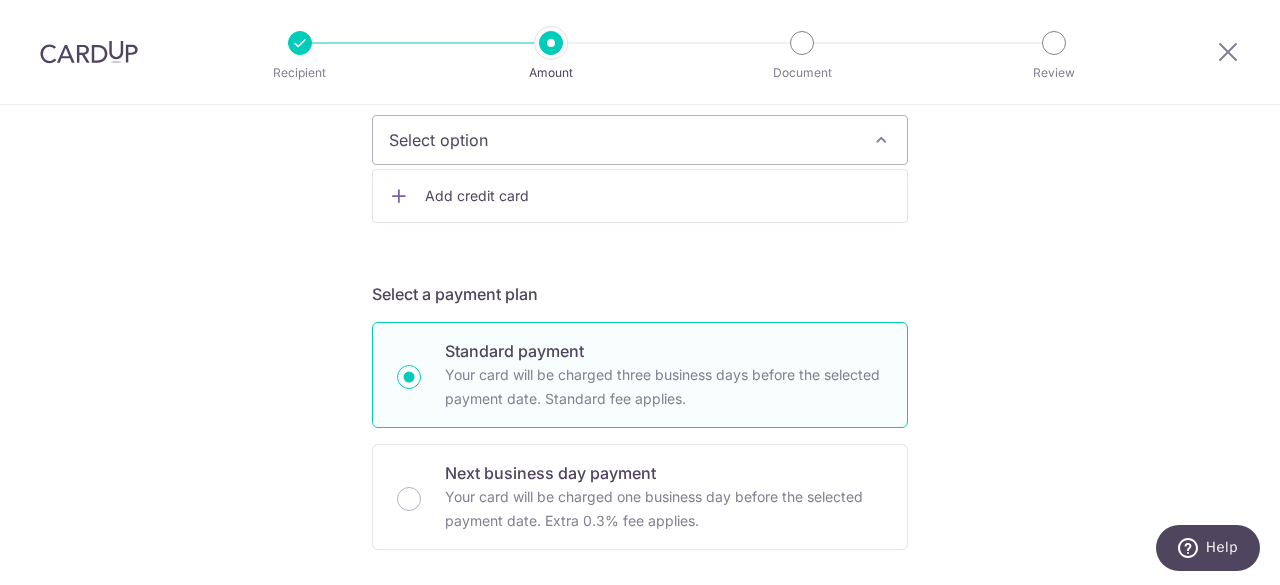 scroll, scrollTop: 93, scrollLeft: 0, axis: vertical 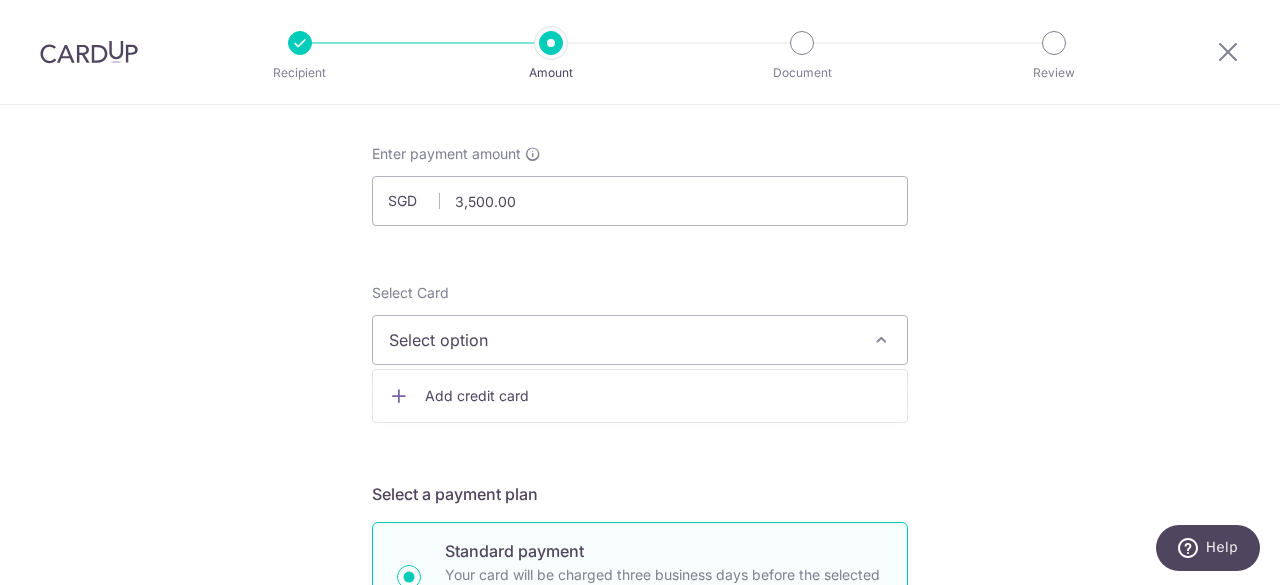 click on "Add credit card" at bounding box center [658, 396] 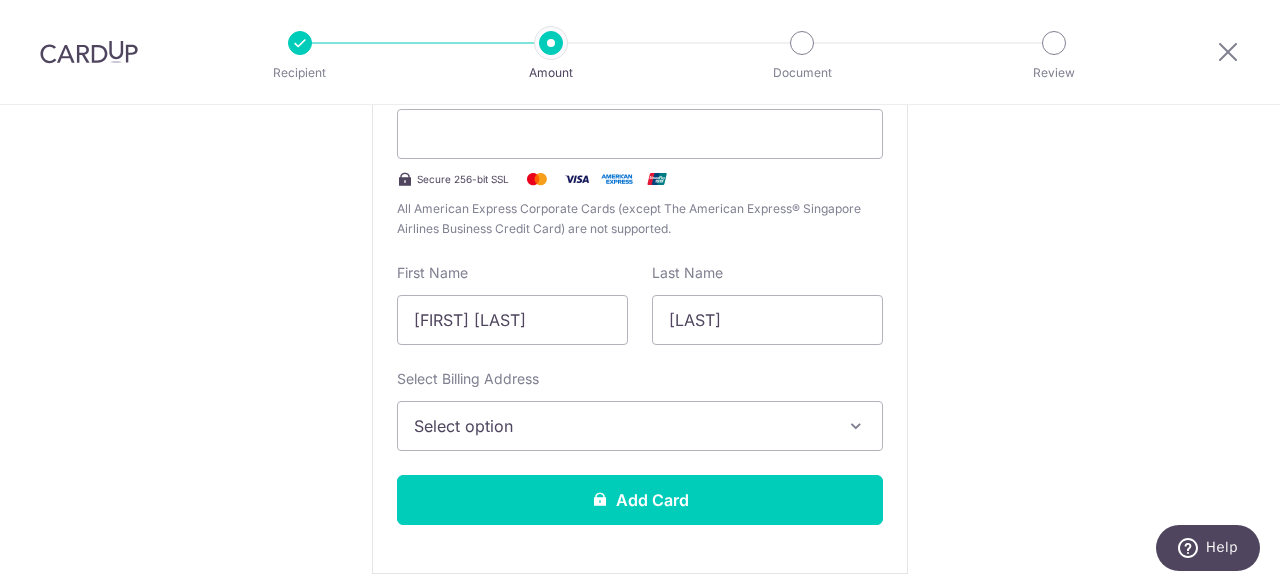 scroll, scrollTop: 593, scrollLeft: 0, axis: vertical 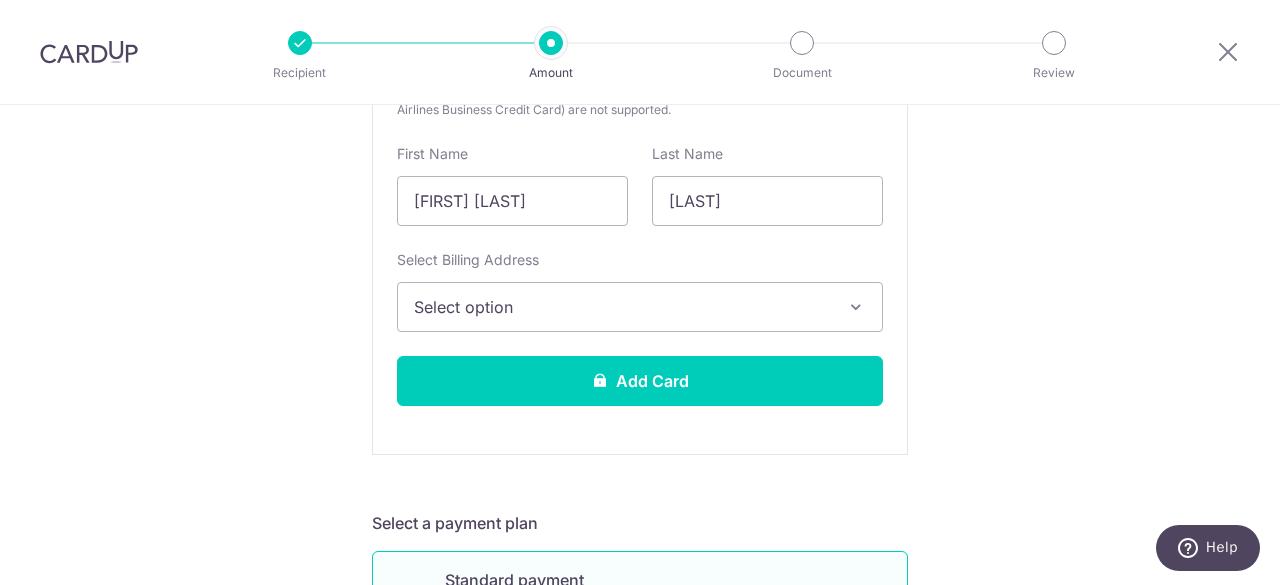 click on "Select option" at bounding box center [622, 307] 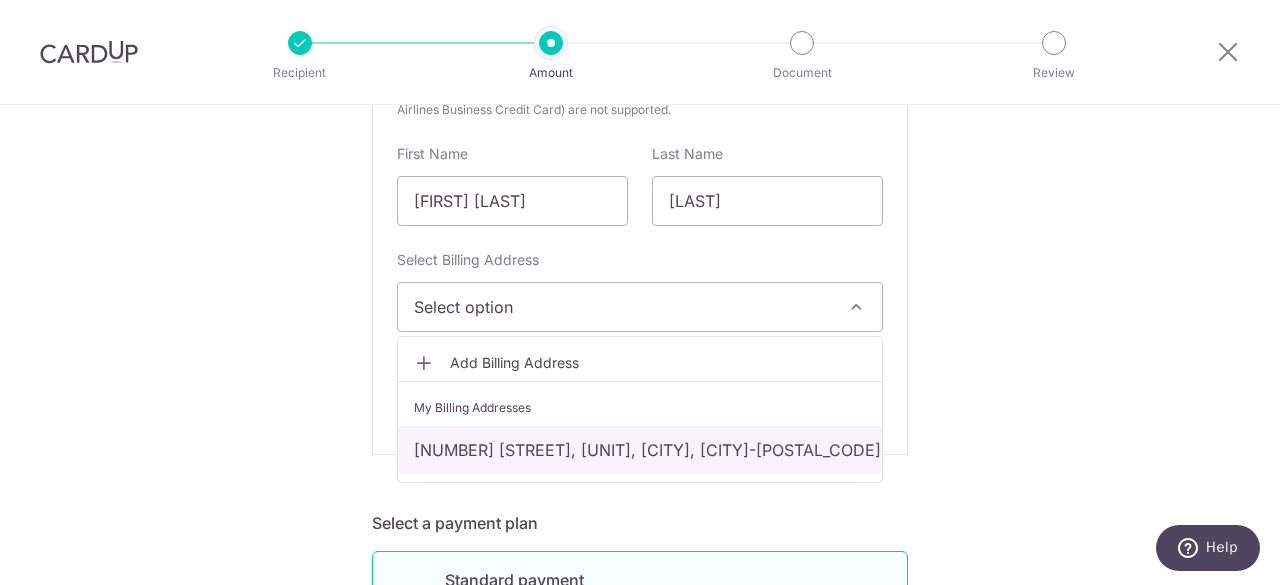 click on "[NUMBER] [STREET], [UNIT], [CITY], [CITY]-[POSTAL_CODE]" at bounding box center [640, 450] 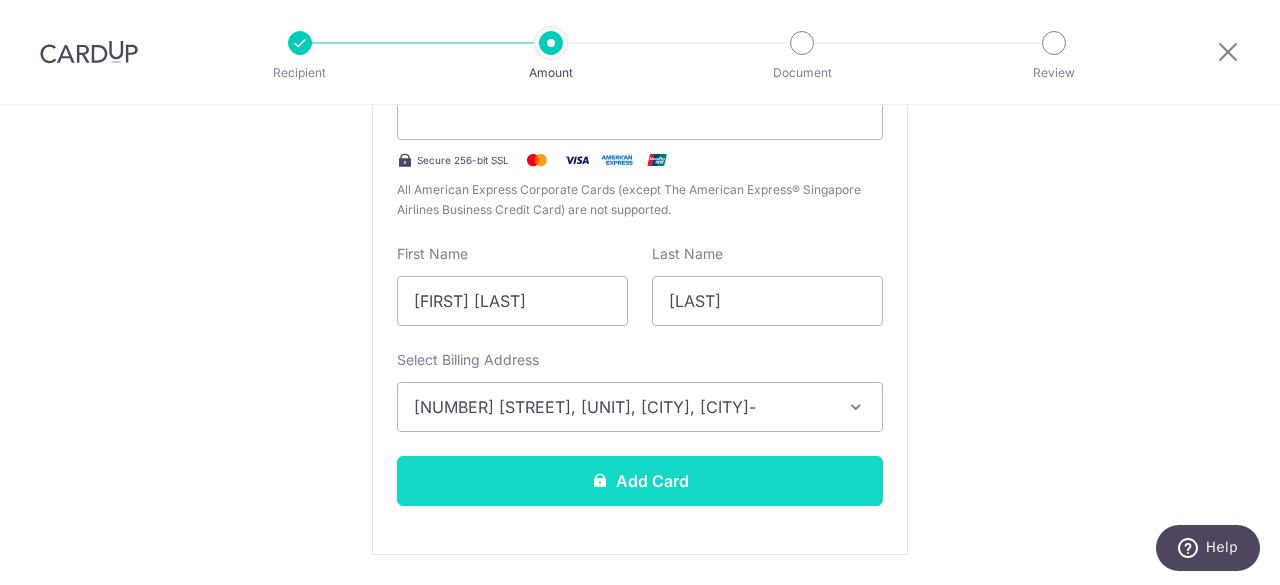 click on "Add Card" at bounding box center [640, 481] 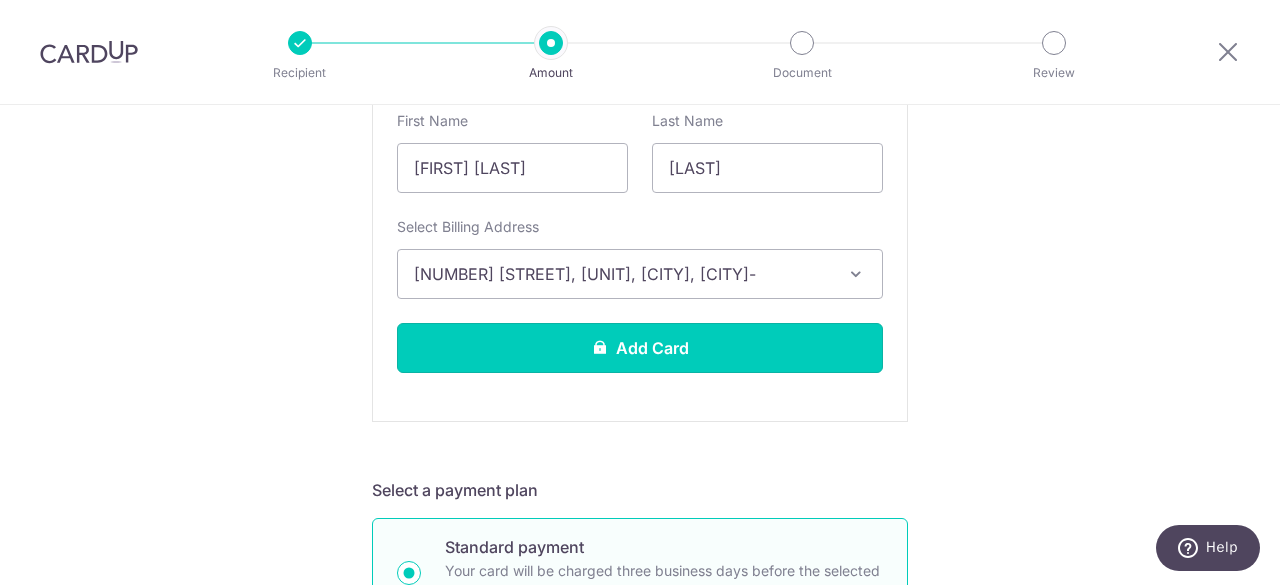 scroll, scrollTop: 621, scrollLeft: 0, axis: vertical 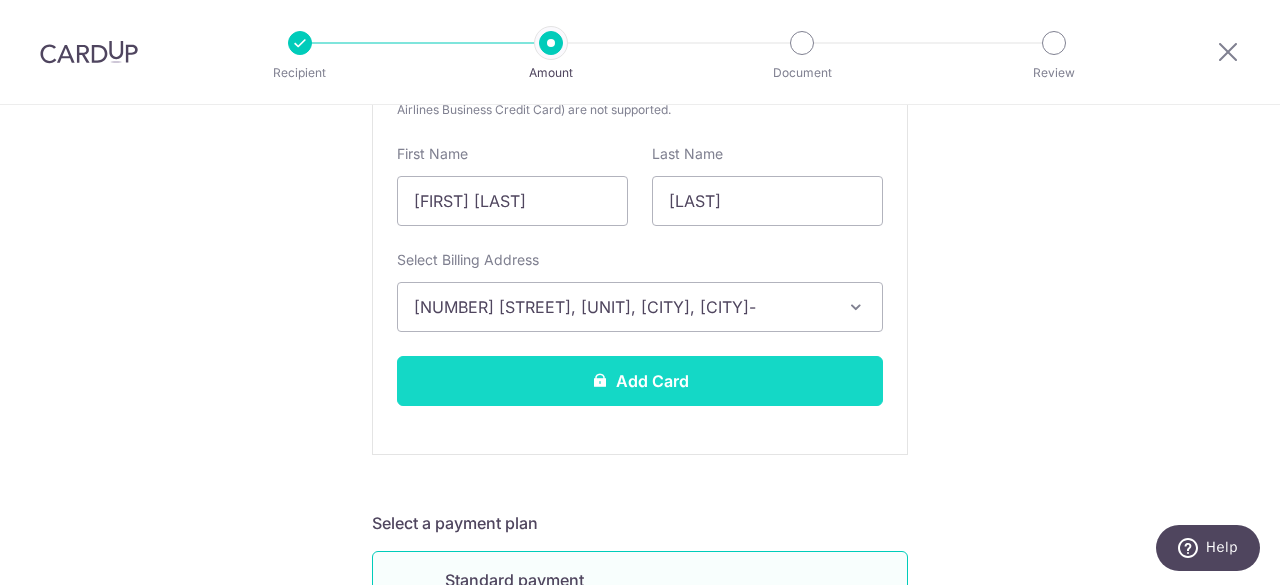 click on "Add Card" at bounding box center [640, 381] 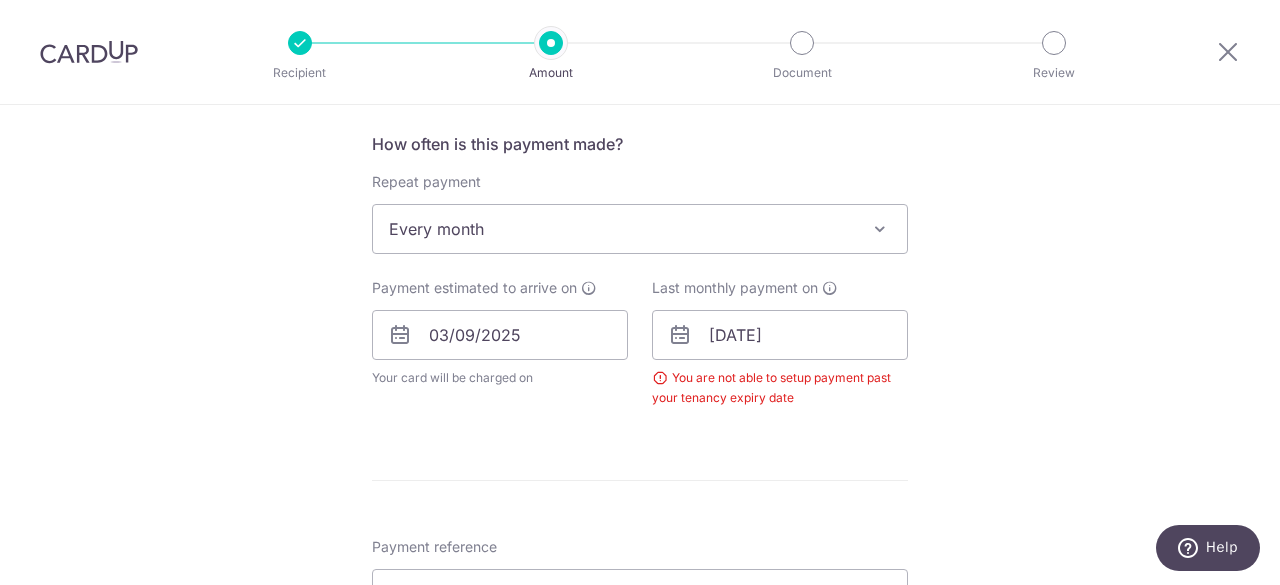 scroll, scrollTop: 1321, scrollLeft: 0, axis: vertical 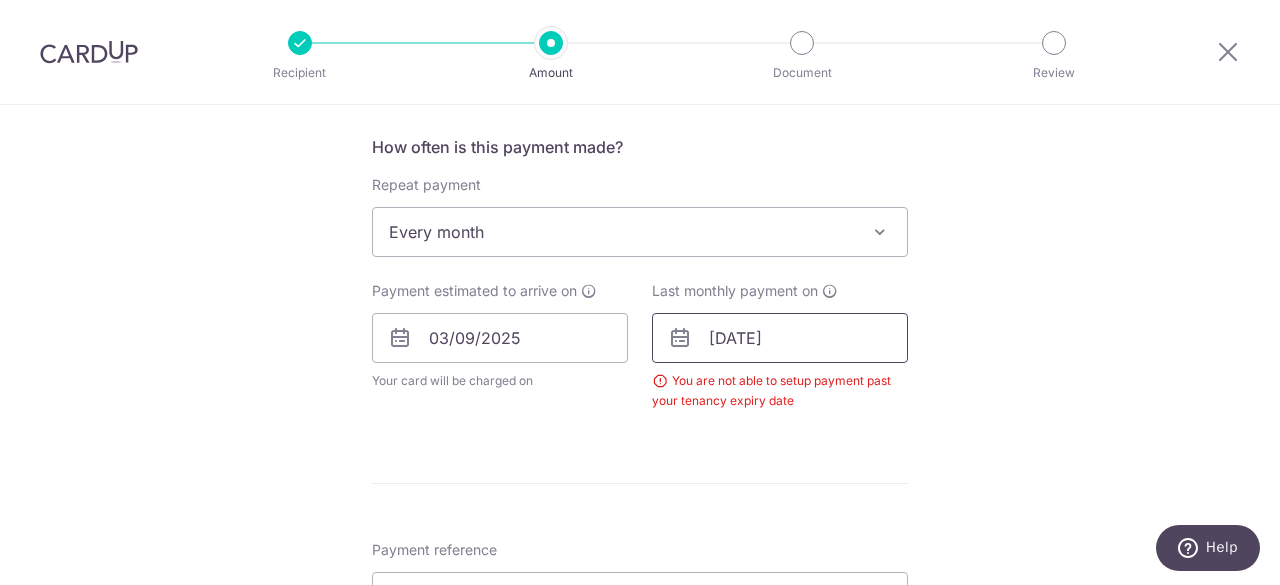 click on "[DATE]" at bounding box center [780, 338] 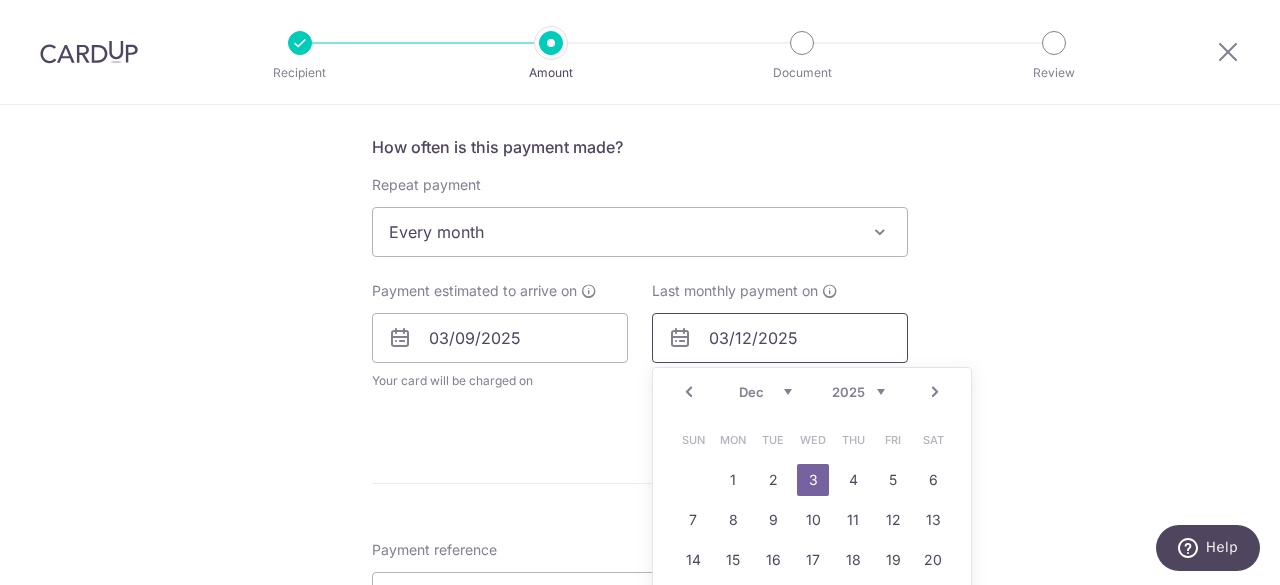 type on "03/12/2025" 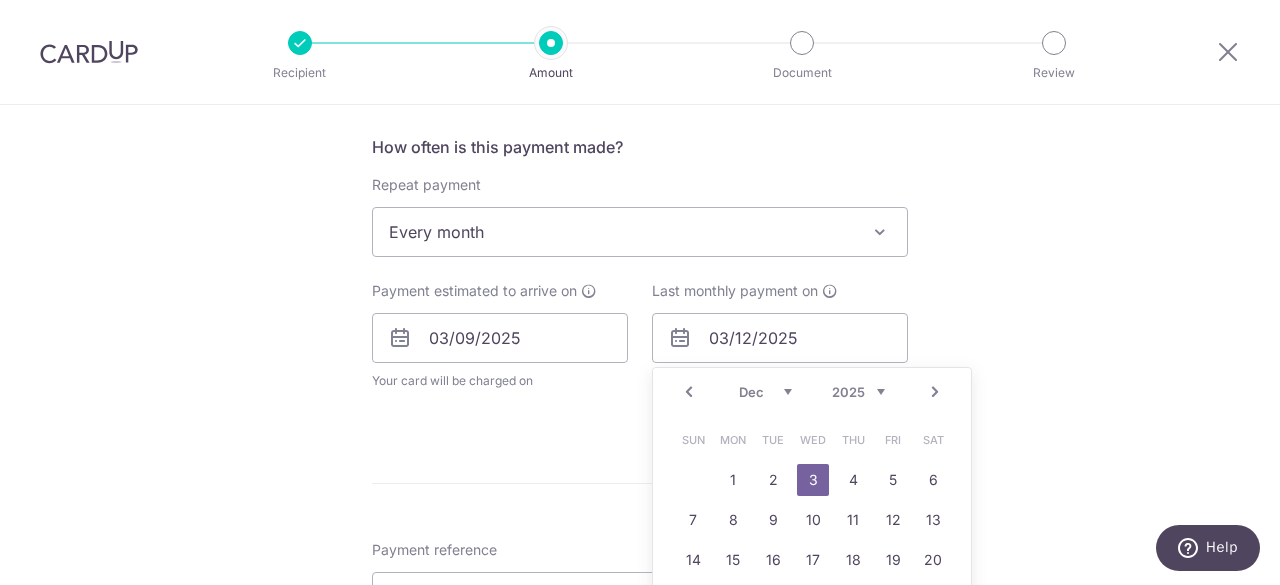 click on "Tell us more about your payment
Enter payment amount
SGD
3,500.00
3500.00
Select Card
Add new card
Add credit card
Secure 256-bit SSL
Text
New card details
Please enter valid card details.
Card
Secure 256-bit SSL" at bounding box center [640, -13] 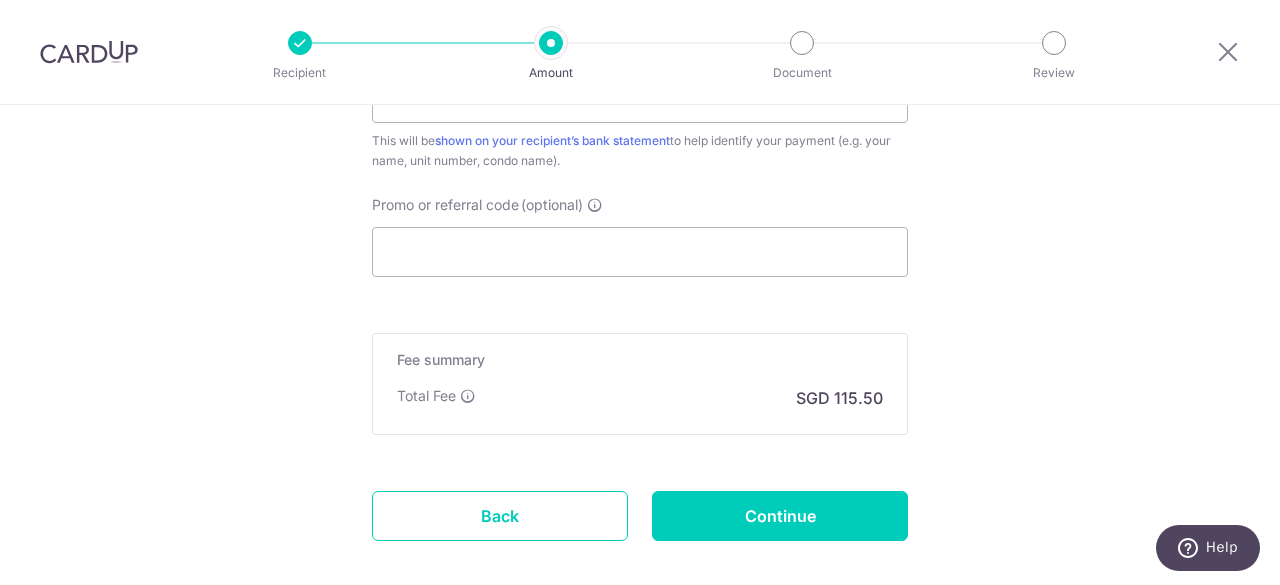 scroll, scrollTop: 1901, scrollLeft: 0, axis: vertical 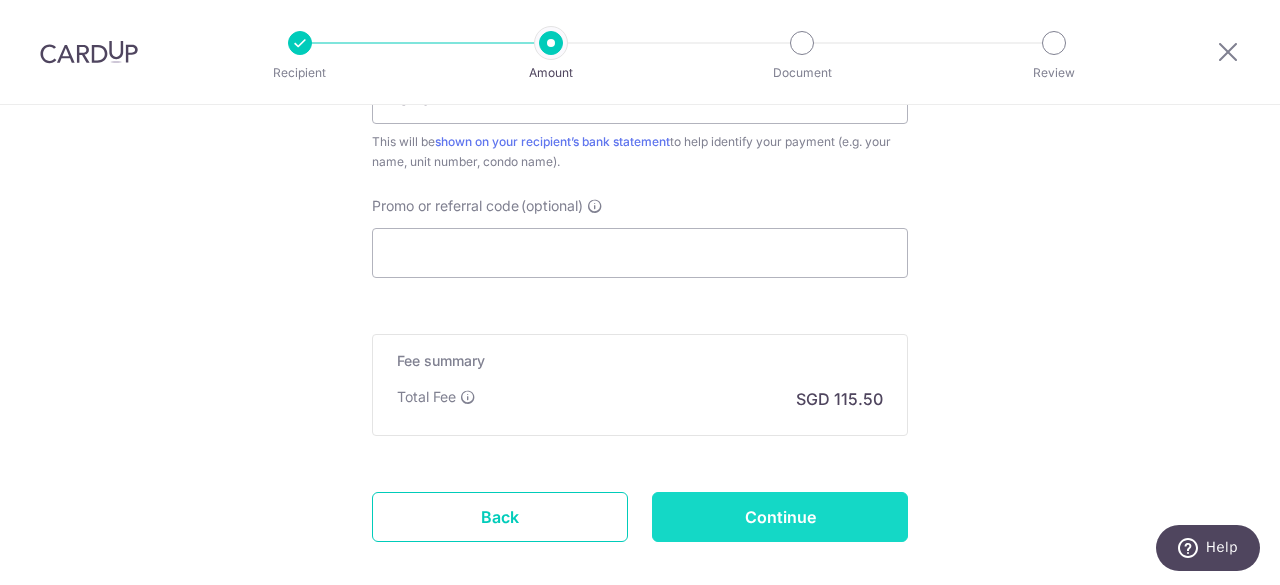 click on "Continue" at bounding box center [780, 517] 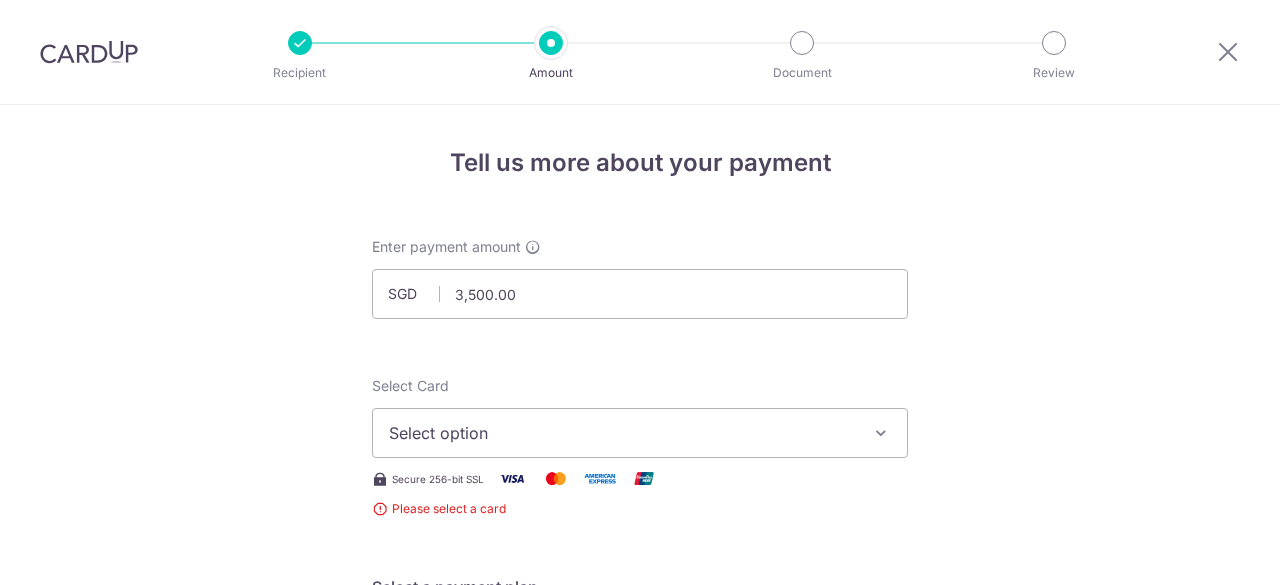 scroll, scrollTop: 0, scrollLeft: 0, axis: both 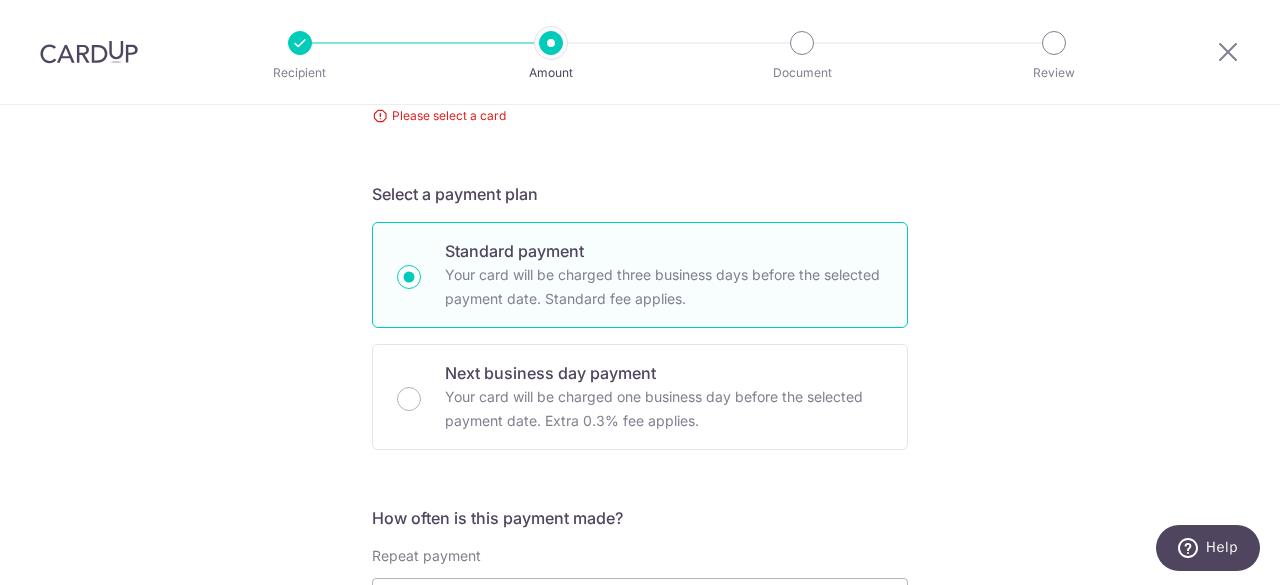 click on "Tell us more about your payment
SGD
[AMOUNT]
[AMOUNT]
Select Card
Select option
Add credit card
Secure 256-bit SSL
Please select a card
Text
New card details
Card
Secure 256-bit SSL" at bounding box center [640, 626] 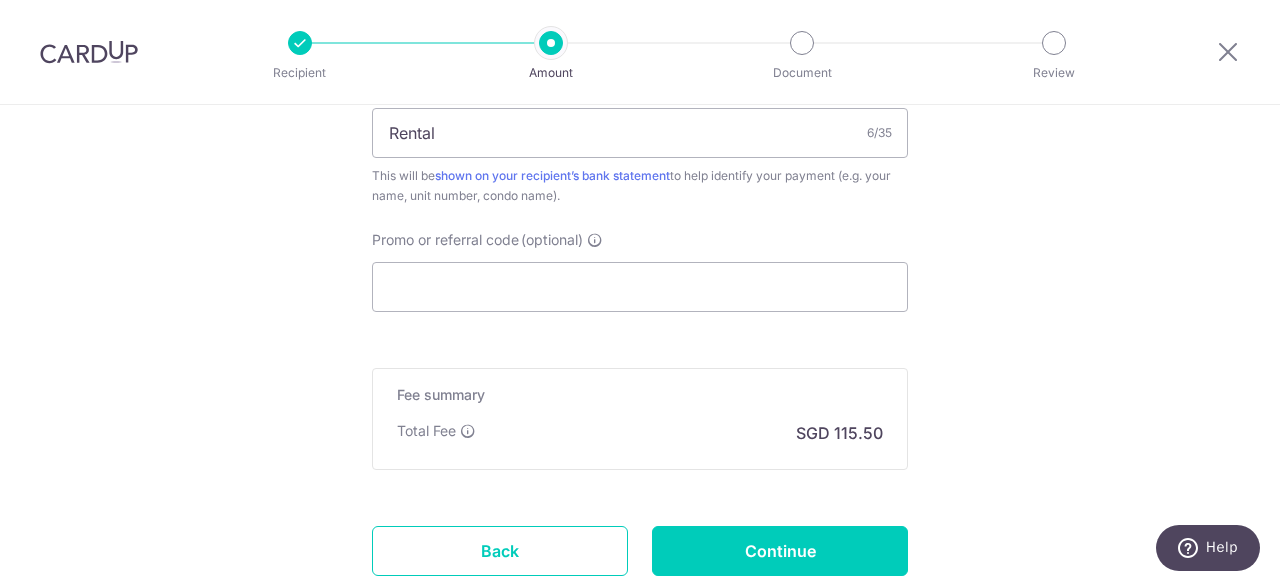 scroll, scrollTop: 1344, scrollLeft: 0, axis: vertical 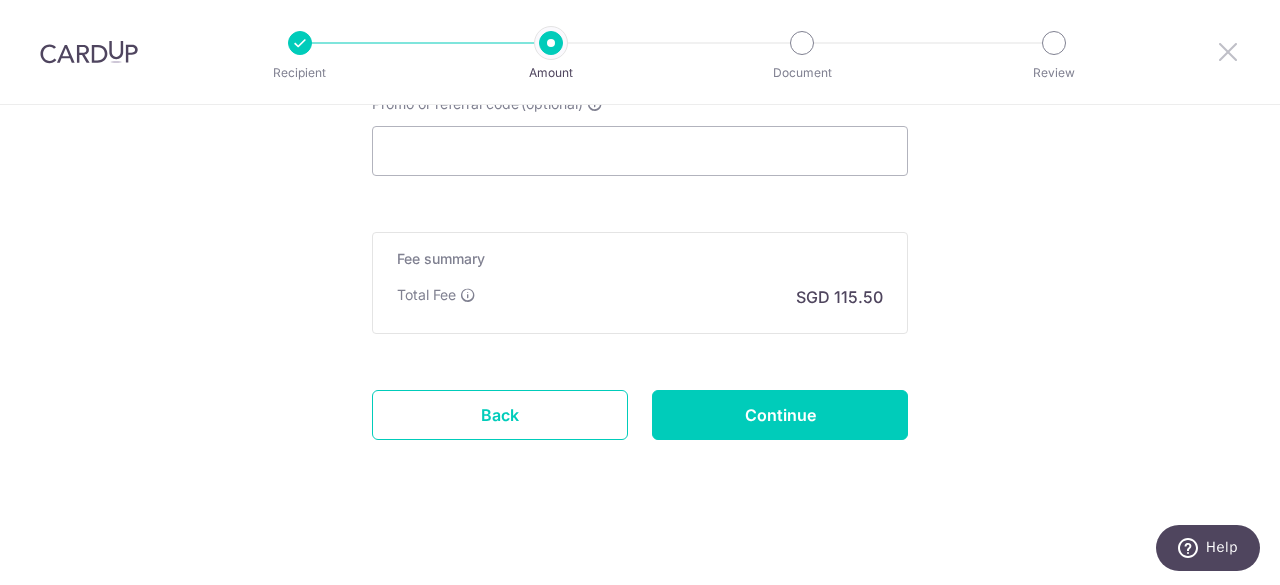 click at bounding box center [1228, 51] 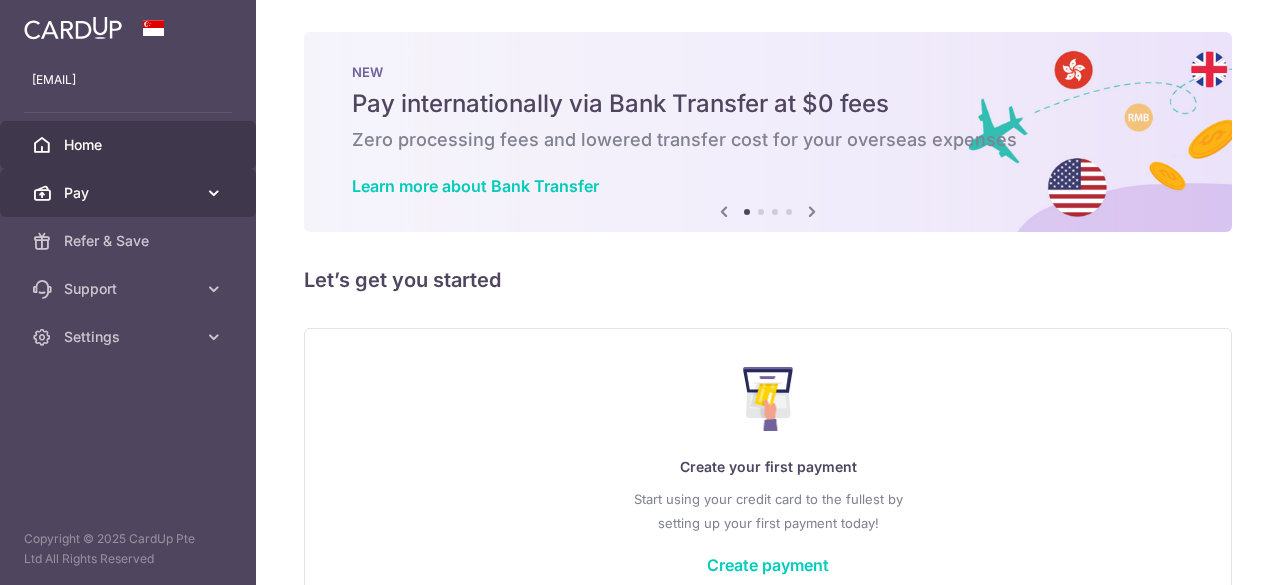 click on "Pay" at bounding box center [130, 193] 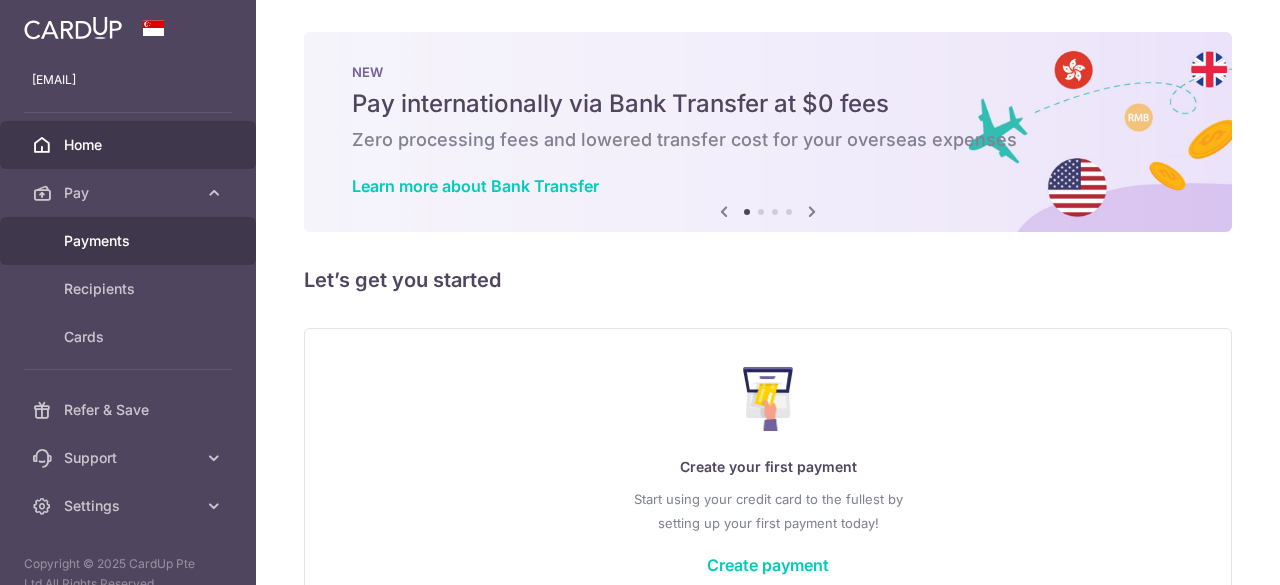 click on "Payments" at bounding box center (130, 241) 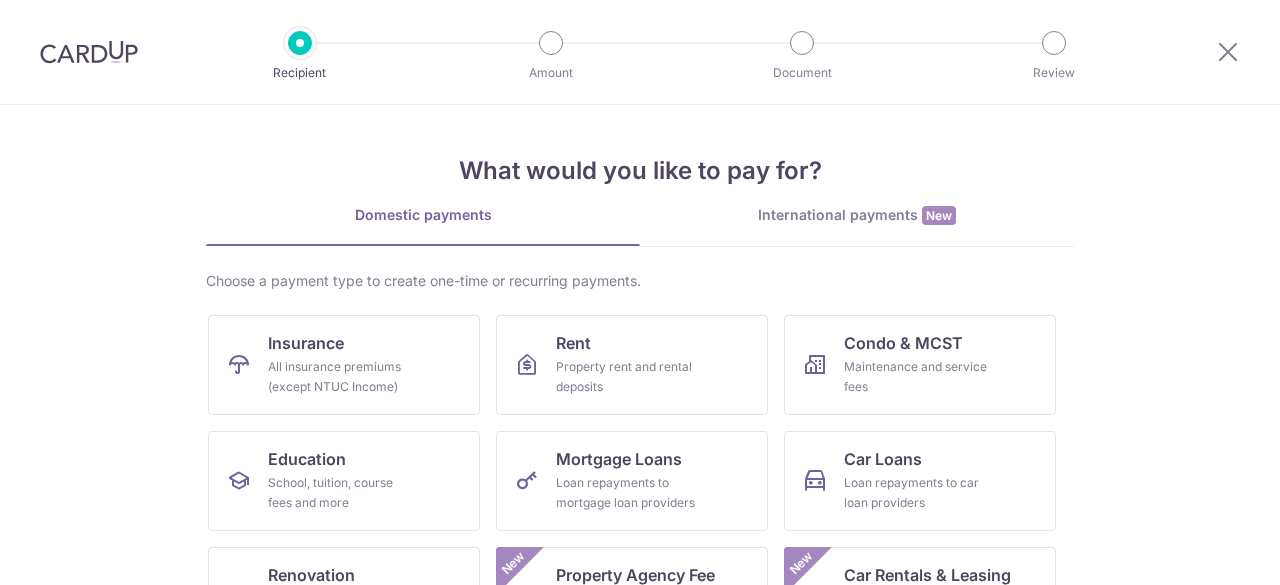 scroll, scrollTop: 0, scrollLeft: 0, axis: both 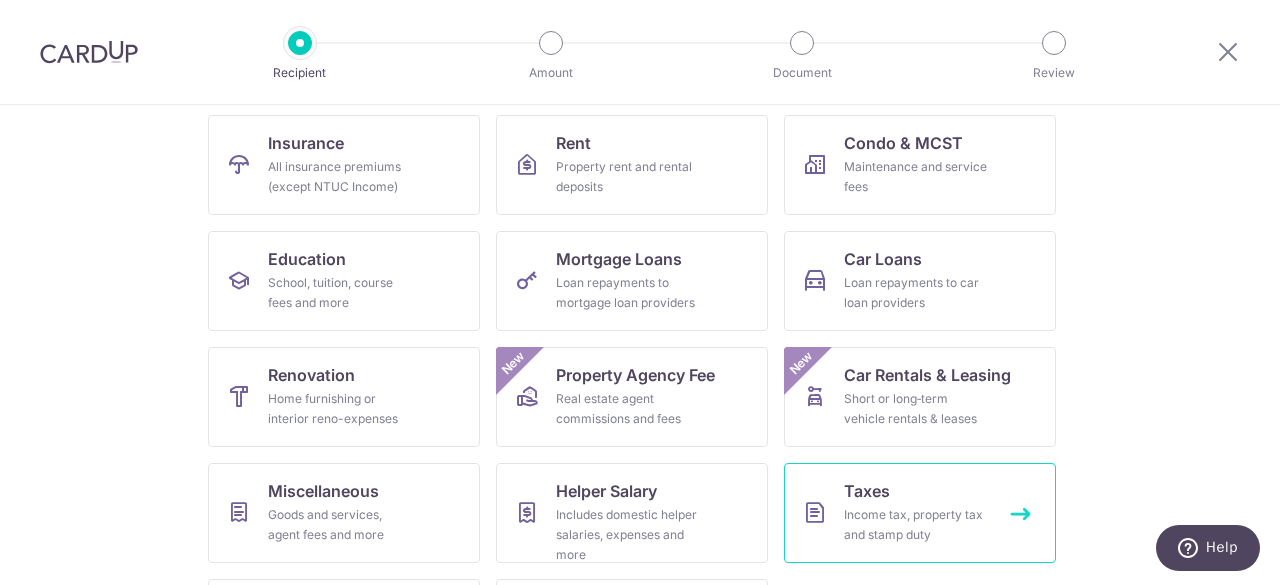 click on "Income tax, property tax and stamp duty" at bounding box center [916, 525] 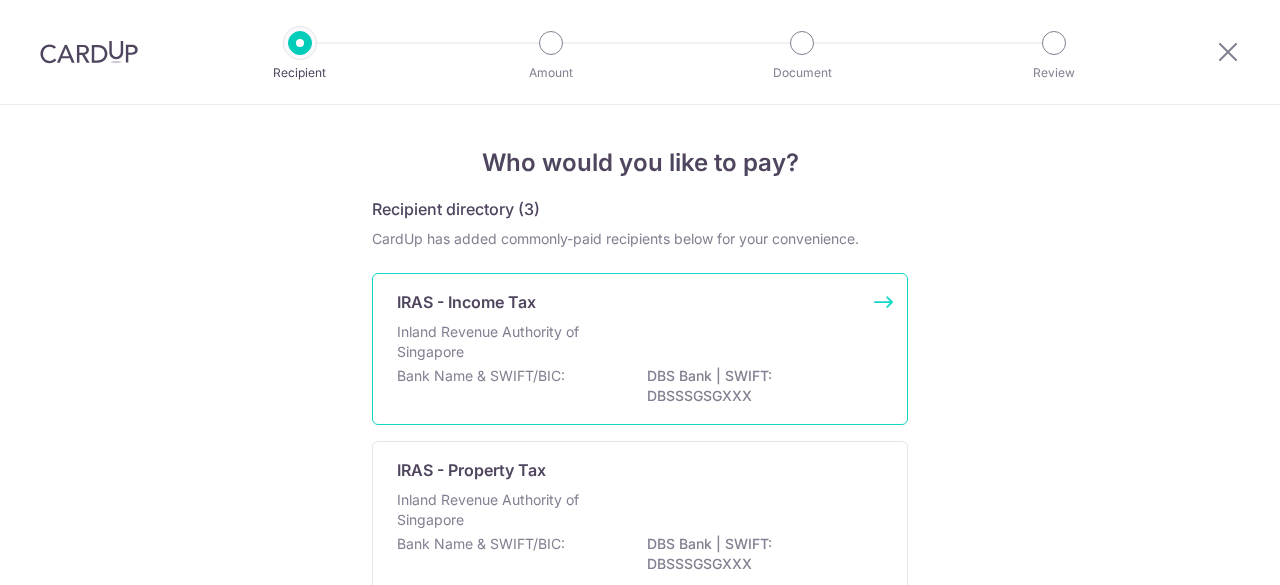 scroll, scrollTop: 0, scrollLeft: 0, axis: both 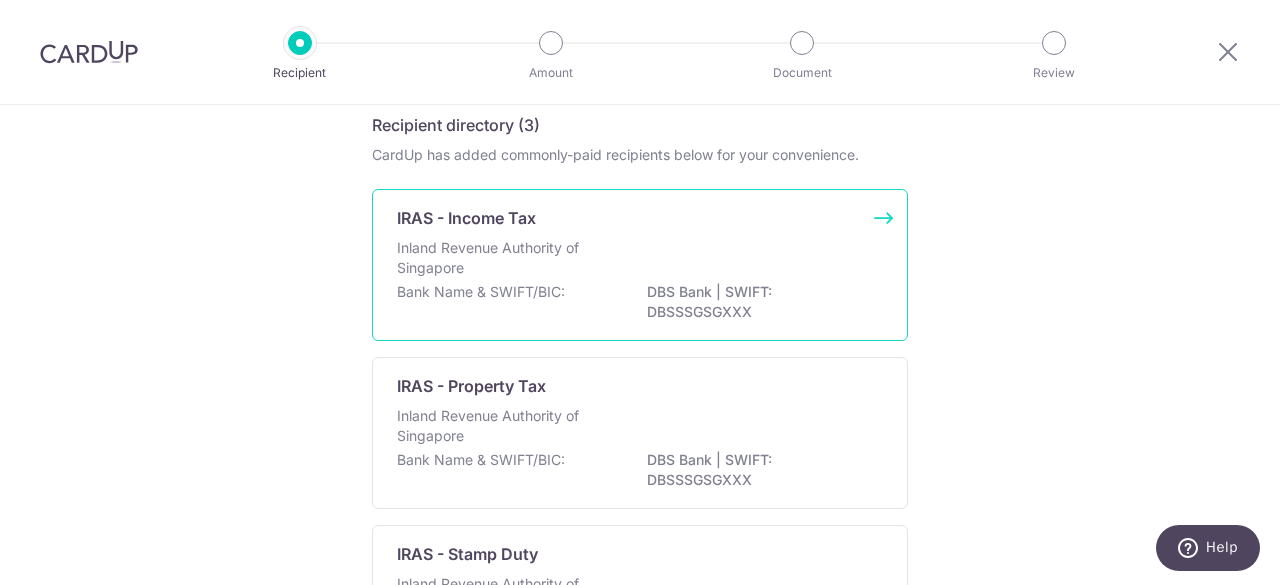 click on "Inland Revenue Authority of Singapore" at bounding box center (640, 260) 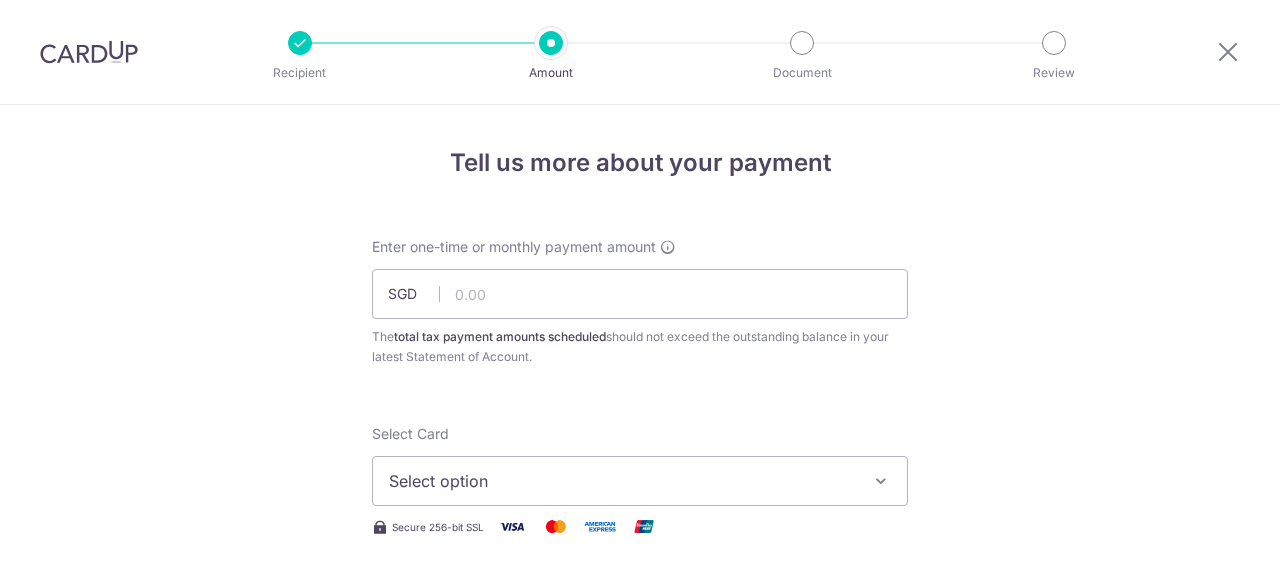 scroll, scrollTop: 0, scrollLeft: 0, axis: both 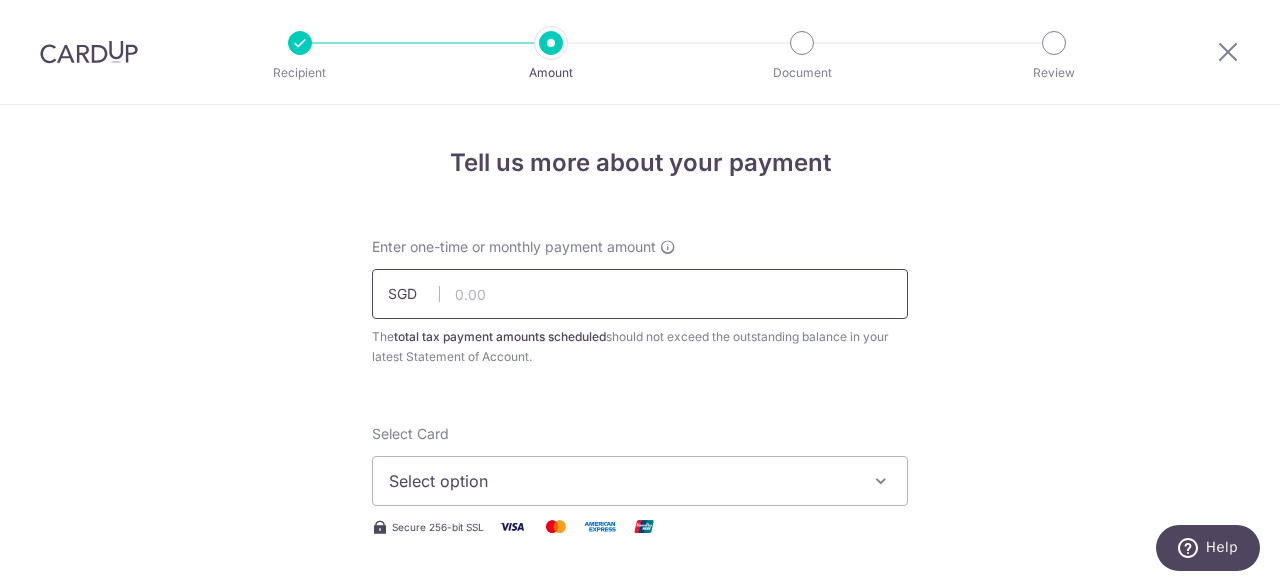 click at bounding box center [640, 294] 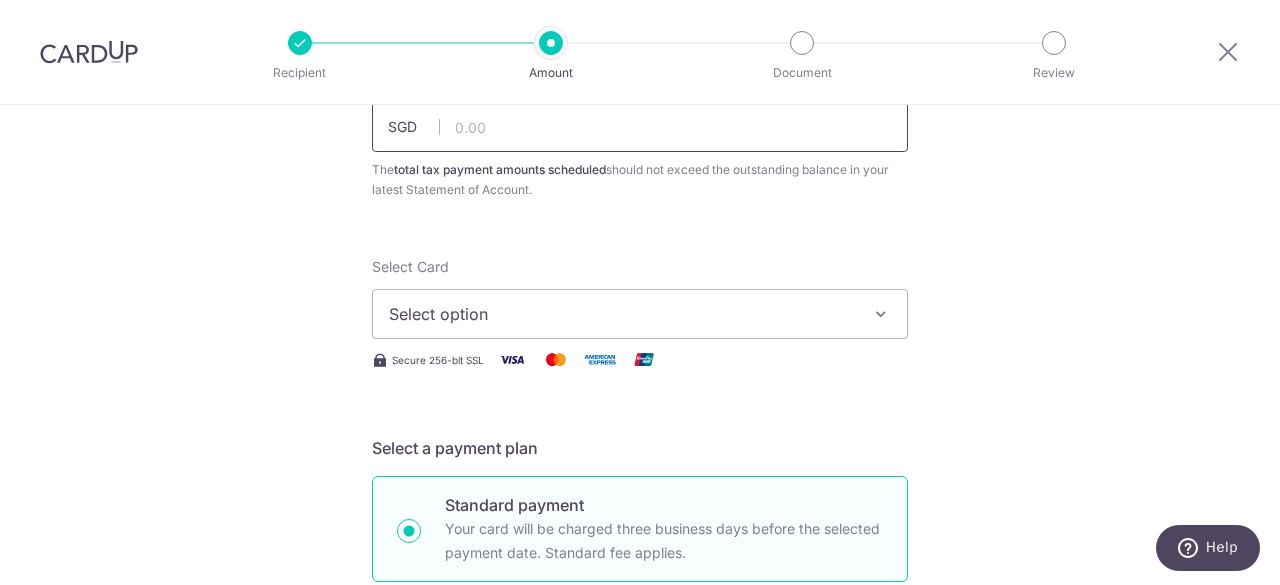 scroll, scrollTop: 0, scrollLeft: 0, axis: both 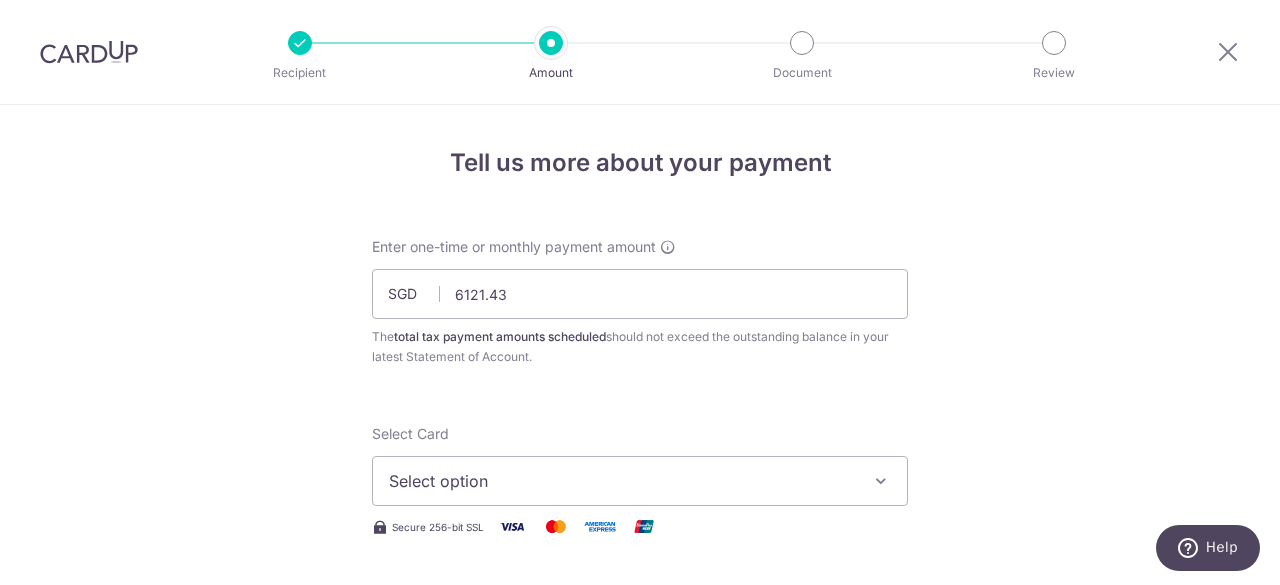 type on "6,121.43" 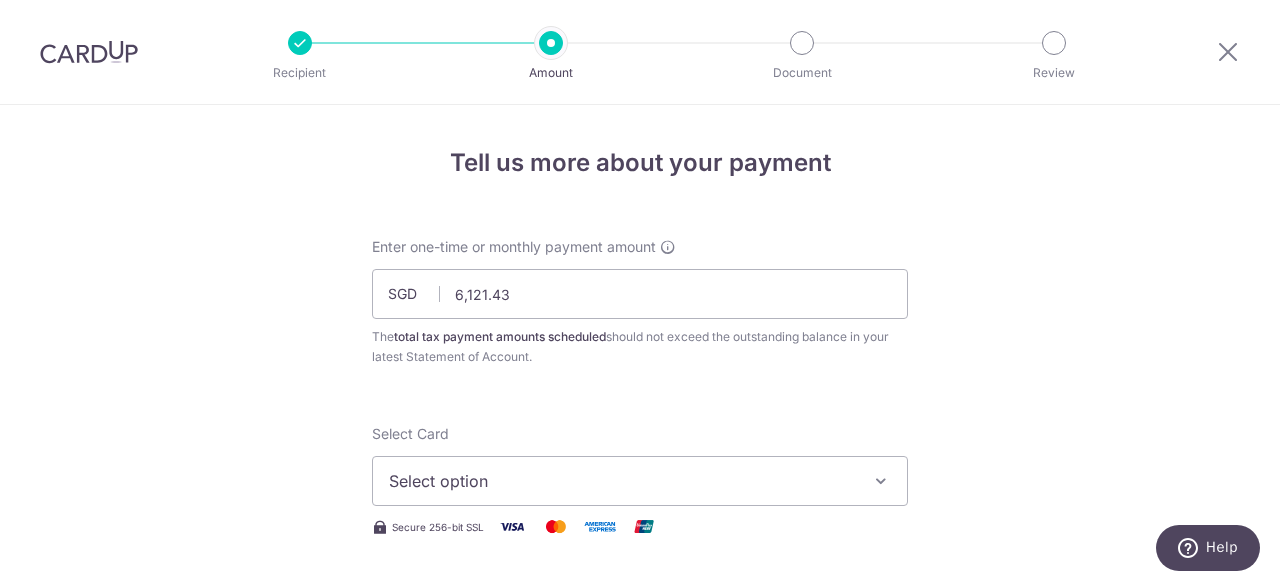 click on "Select option" at bounding box center [640, 481] 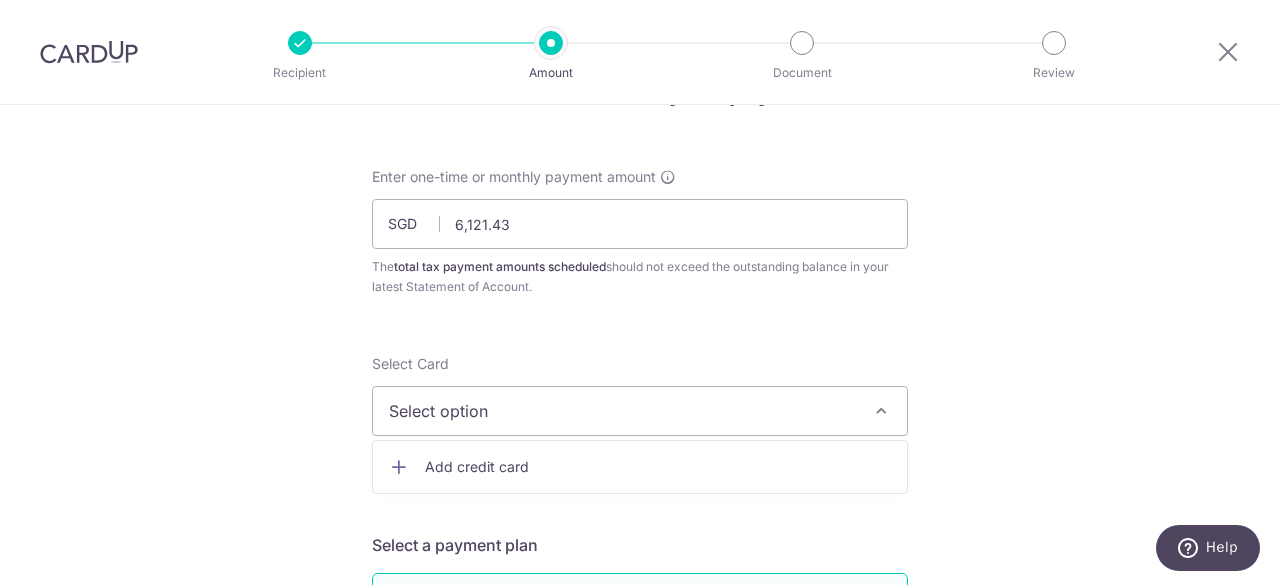 scroll, scrollTop: 100, scrollLeft: 0, axis: vertical 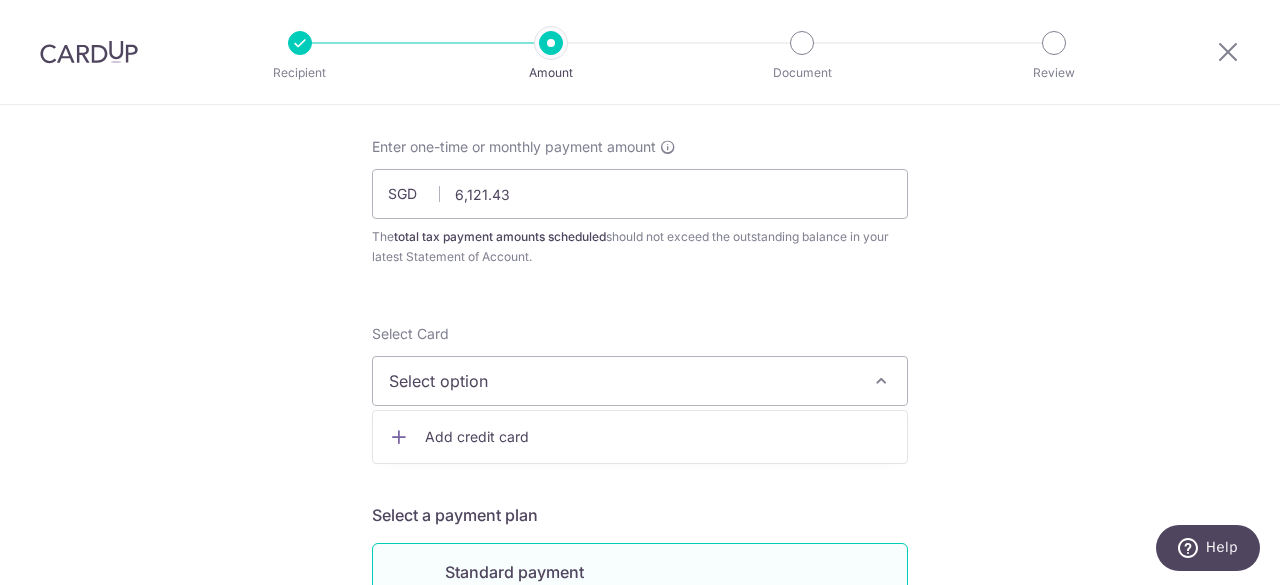 click on "Add credit card" at bounding box center [658, 437] 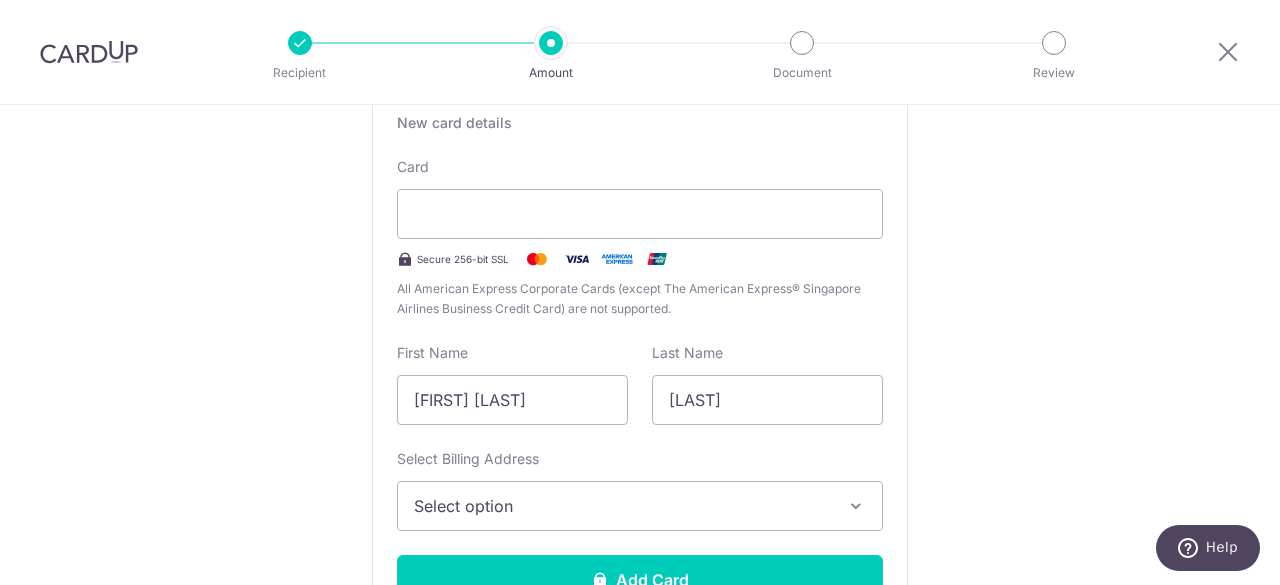 scroll, scrollTop: 400, scrollLeft: 0, axis: vertical 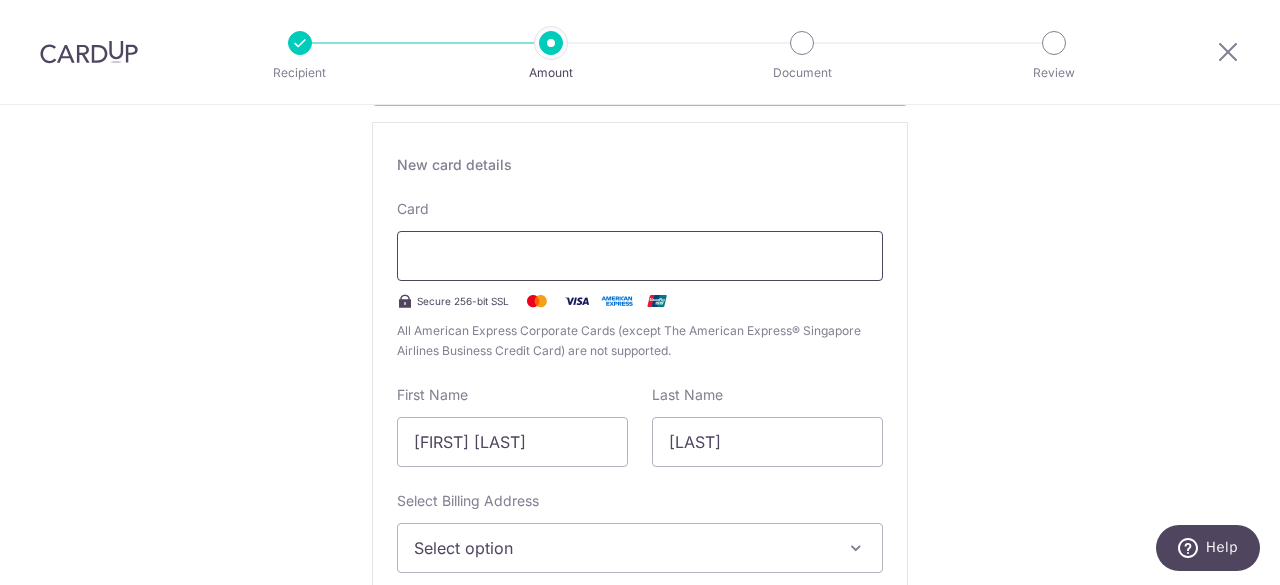 click at bounding box center [640, 256] 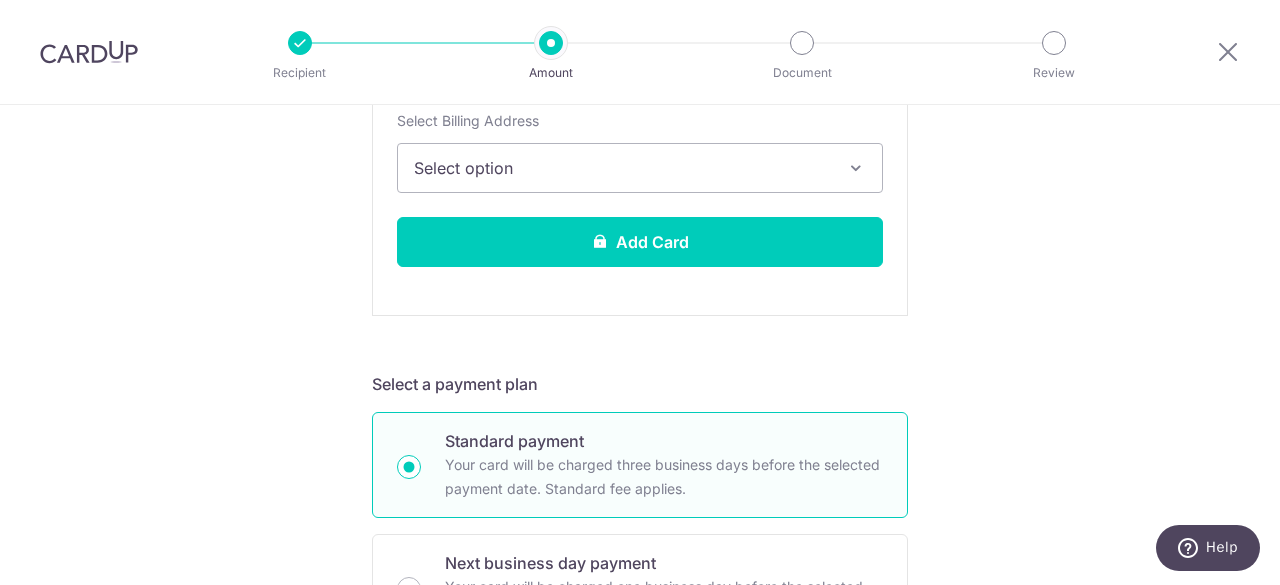scroll, scrollTop: 800, scrollLeft: 0, axis: vertical 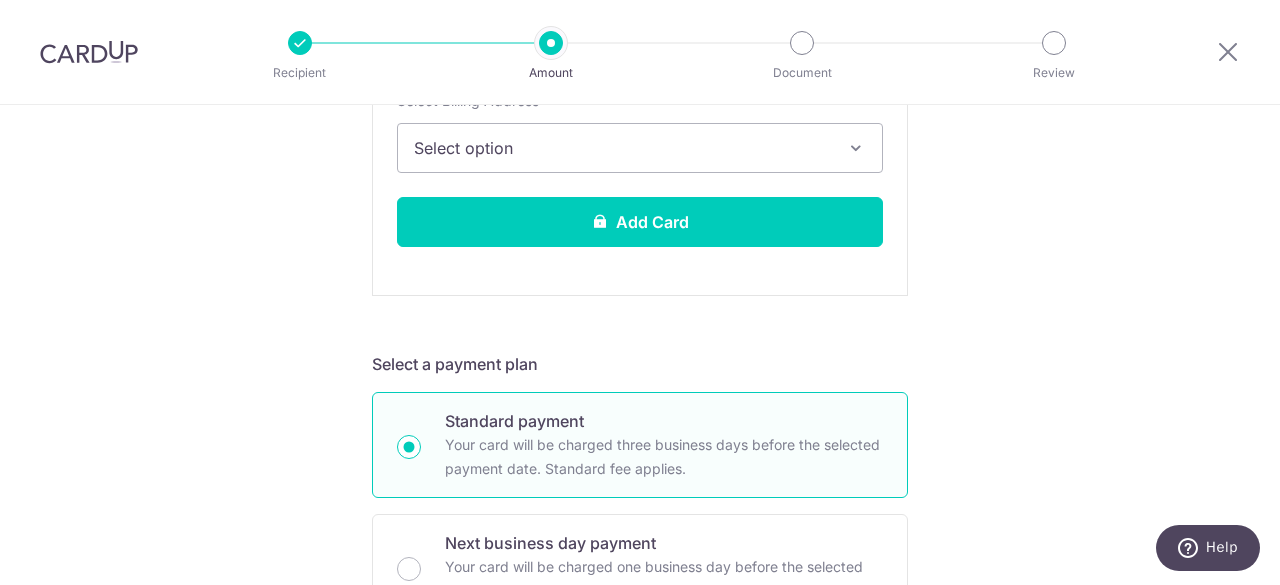 click on "Select option" at bounding box center [622, 148] 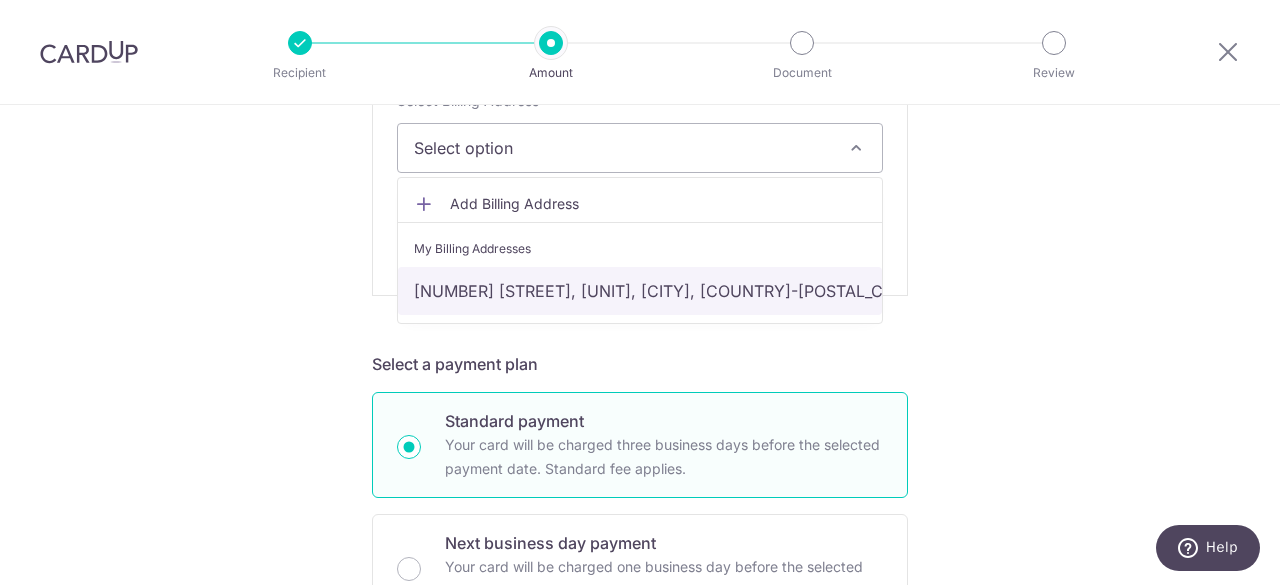 click on "[NUMBER] [STREET], [UNIT], [CITY], [COUNTRY]-[POSTAL_CODE]" at bounding box center [640, 291] 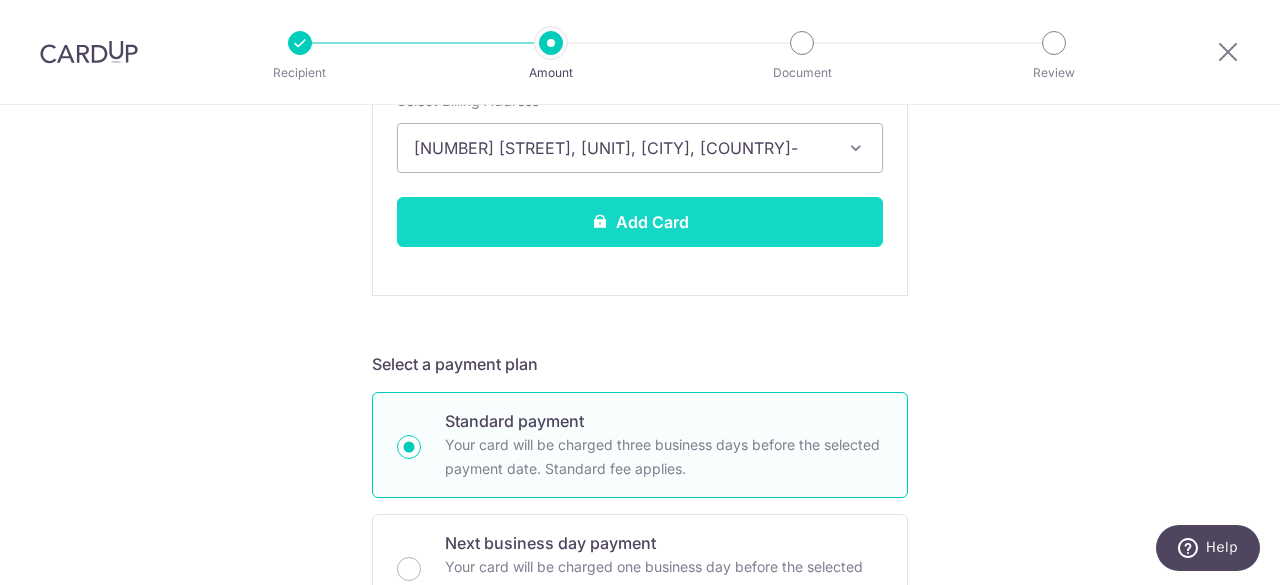 click on "Add Card" at bounding box center [640, 222] 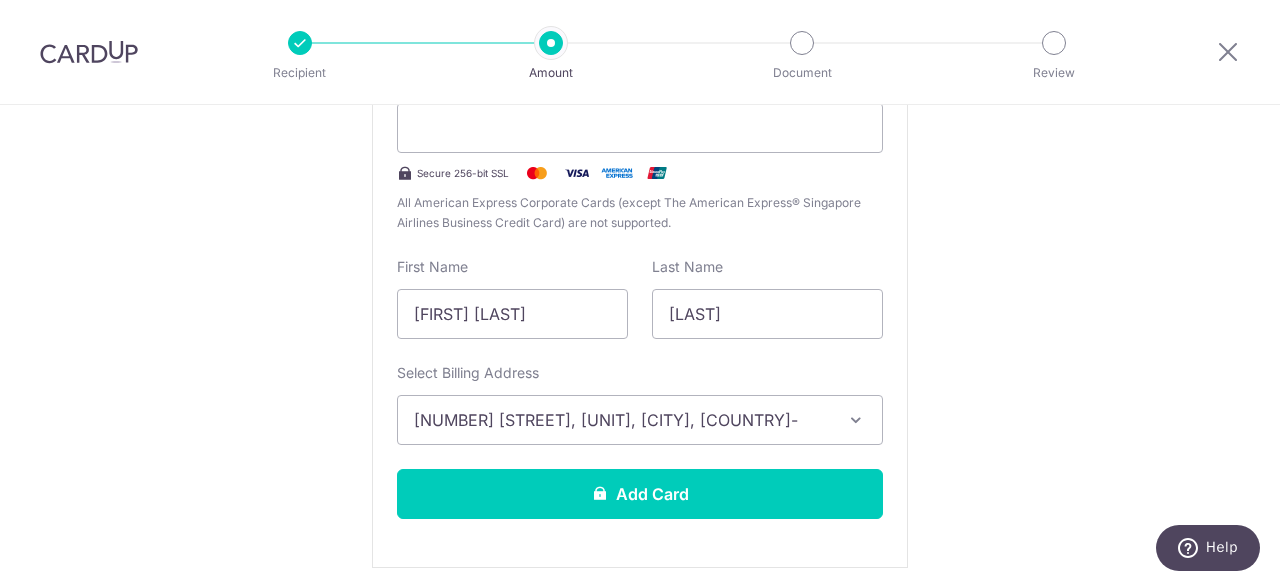 scroll, scrollTop: 828, scrollLeft: 0, axis: vertical 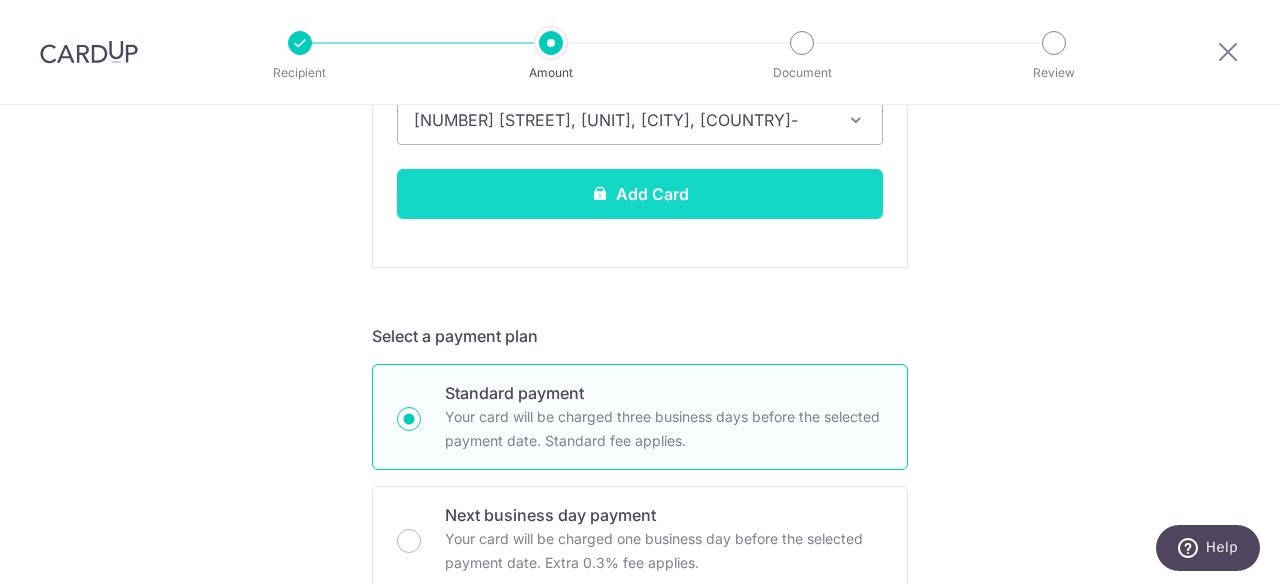click on "Add Card" at bounding box center [640, 194] 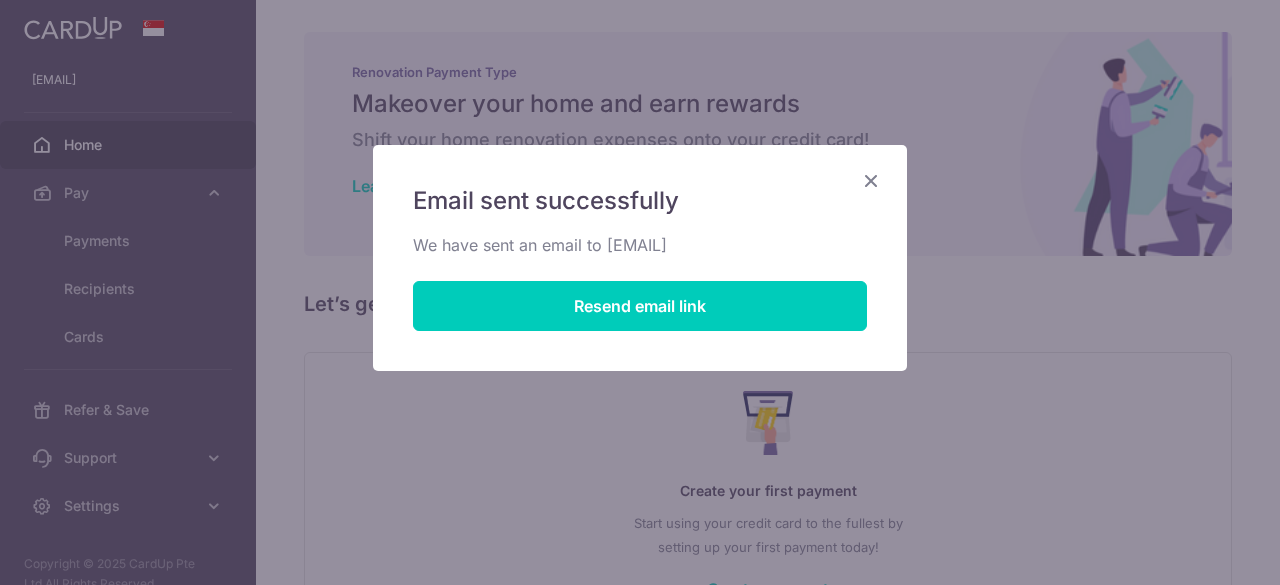 scroll, scrollTop: 0, scrollLeft: 0, axis: both 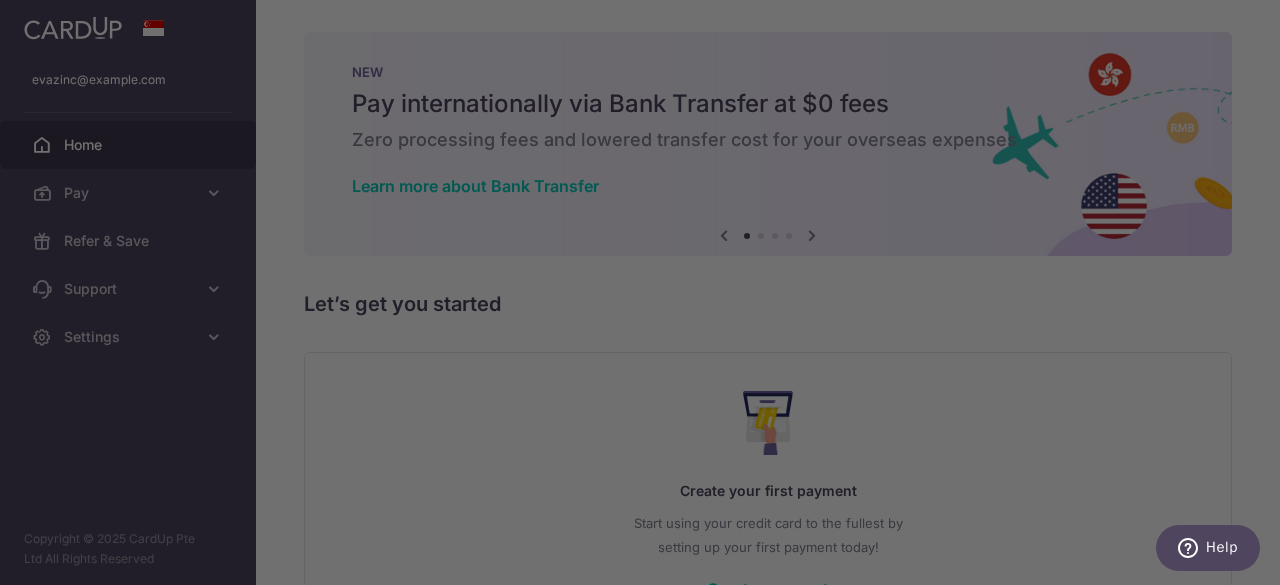 click at bounding box center [646, 295] 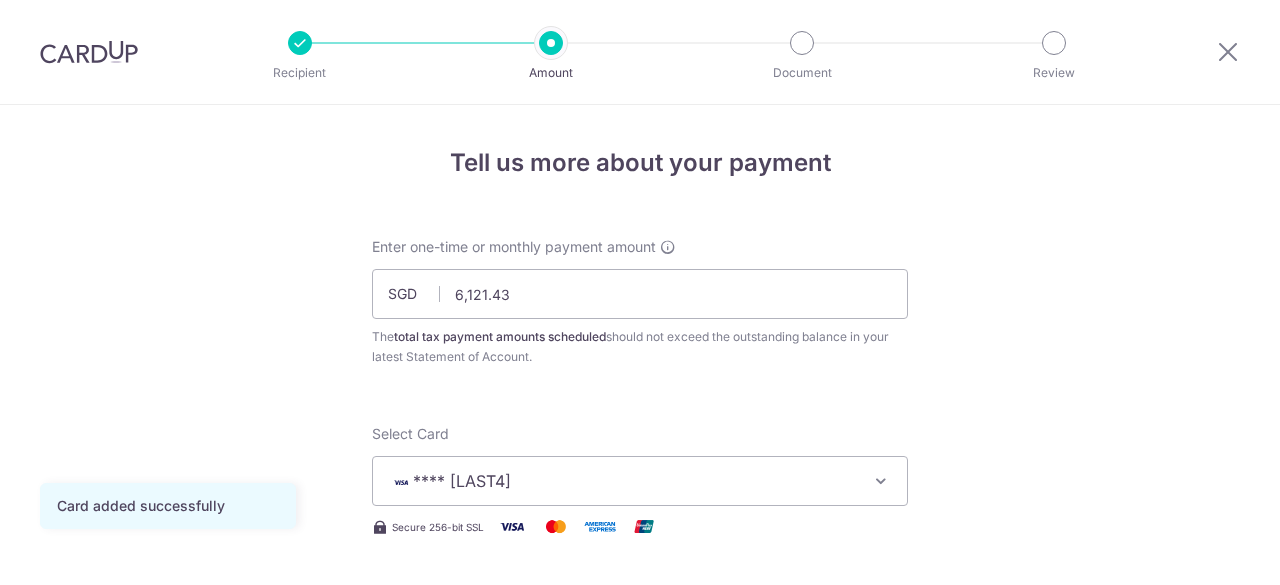 scroll, scrollTop: 0, scrollLeft: 0, axis: both 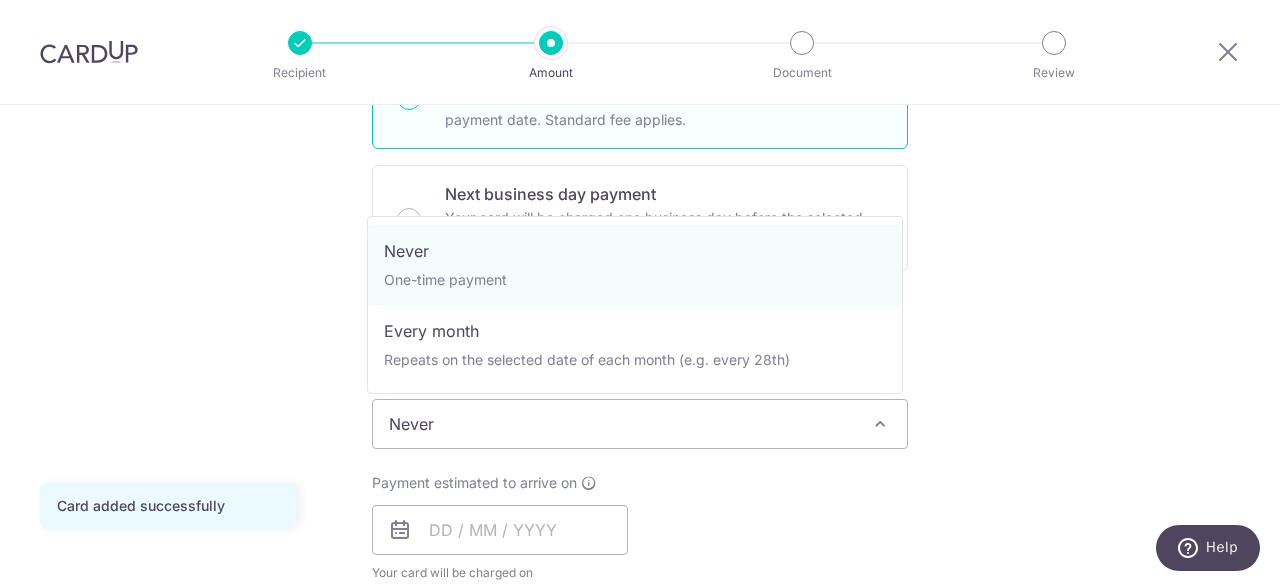 click on "Never" at bounding box center [640, 424] 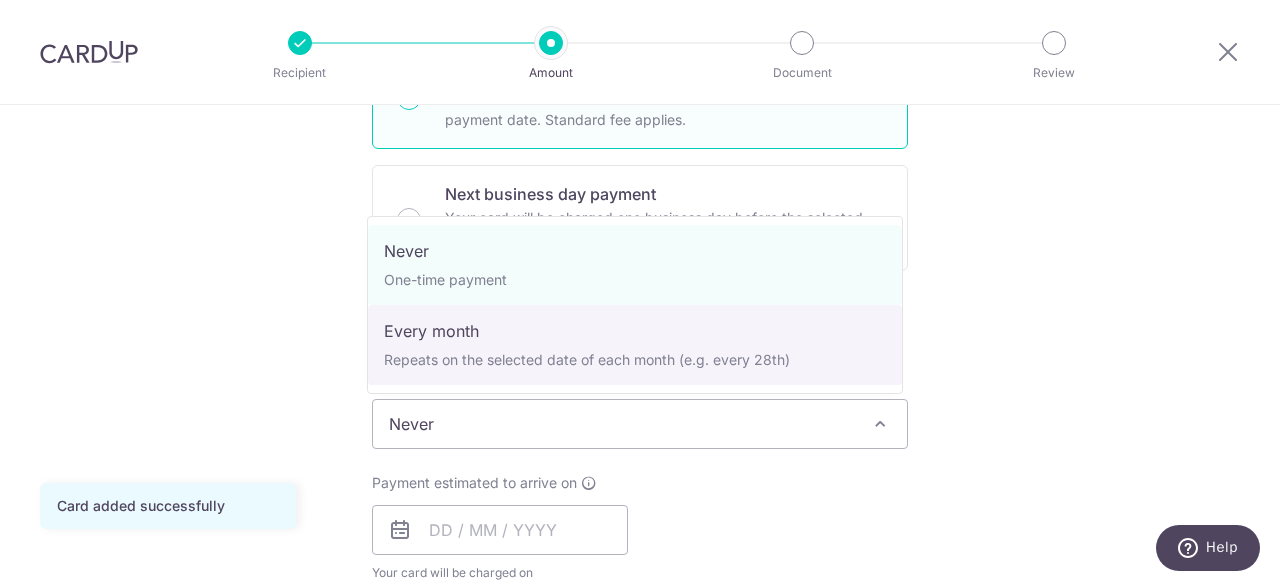 select on "3" 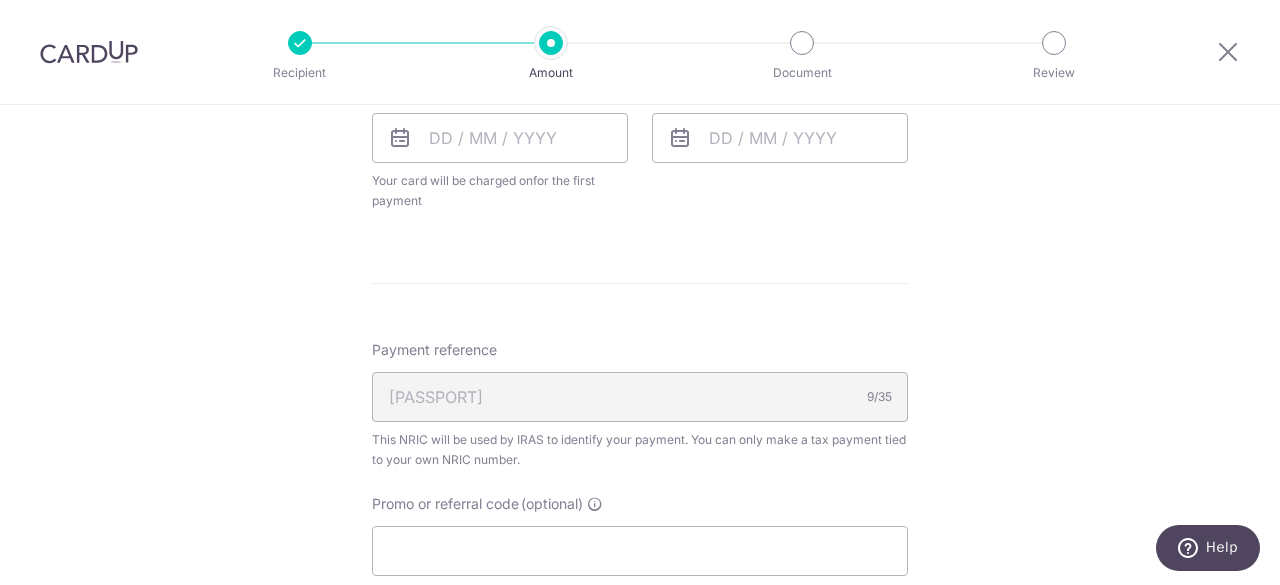 scroll, scrollTop: 1100, scrollLeft: 0, axis: vertical 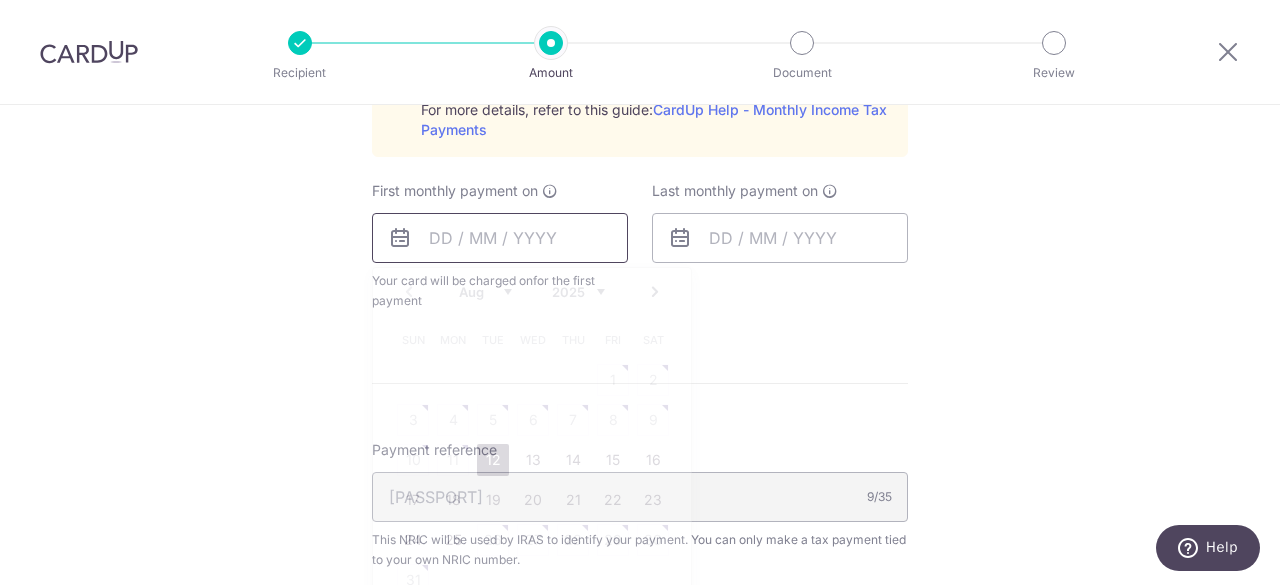 click at bounding box center [500, 238] 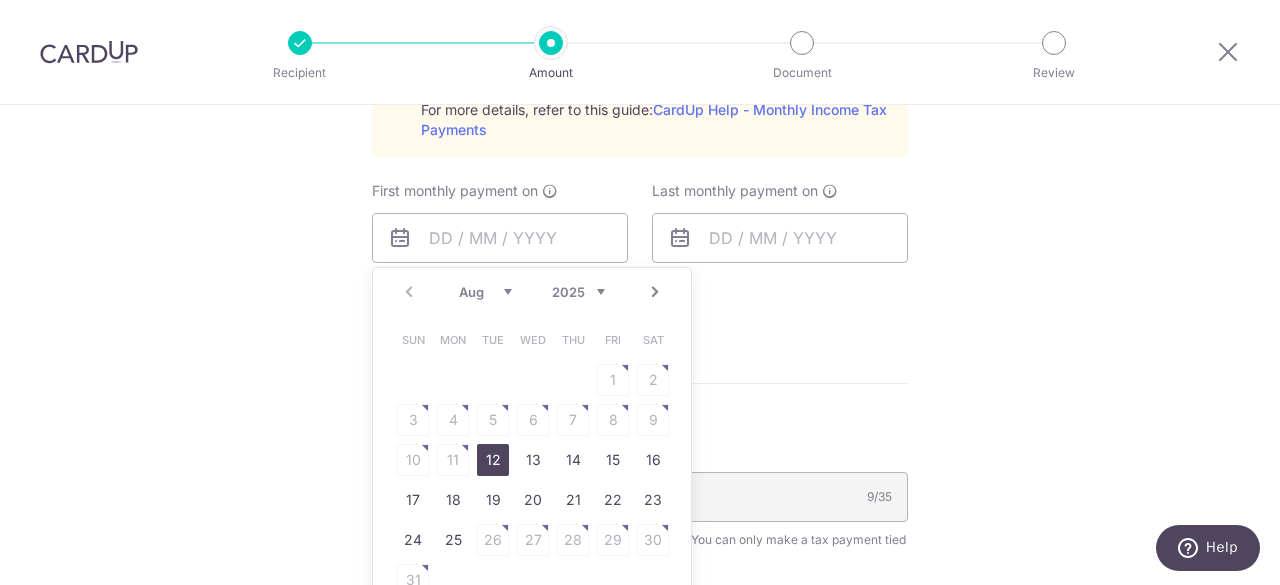 click on "Aug Sep Oct Nov Dec" at bounding box center [485, 292] 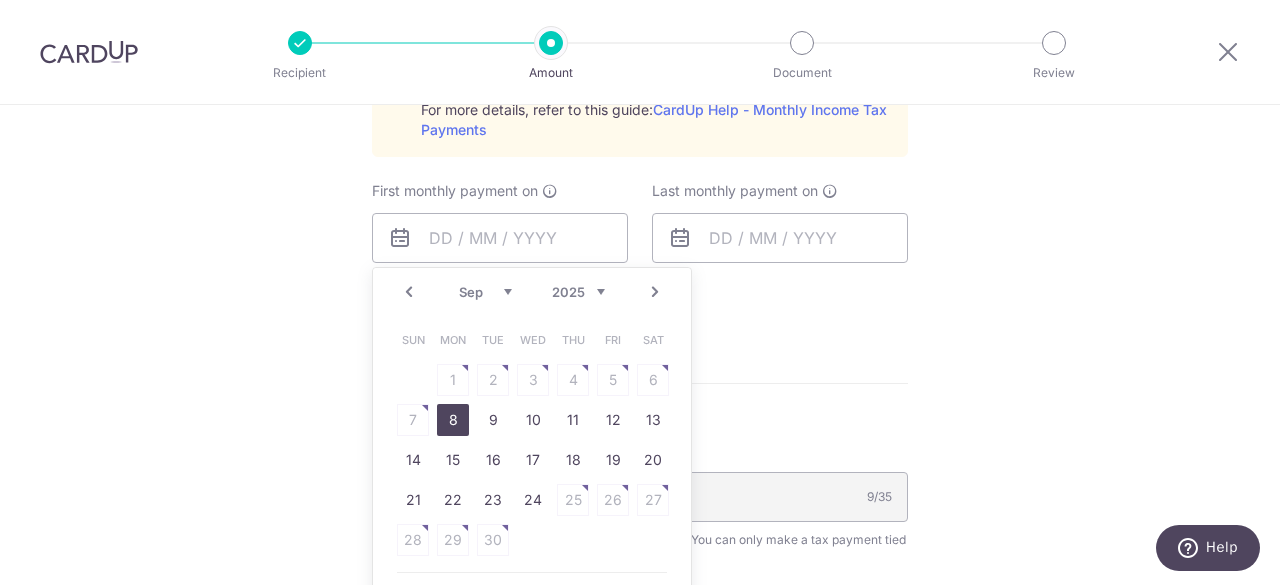 click on "8" at bounding box center (453, 420) 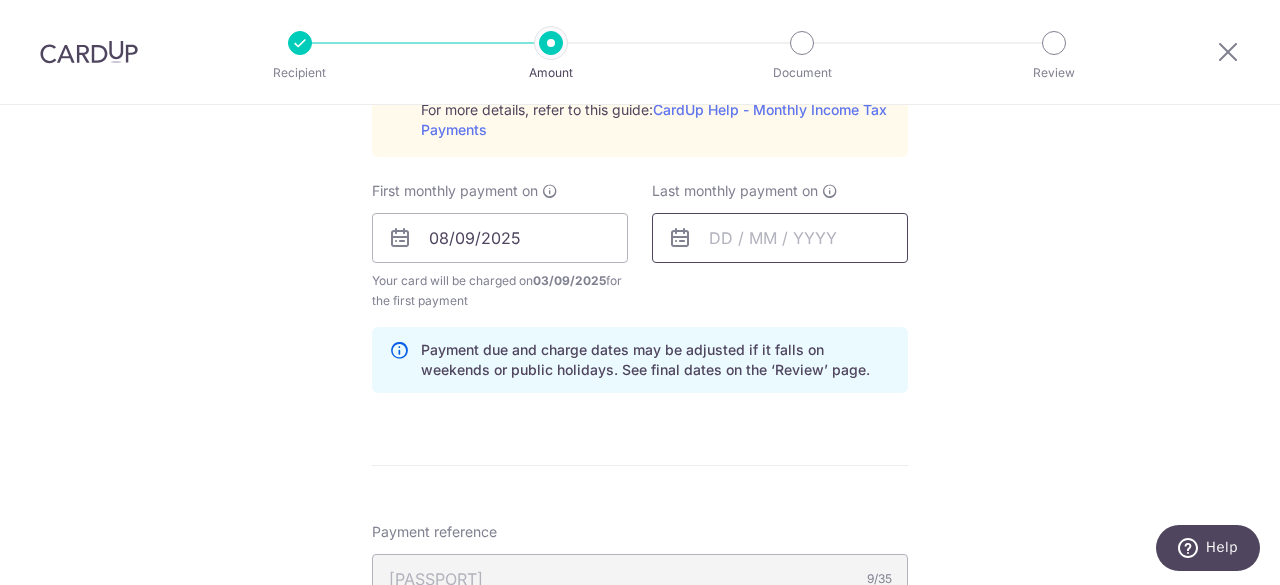 click at bounding box center (780, 238) 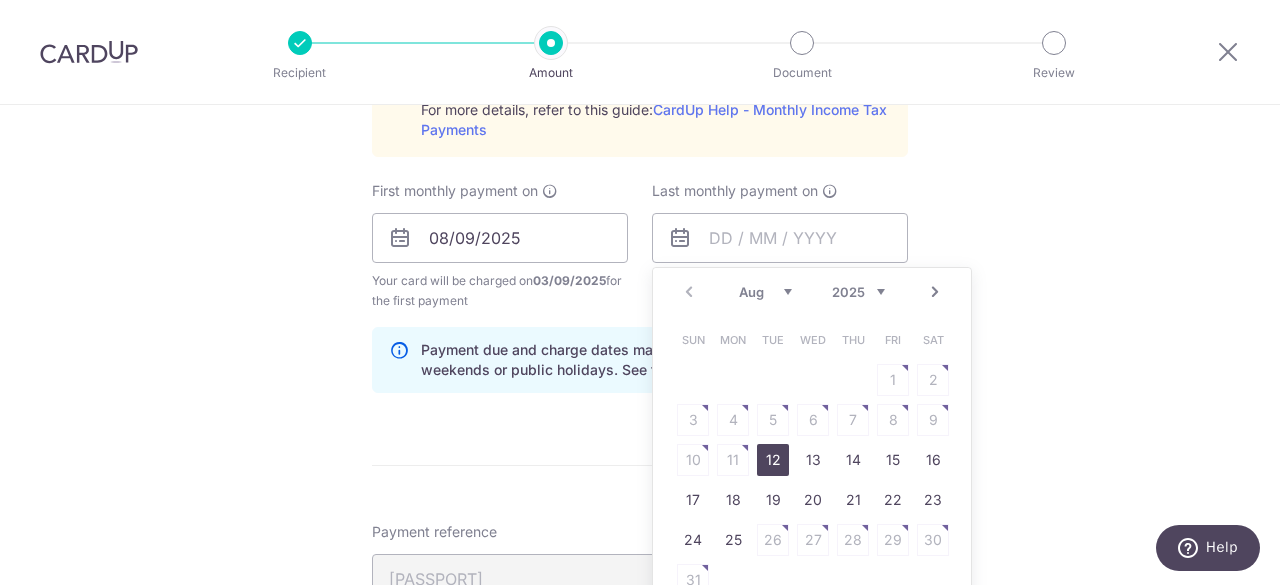 click on "2025 2026" at bounding box center [858, 292] 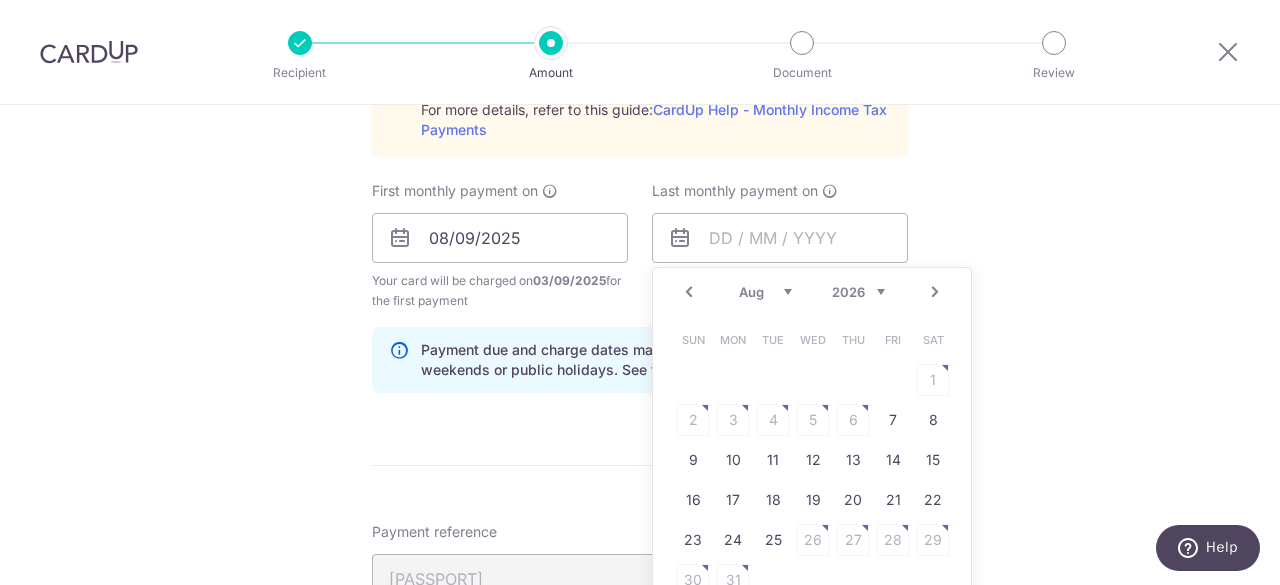 click on "Jan Feb Mar Apr May Jun Jul Aug Sep" at bounding box center [765, 292] 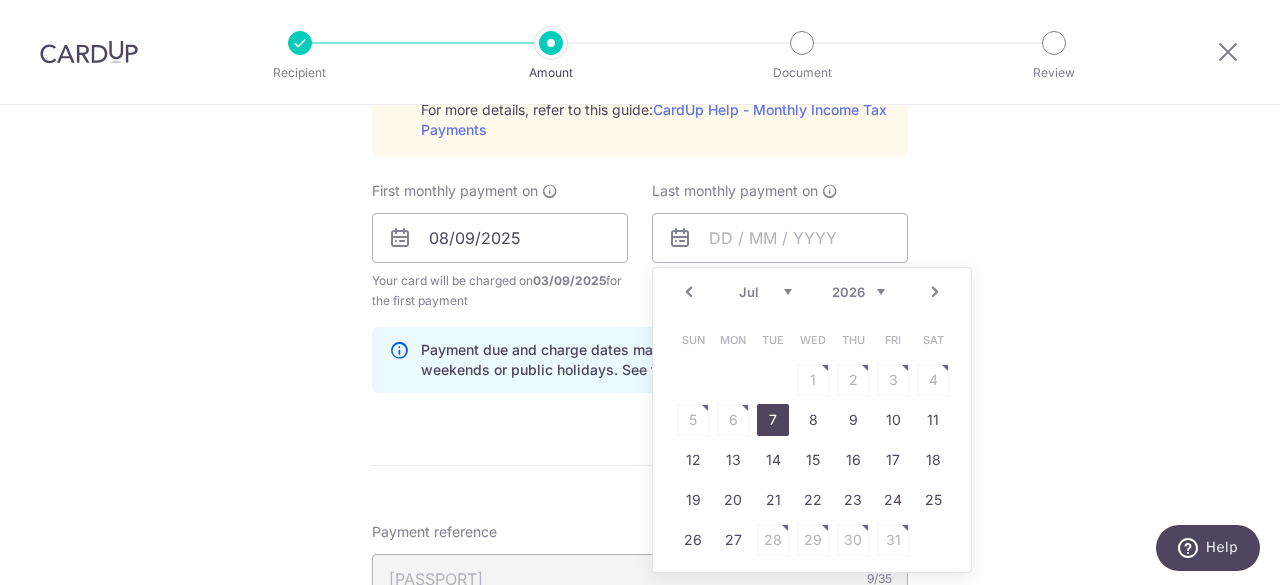 click on "7" at bounding box center (773, 420) 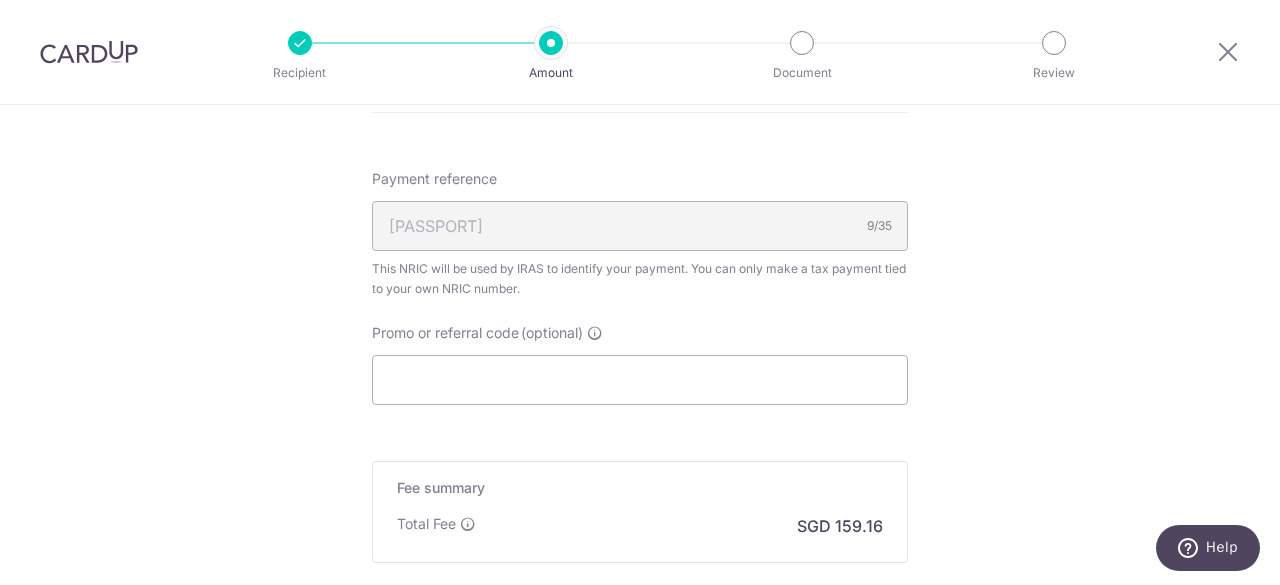 scroll, scrollTop: 1681, scrollLeft: 0, axis: vertical 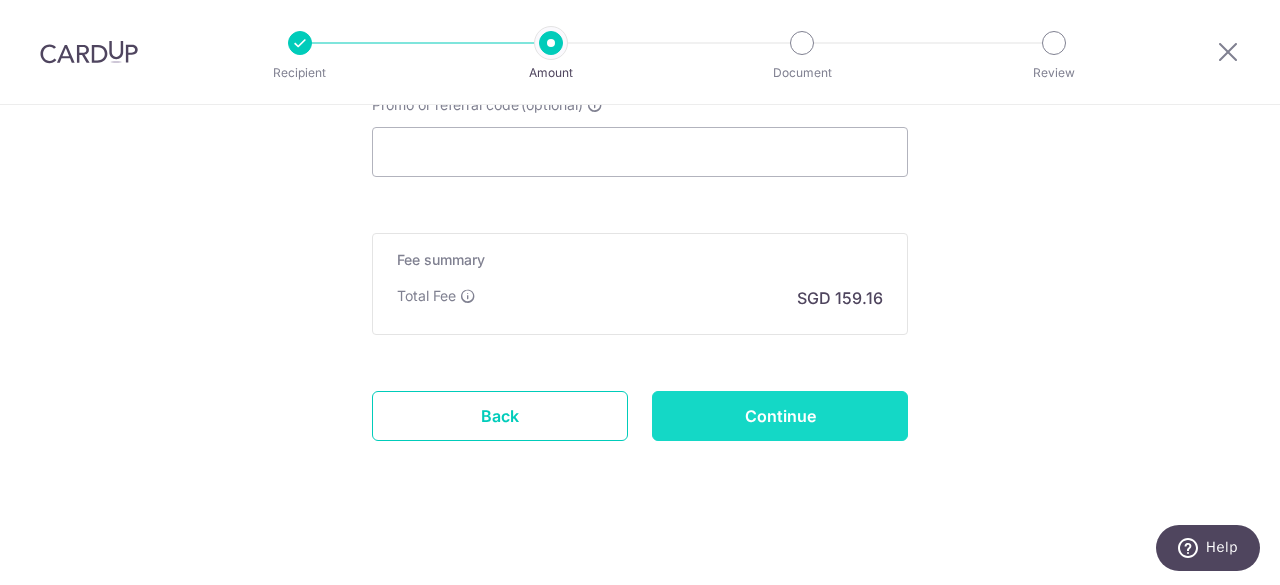 click on "Continue" at bounding box center (780, 416) 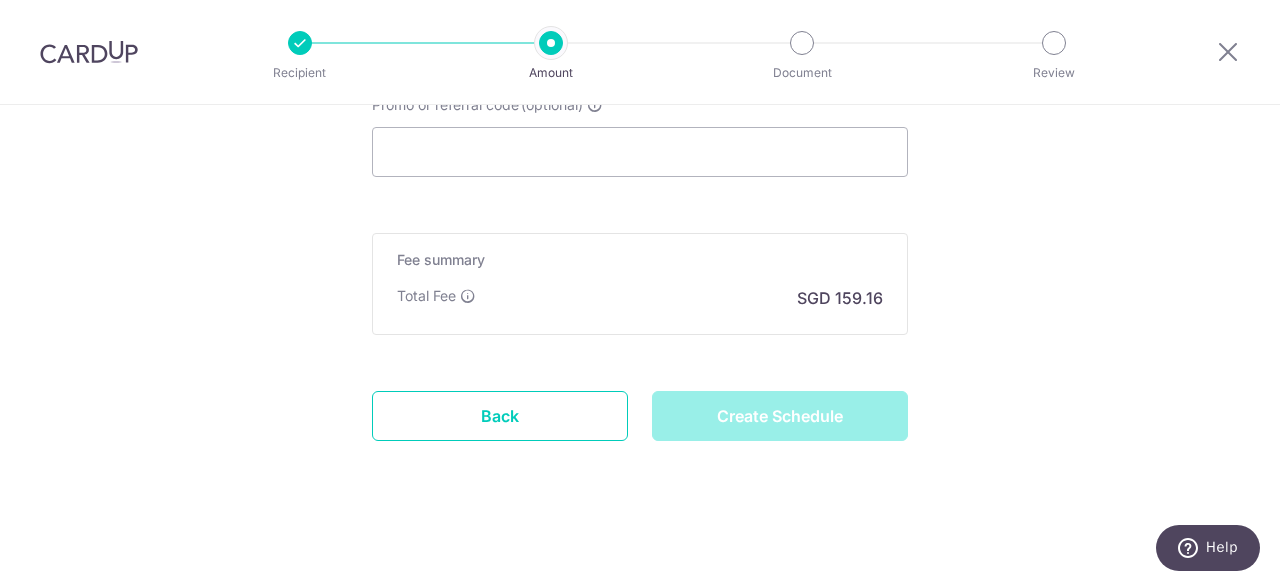 type on "Create Schedule" 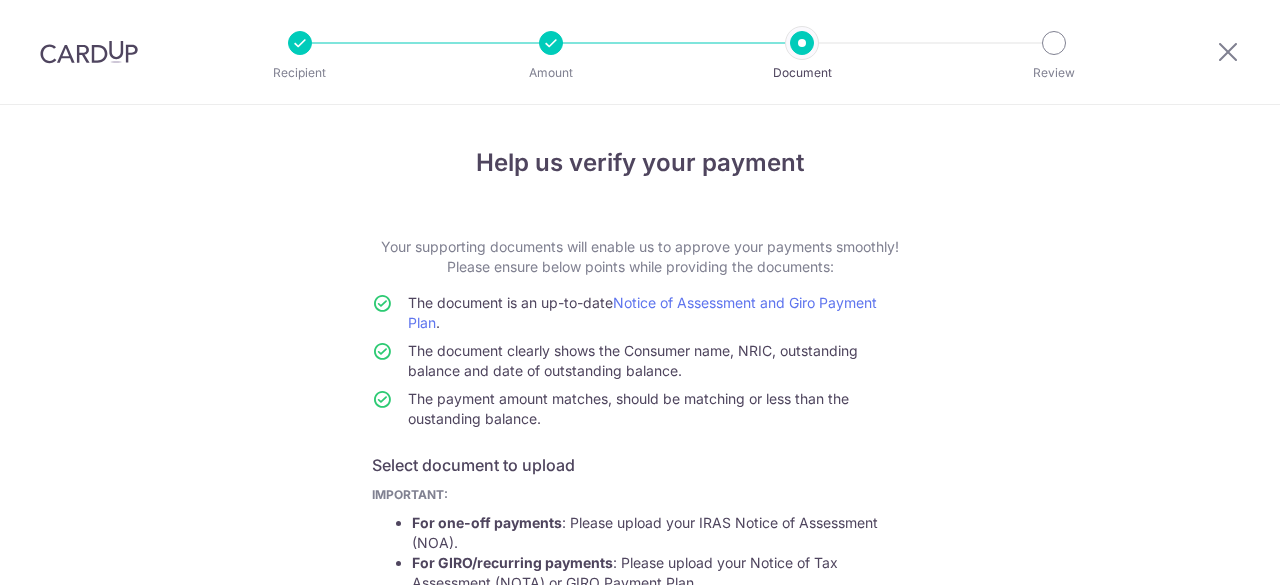 scroll, scrollTop: 0, scrollLeft: 0, axis: both 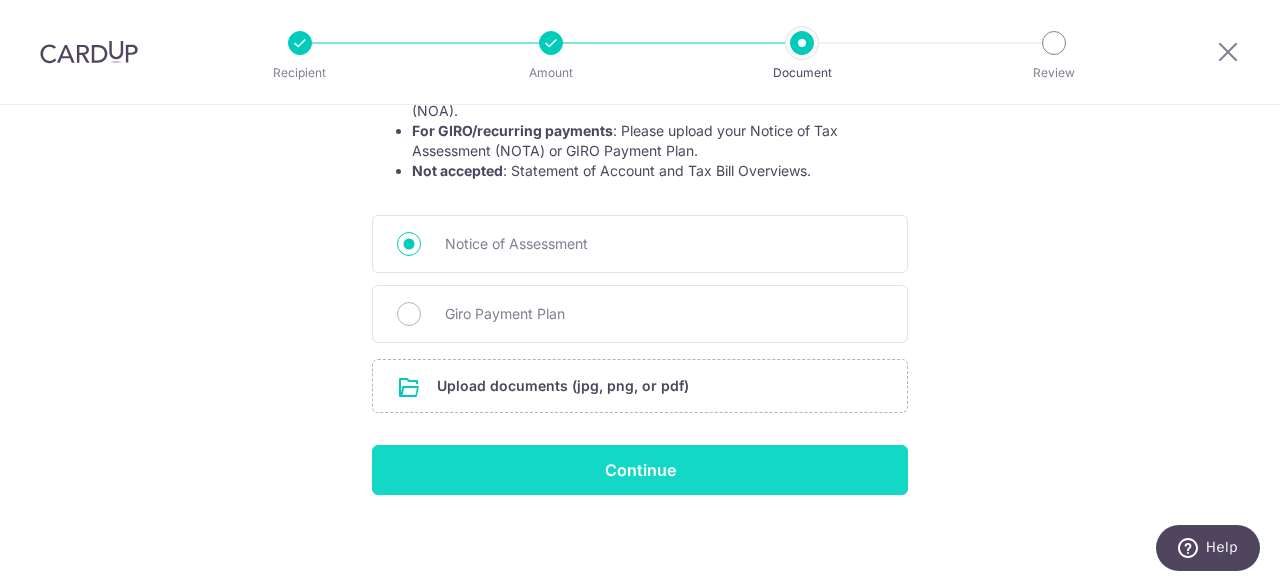 click on "Continue" at bounding box center (640, 470) 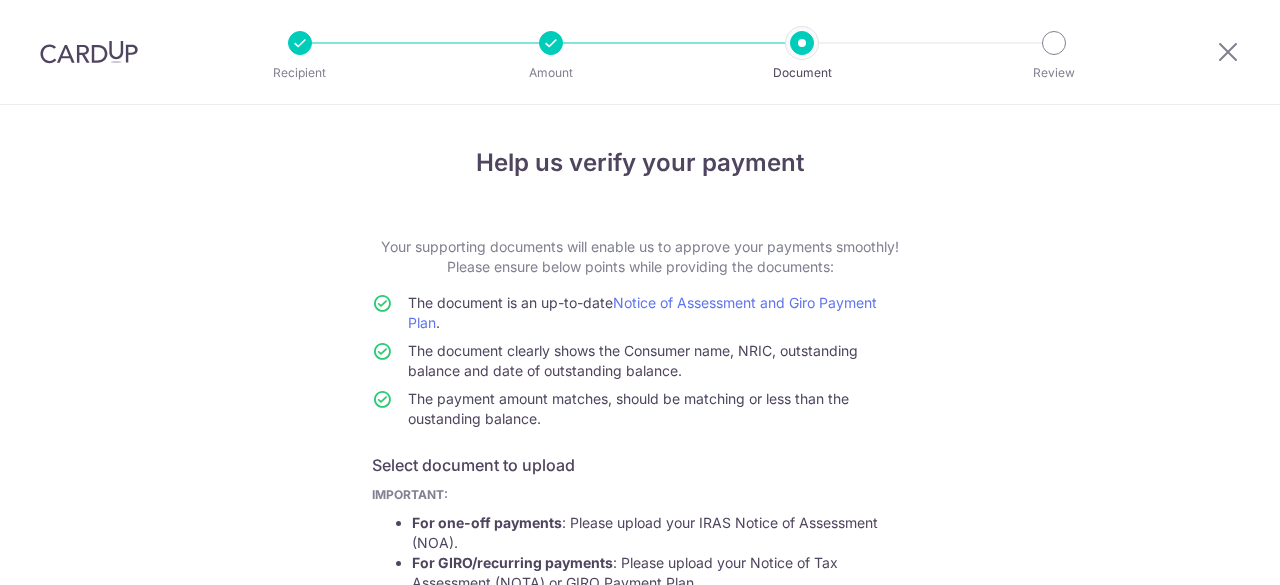 scroll, scrollTop: 0, scrollLeft: 0, axis: both 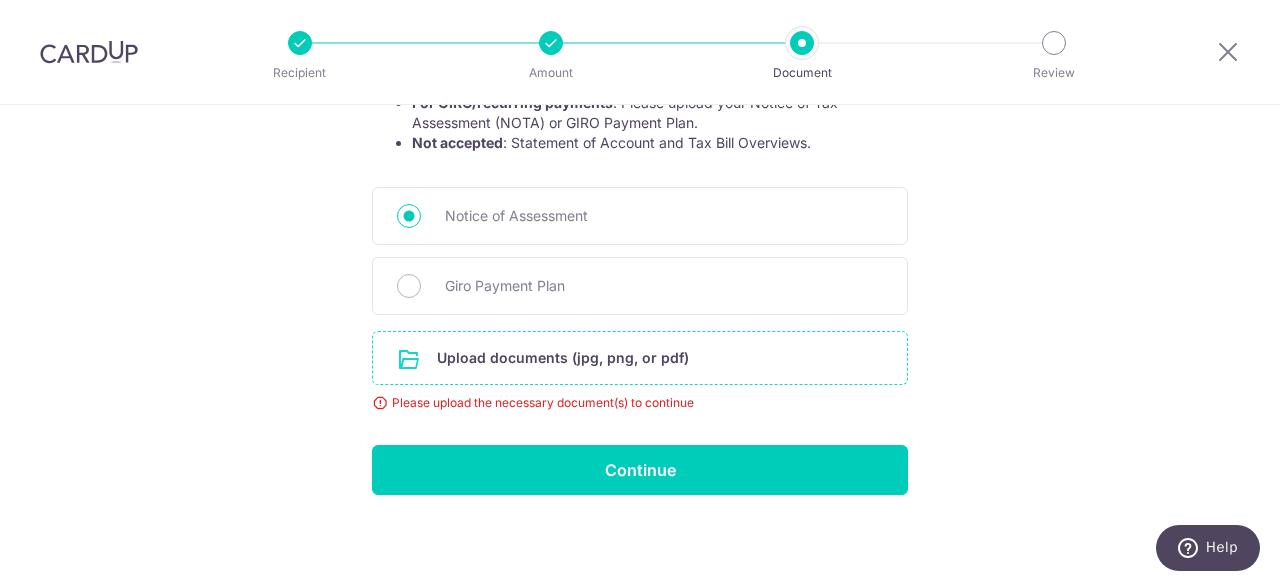 click at bounding box center (640, 358) 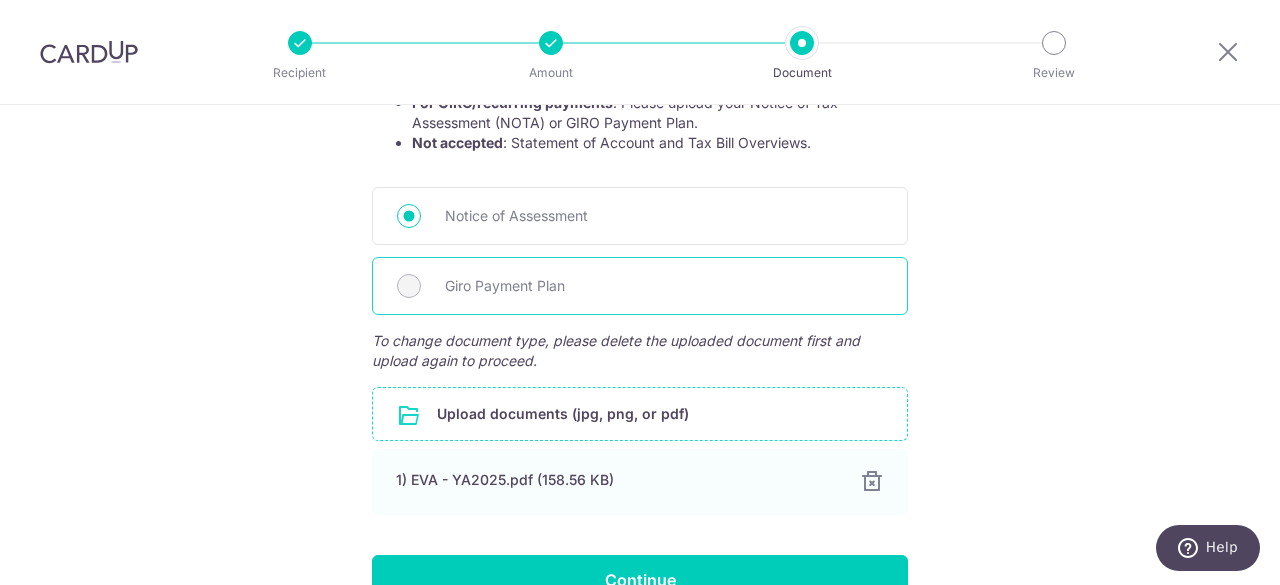click on "Giro Payment Plan" at bounding box center [640, 286] 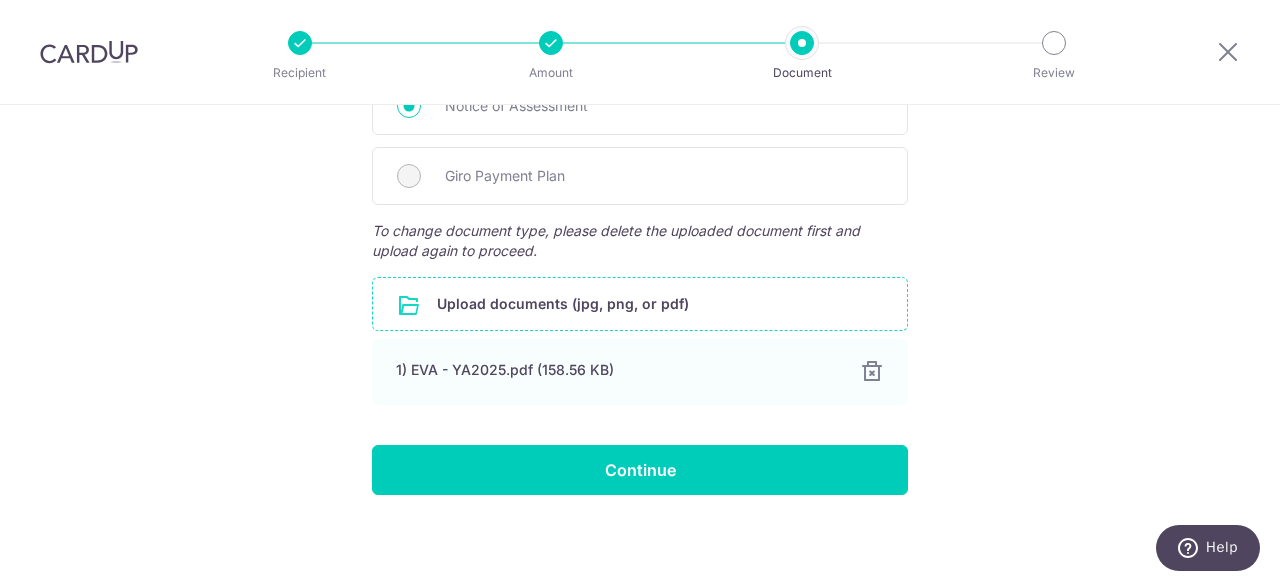 scroll, scrollTop: 371, scrollLeft: 0, axis: vertical 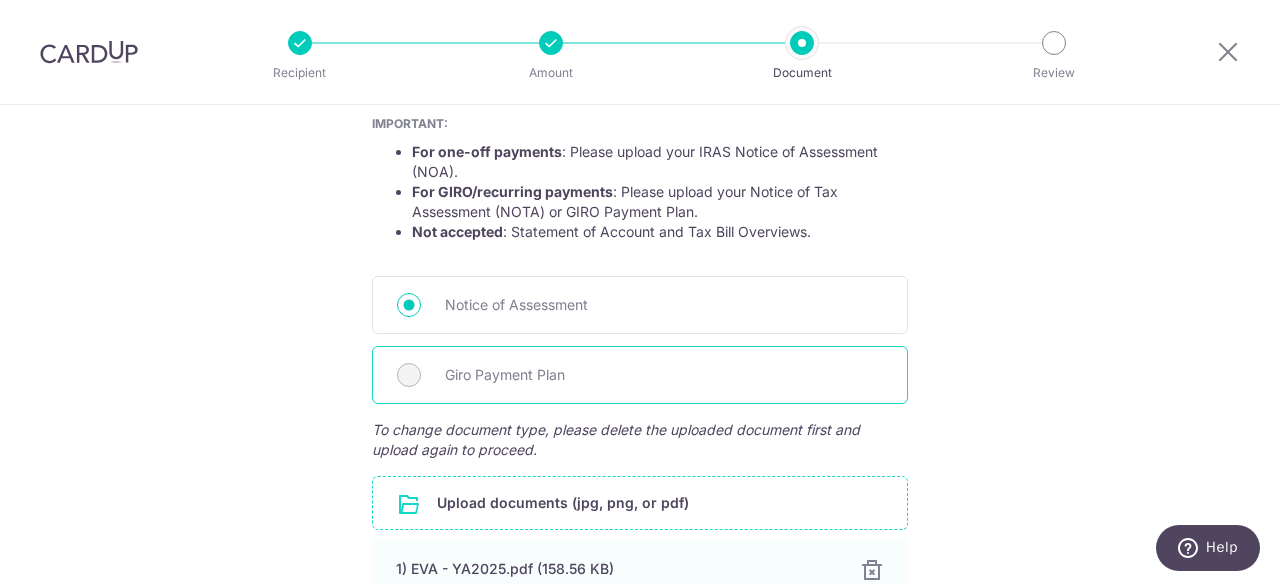 click on "Giro Payment Plan" at bounding box center [664, 375] 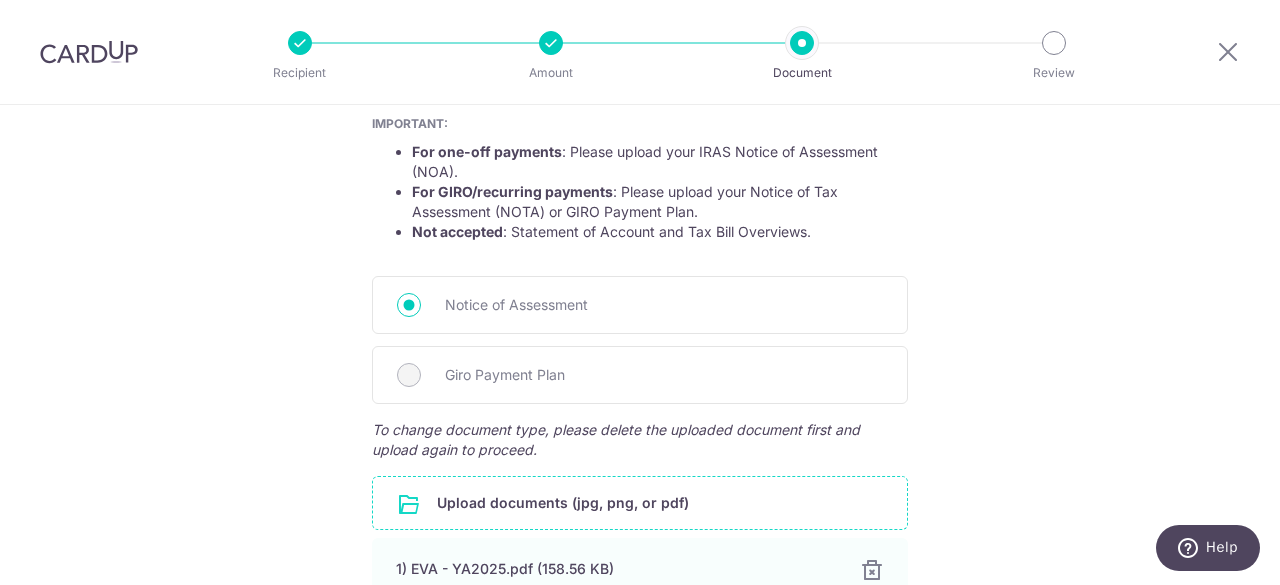 scroll, scrollTop: 570, scrollLeft: 0, axis: vertical 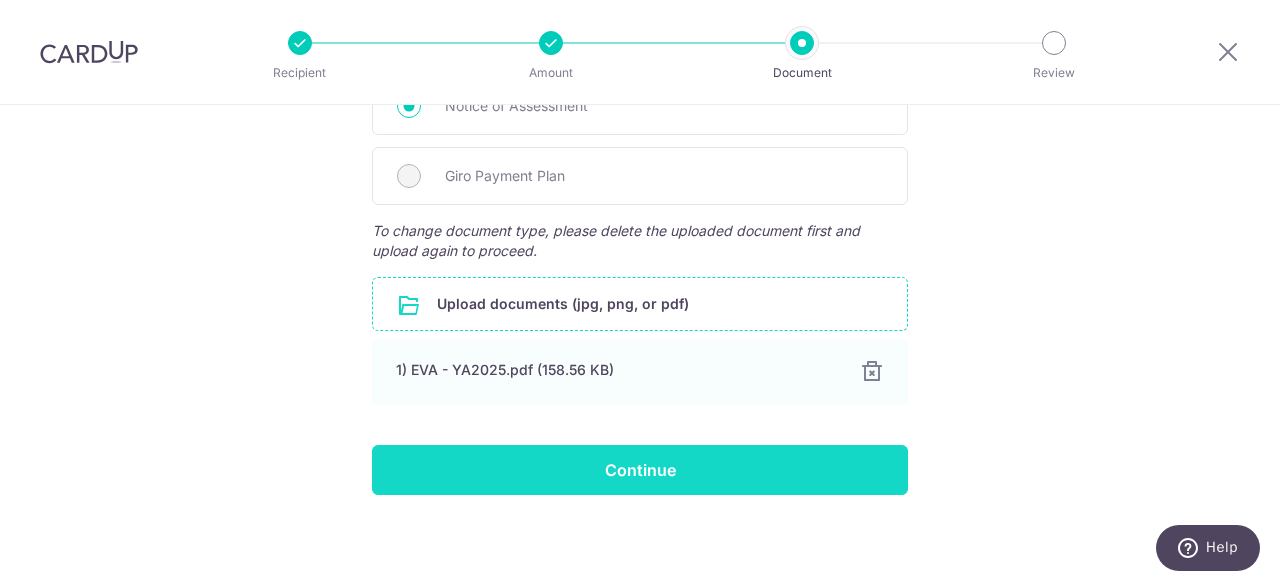 click on "Continue" at bounding box center [640, 470] 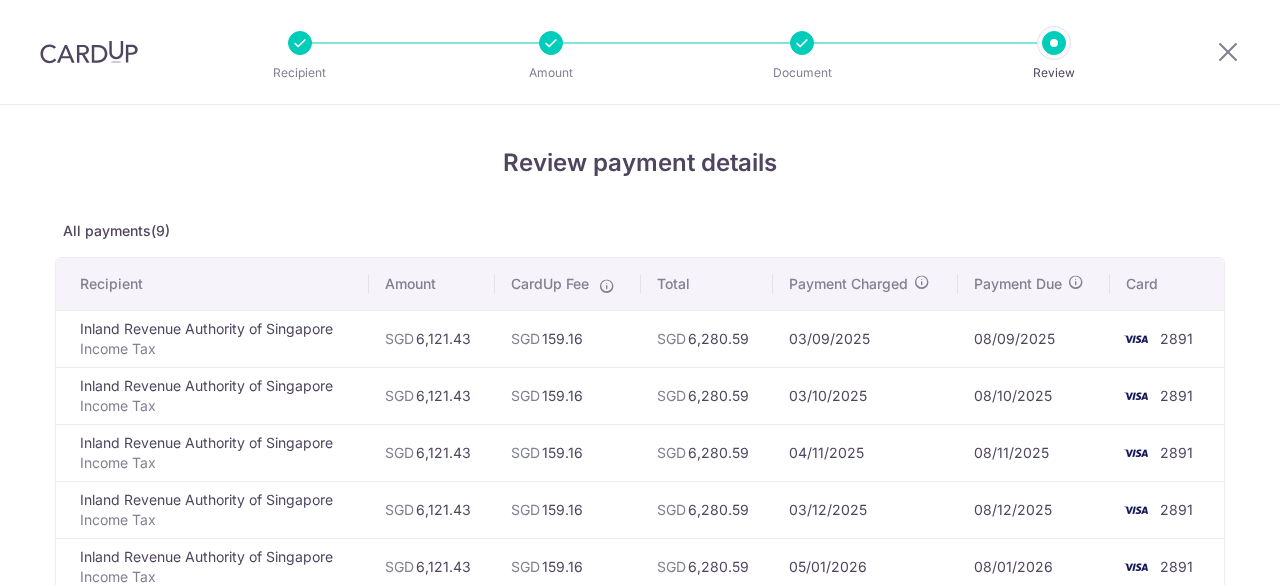 scroll, scrollTop: 0, scrollLeft: 0, axis: both 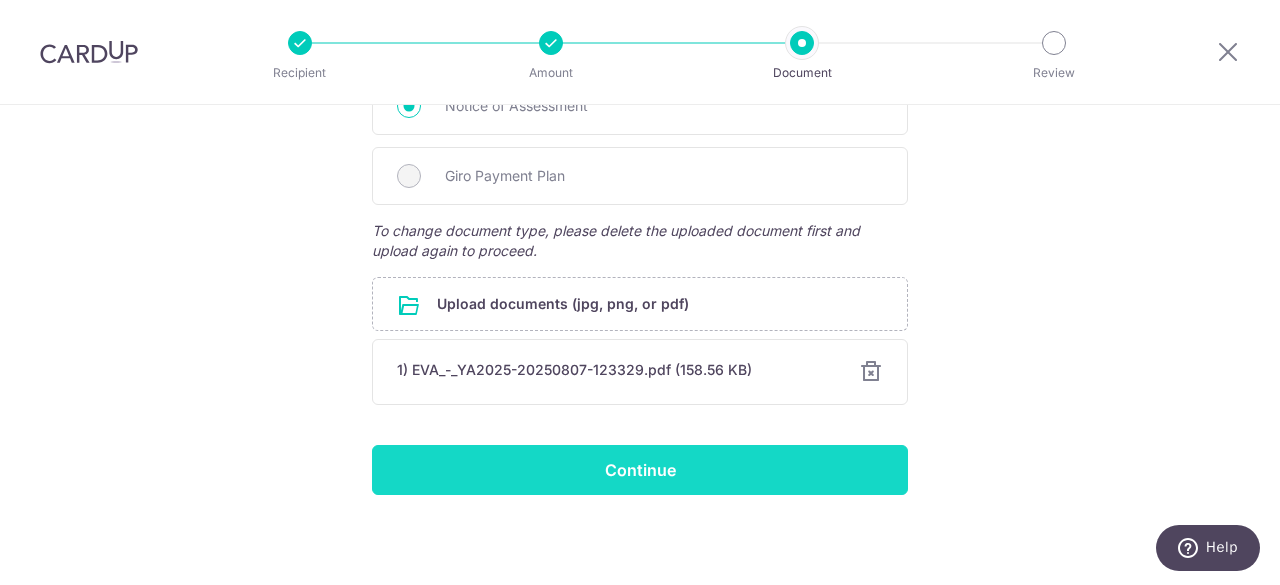 click on "Continue" at bounding box center (640, 470) 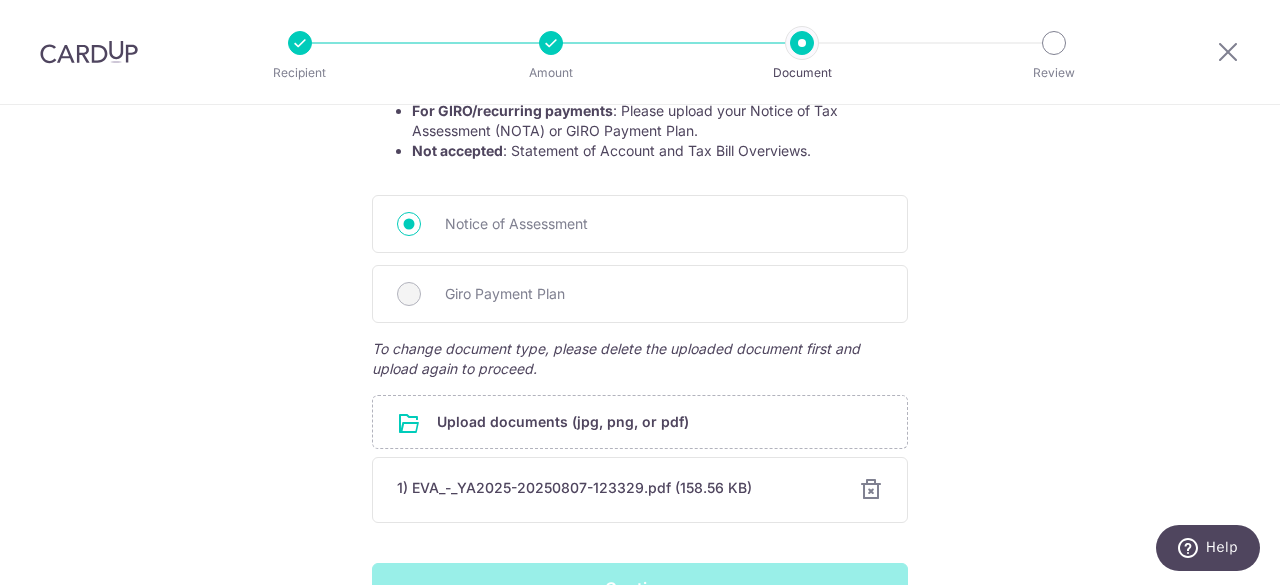 scroll, scrollTop: 271, scrollLeft: 0, axis: vertical 